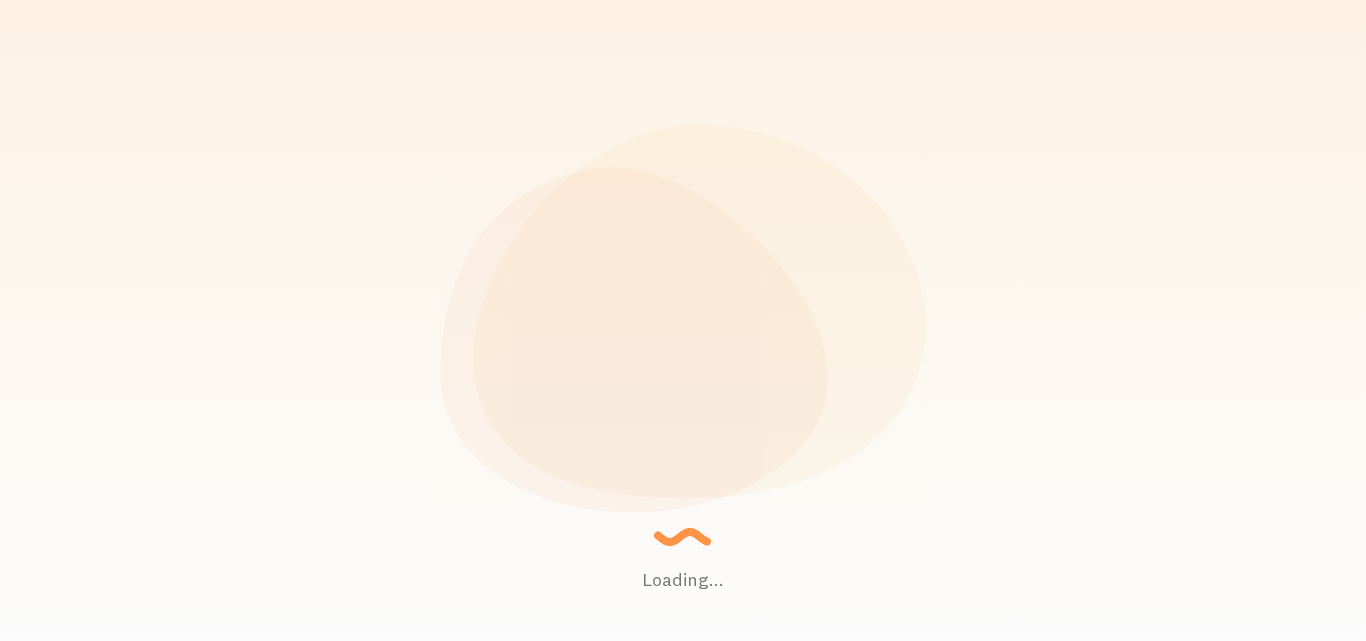 scroll, scrollTop: 0, scrollLeft: 0, axis: both 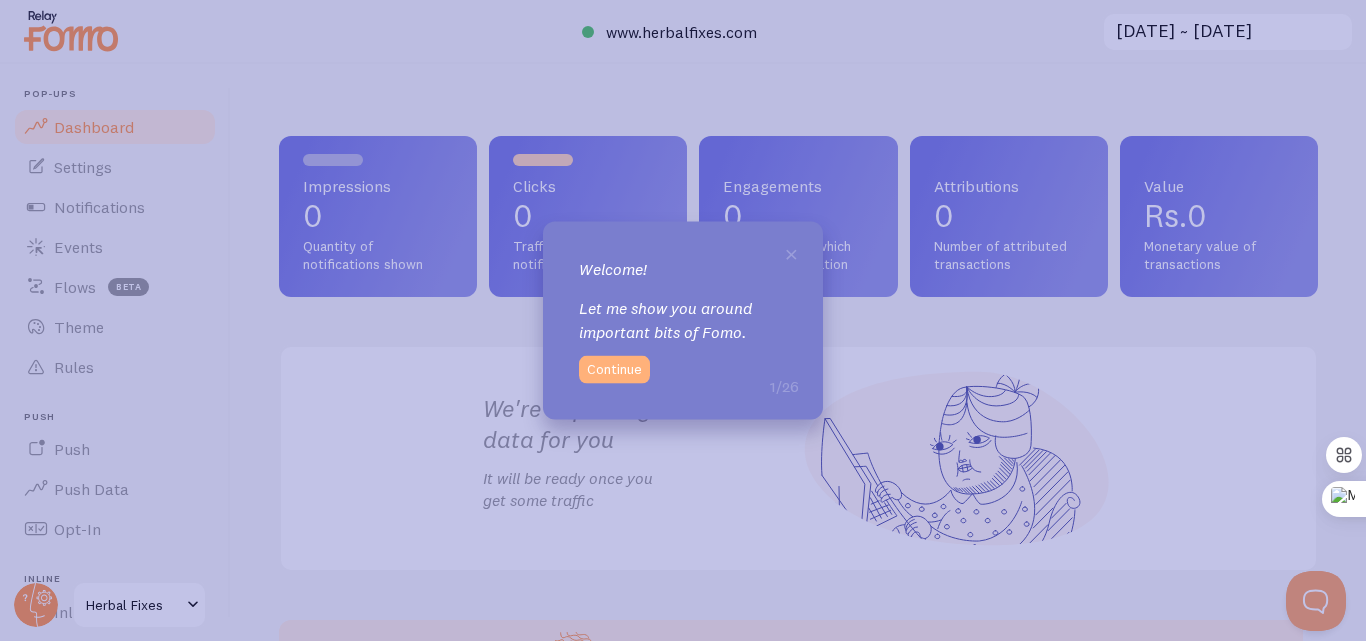 click on "Continue" at bounding box center [614, 370] 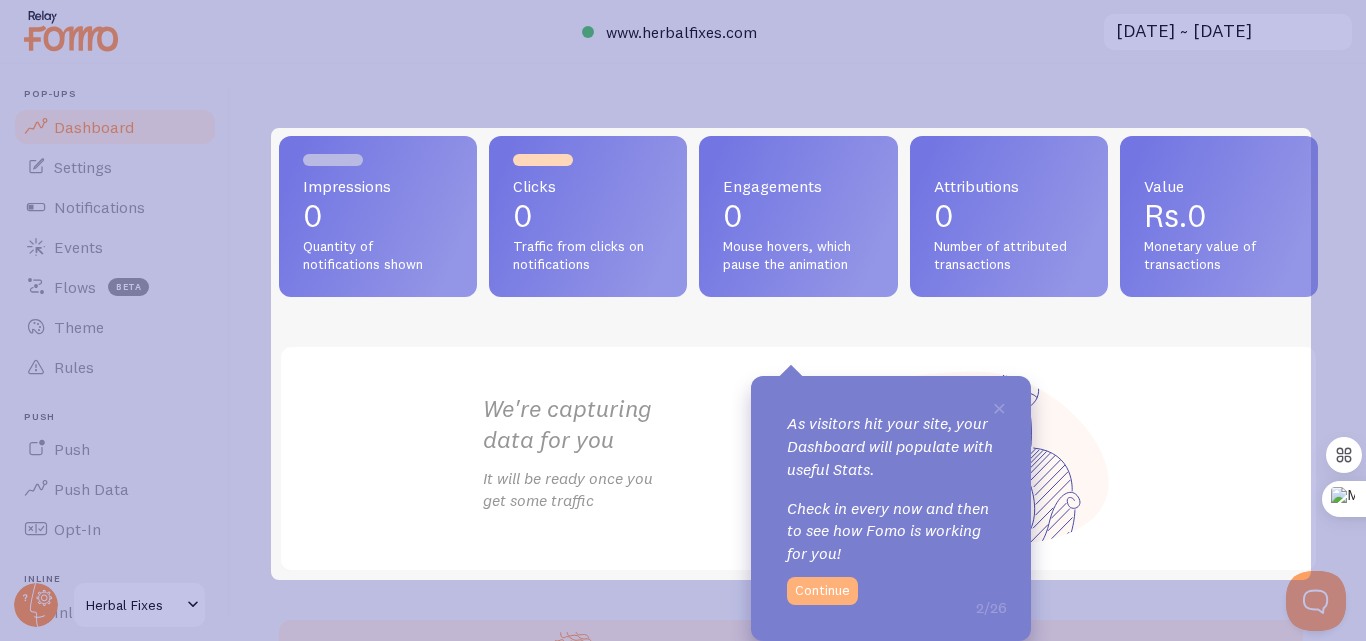 click on "Continue" at bounding box center (822, 591) 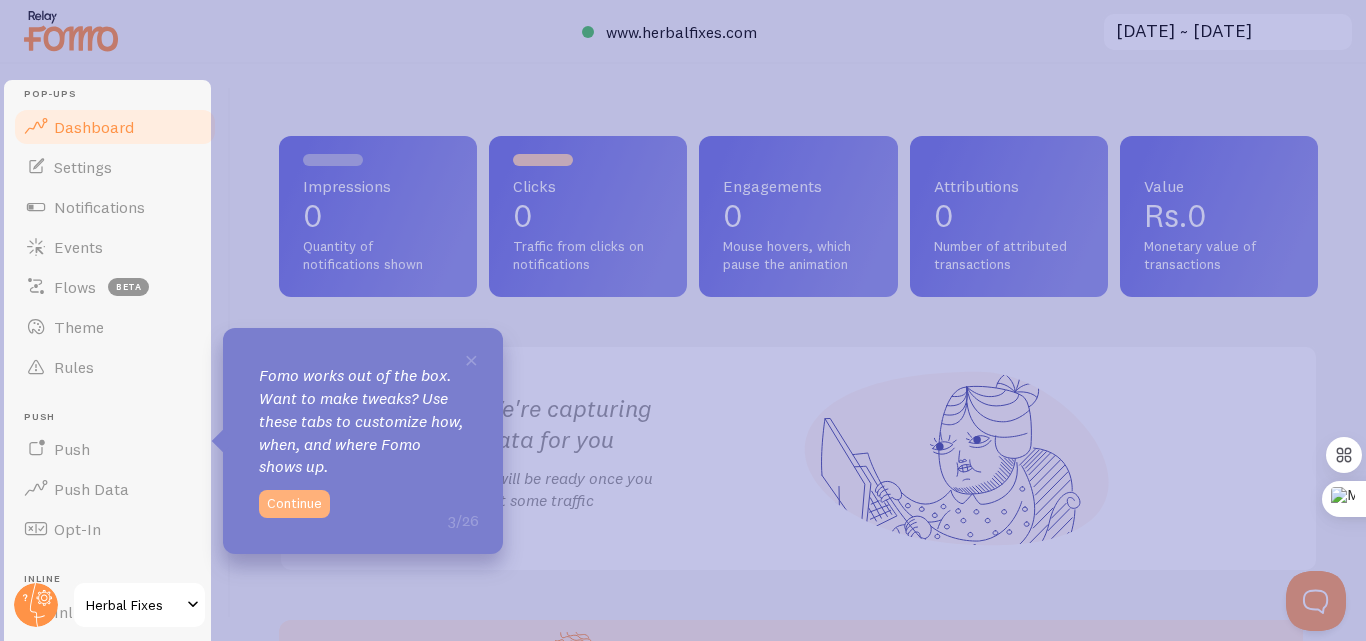 click on "Continue" at bounding box center (294, 504) 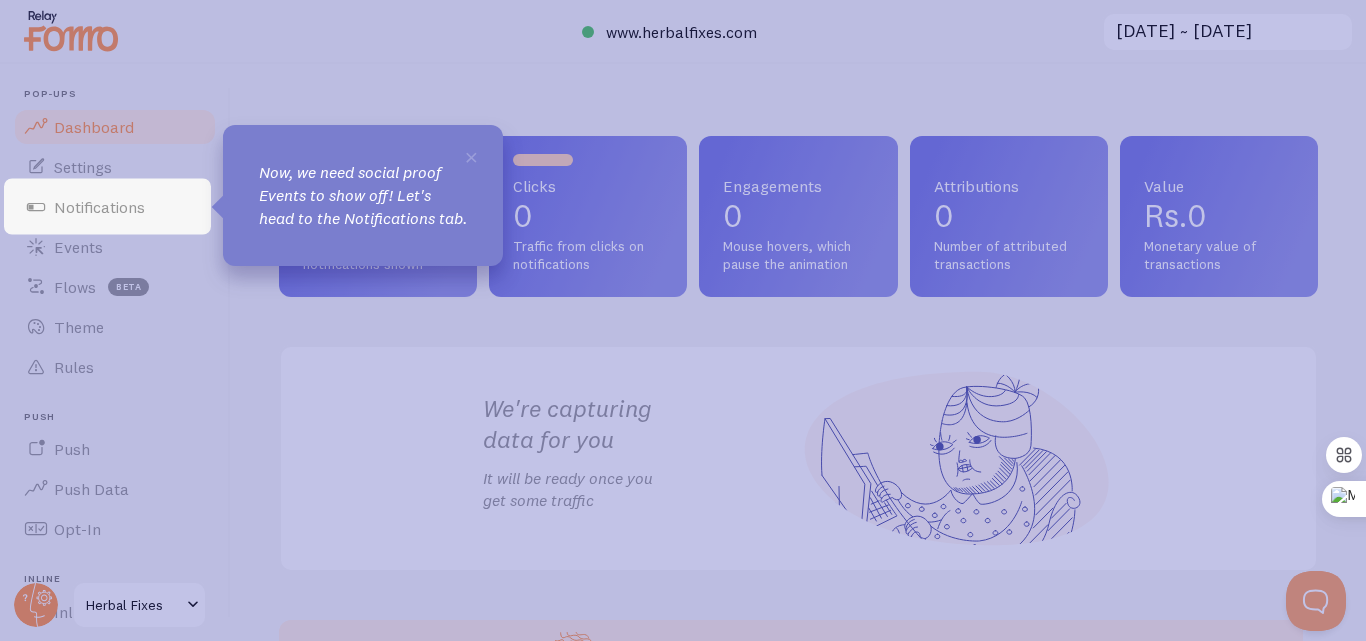 click on "Now, we need social proof Events to show off! Let's head to the Notifications tab." at bounding box center [363, 195] 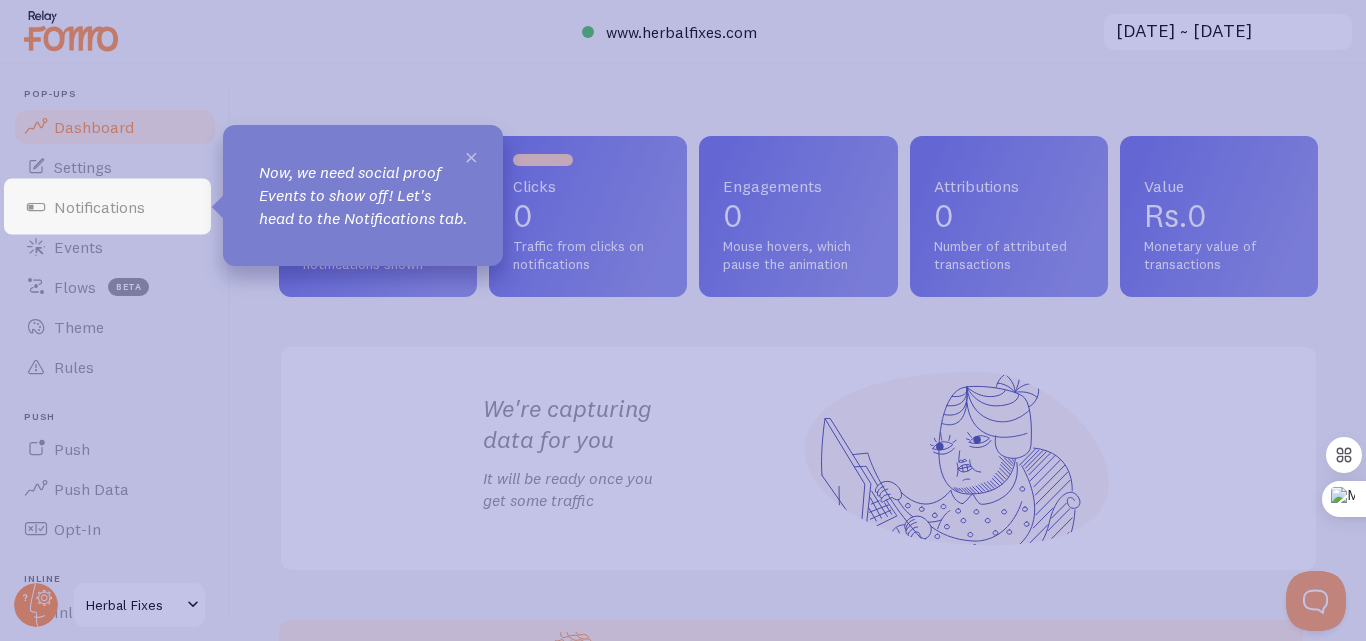 click on "×" at bounding box center (471, 156) 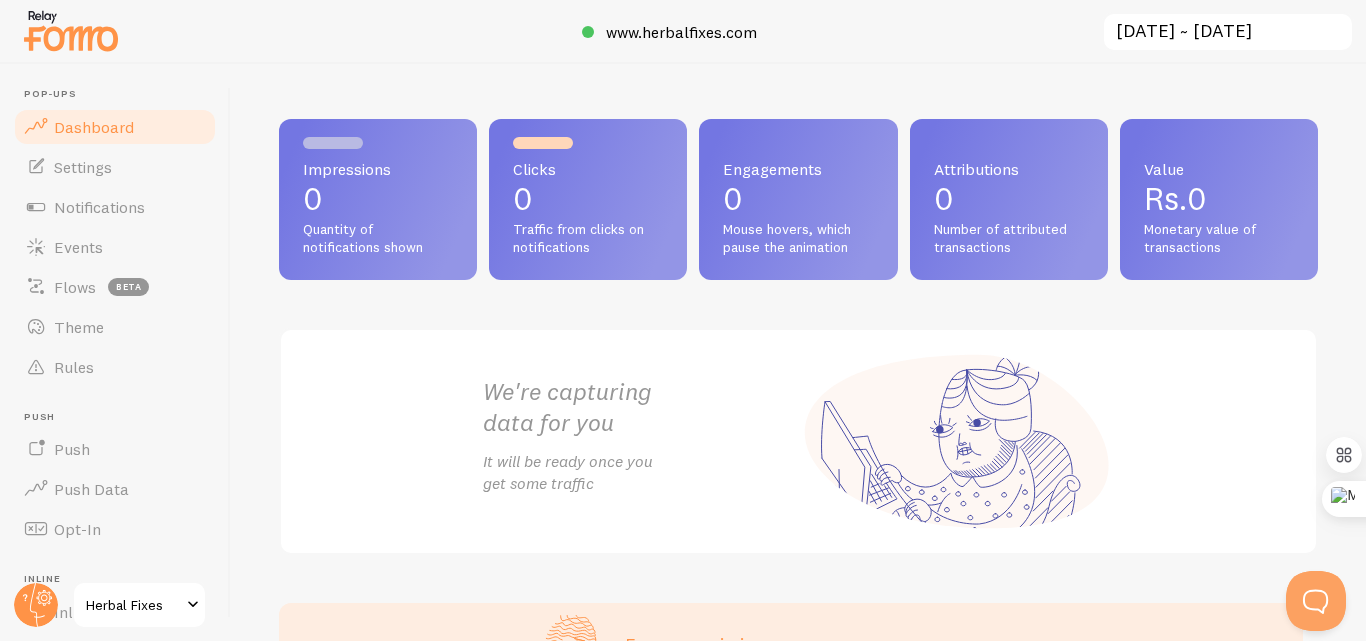 scroll, scrollTop: 0, scrollLeft: 0, axis: both 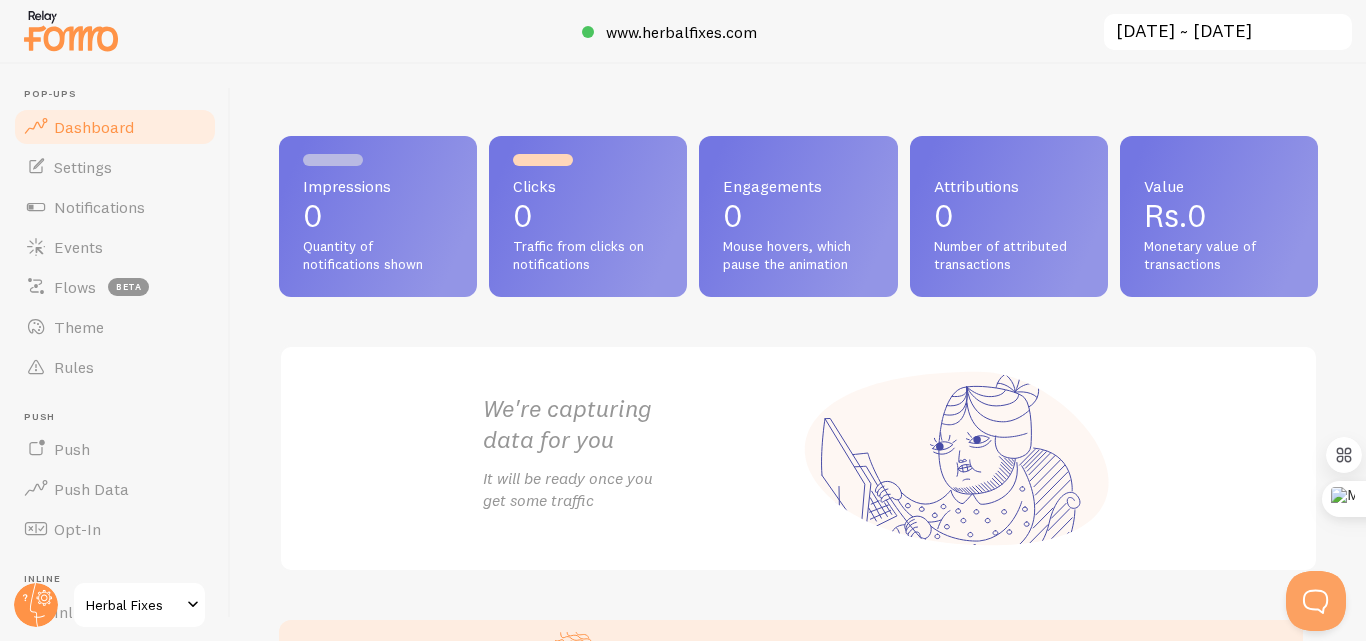 click on "0" at bounding box center (588, 216) 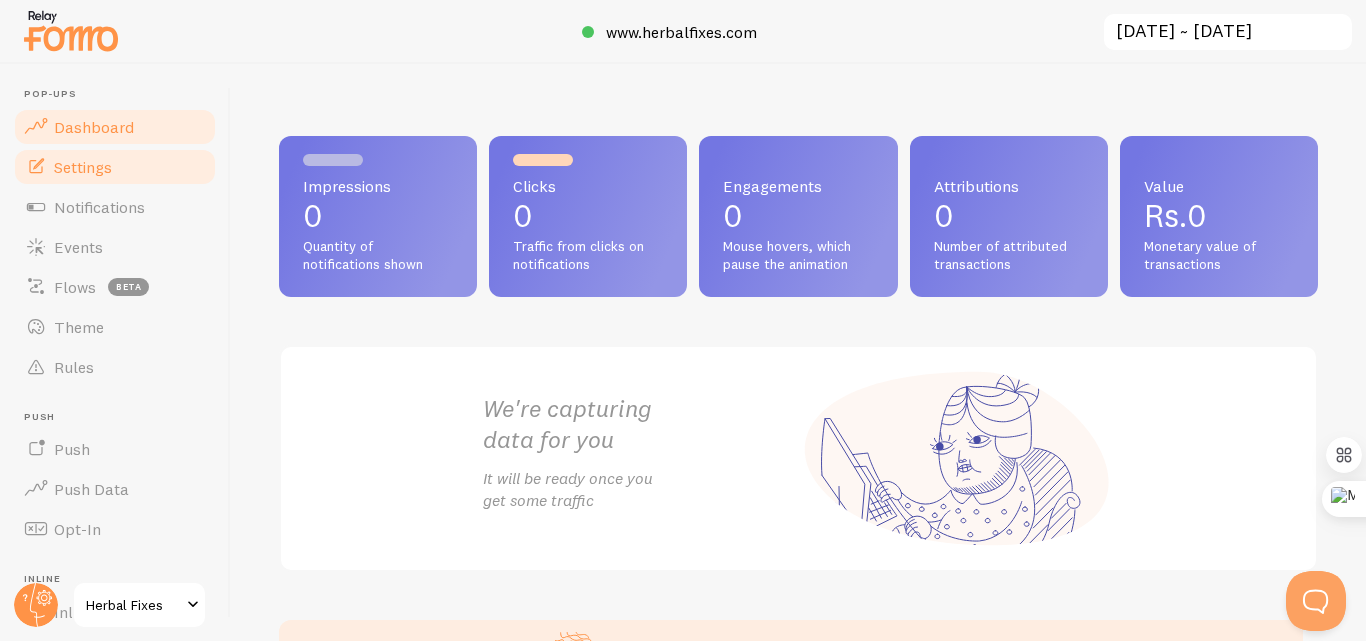 click on "Settings" at bounding box center [83, 167] 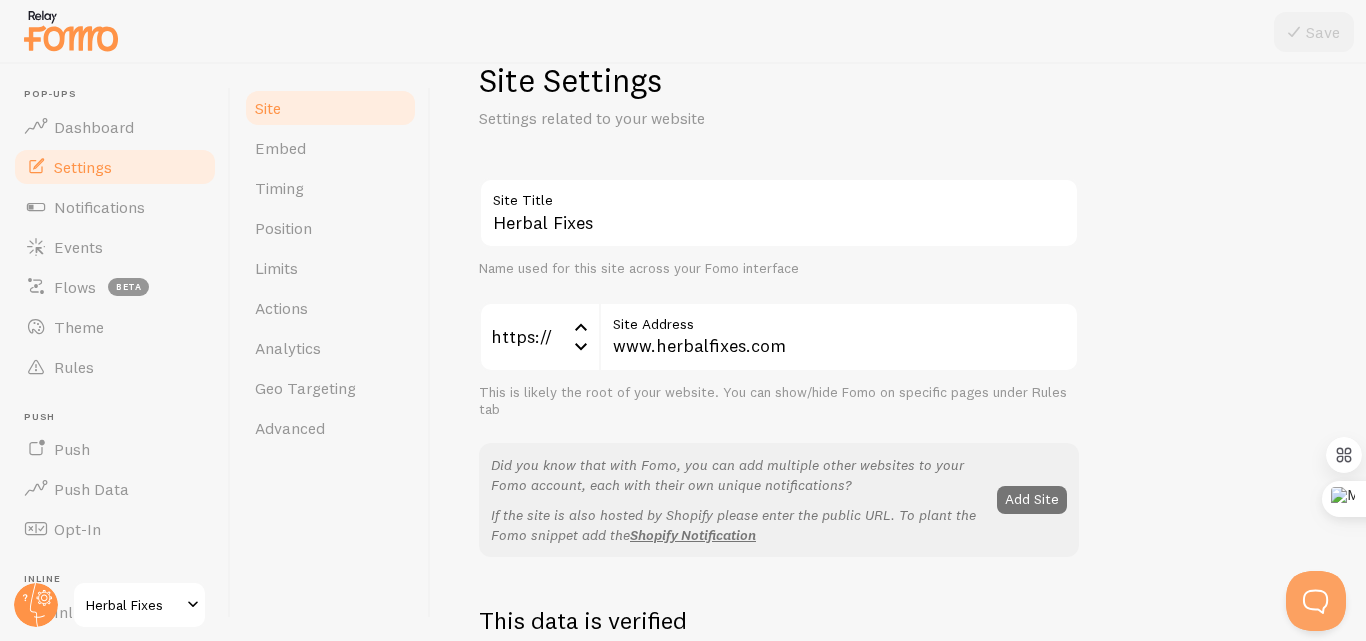 scroll, scrollTop: 0, scrollLeft: 0, axis: both 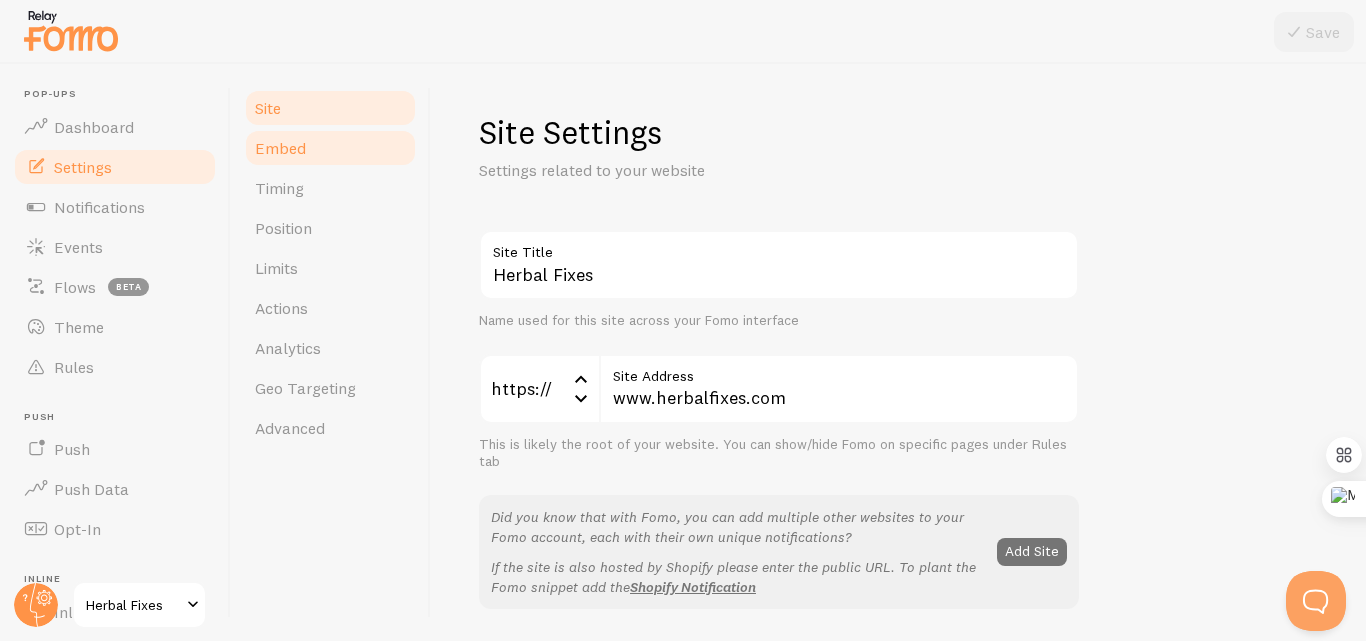 click on "Embed" at bounding box center (330, 148) 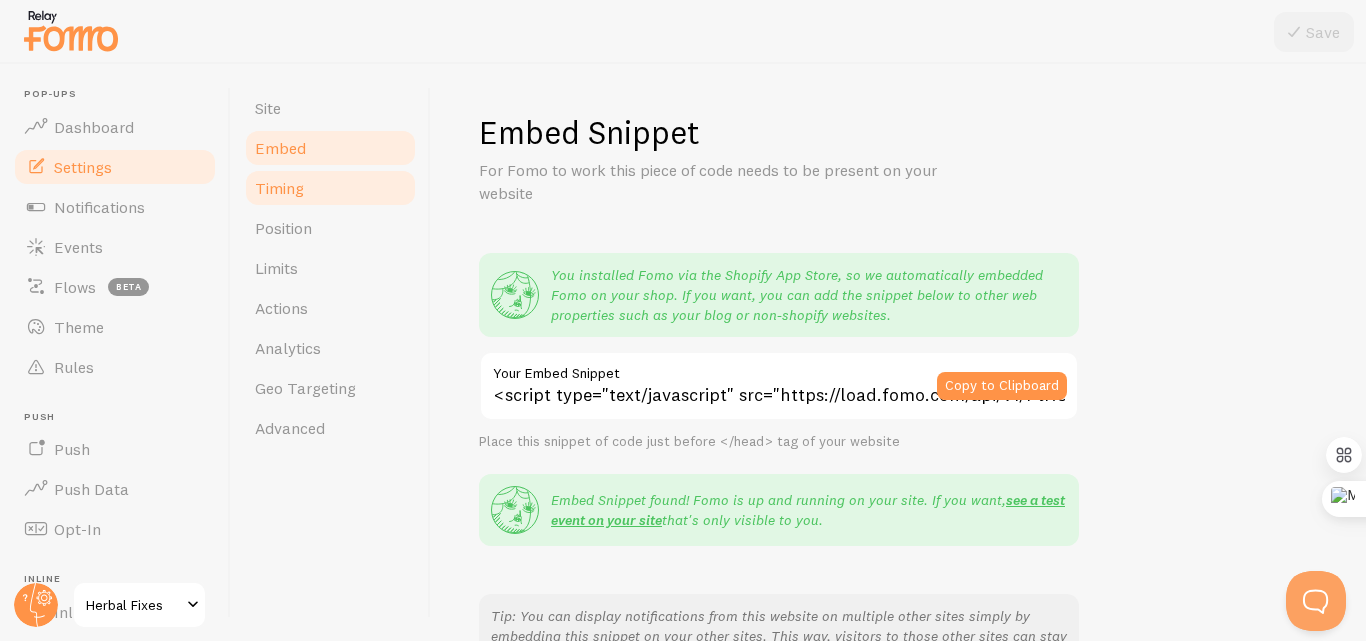 click on "Timing" at bounding box center (330, 188) 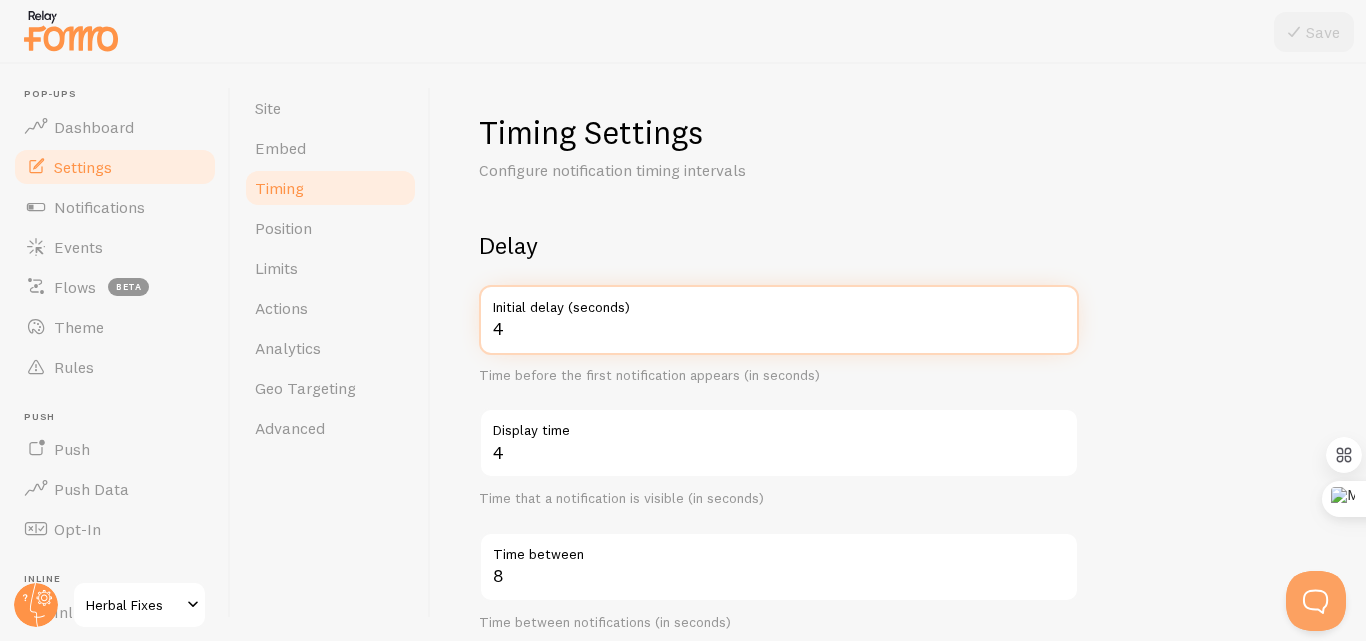 click on "4" at bounding box center (779, 320) 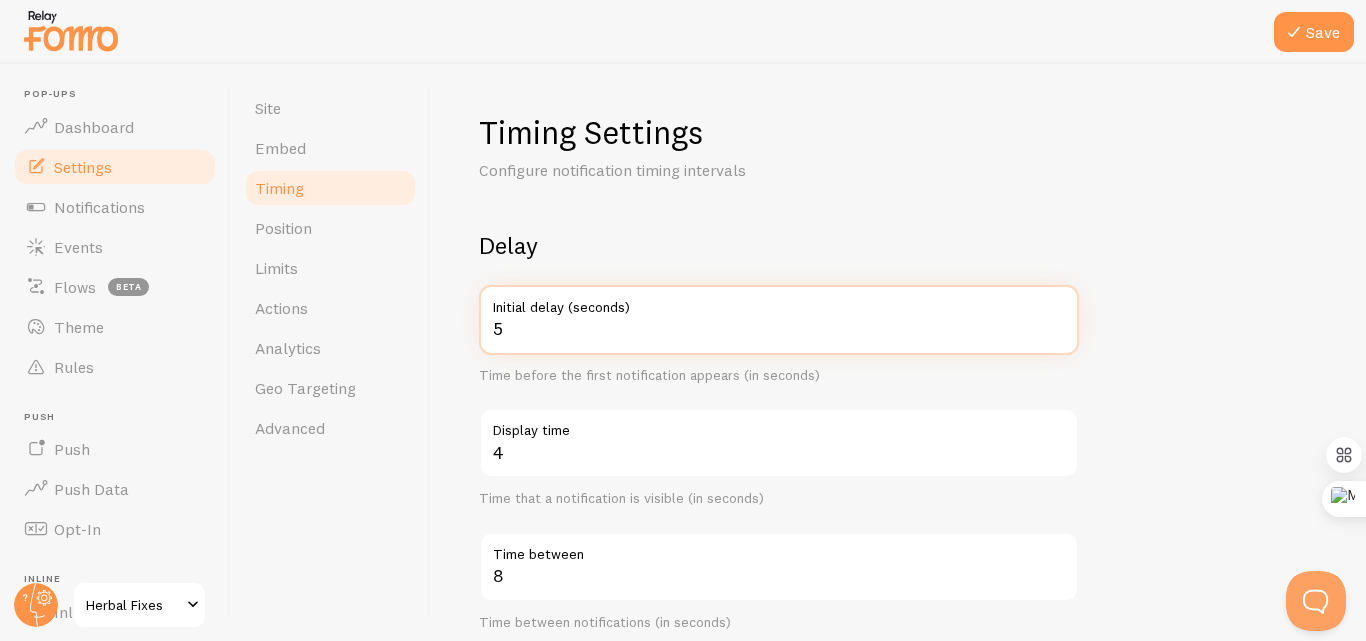 type on "5" 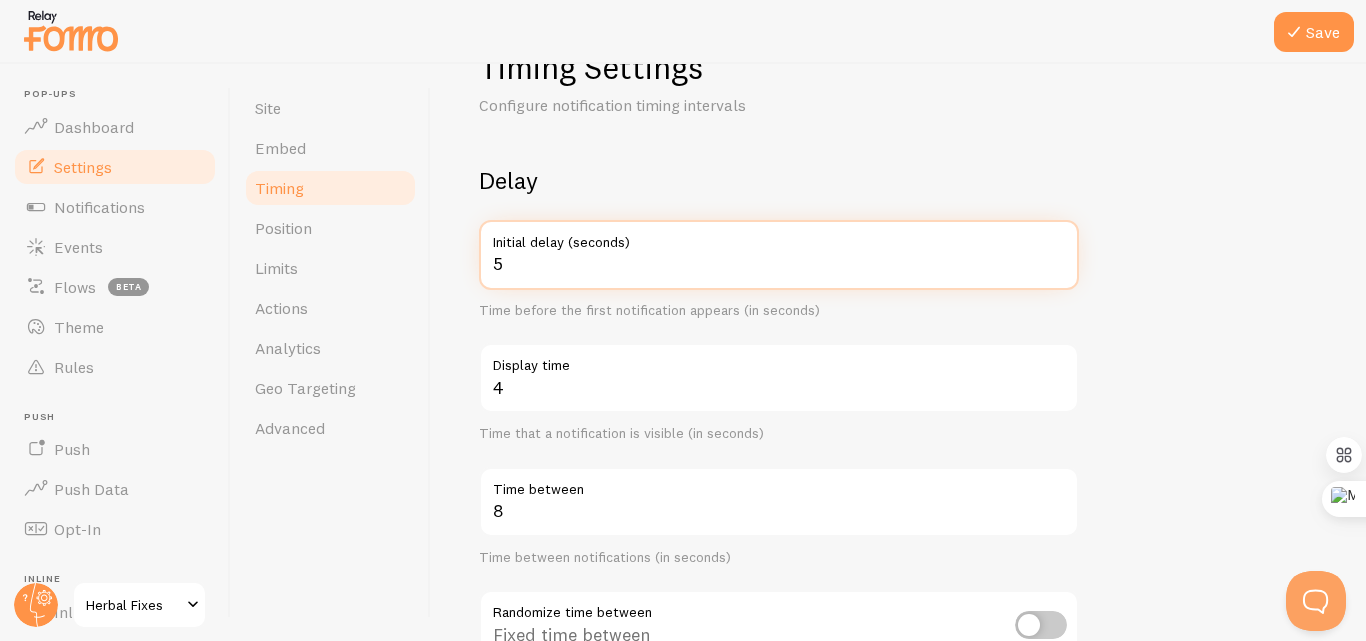 scroll, scrollTop: 200, scrollLeft: 0, axis: vertical 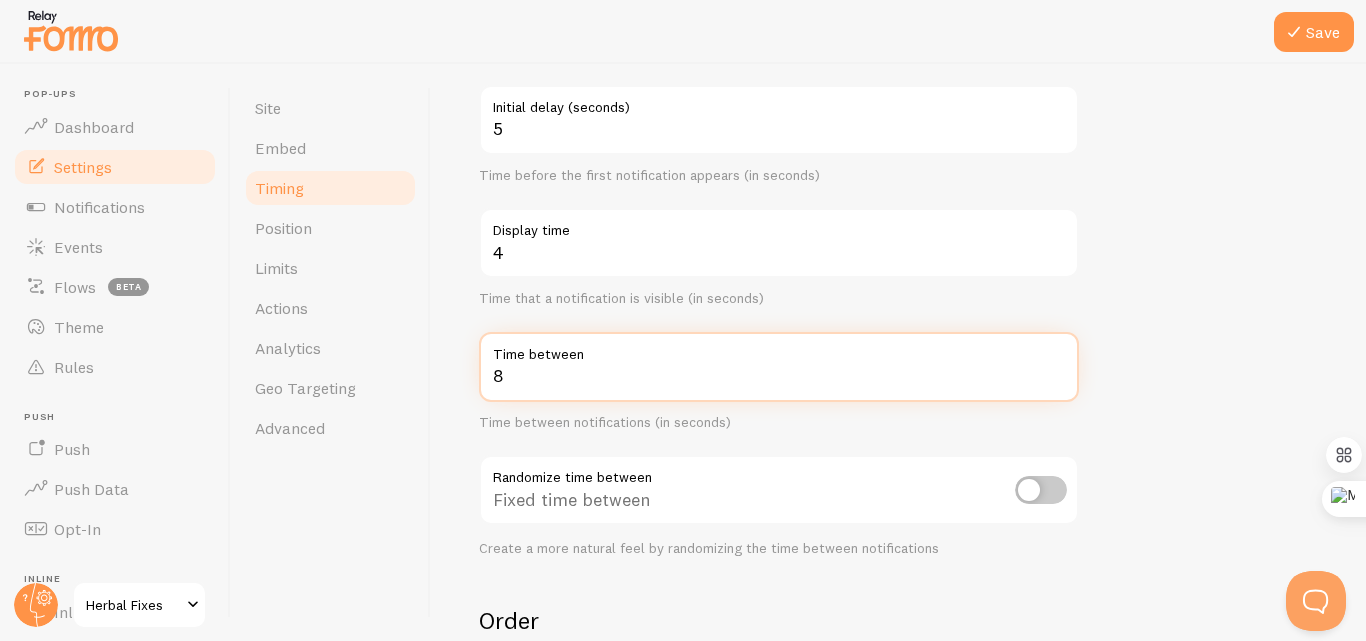click on "8" at bounding box center [779, 367] 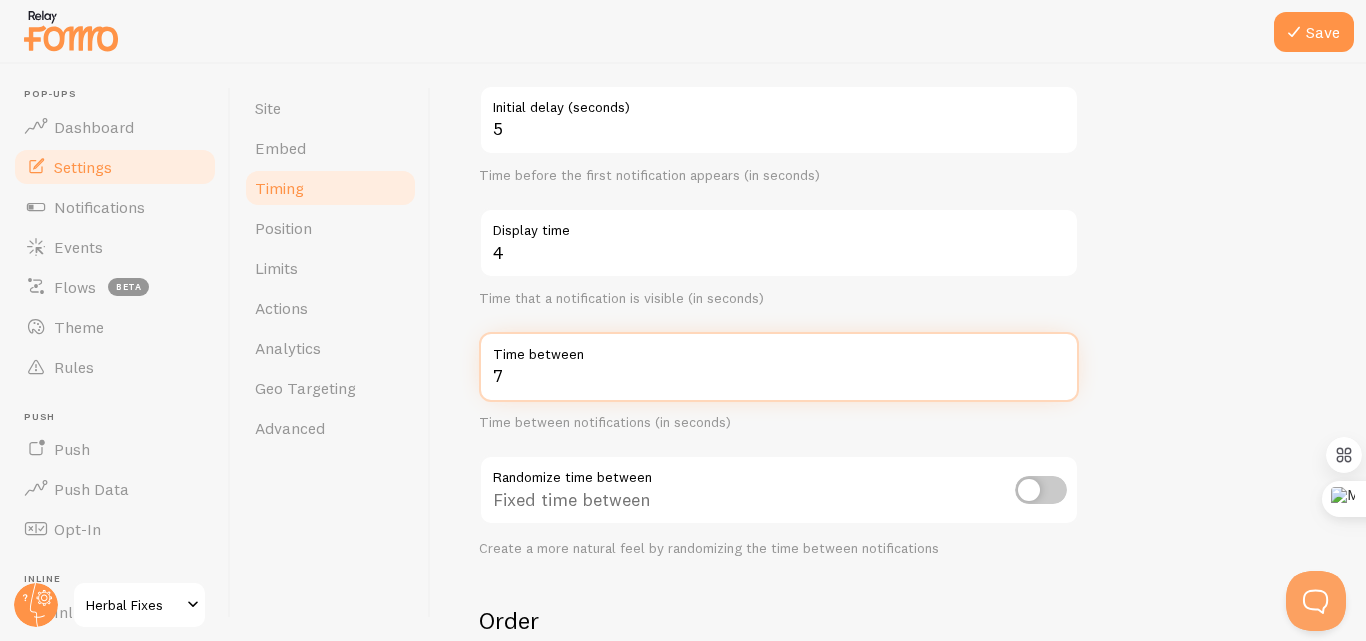 click on "7" at bounding box center (779, 367) 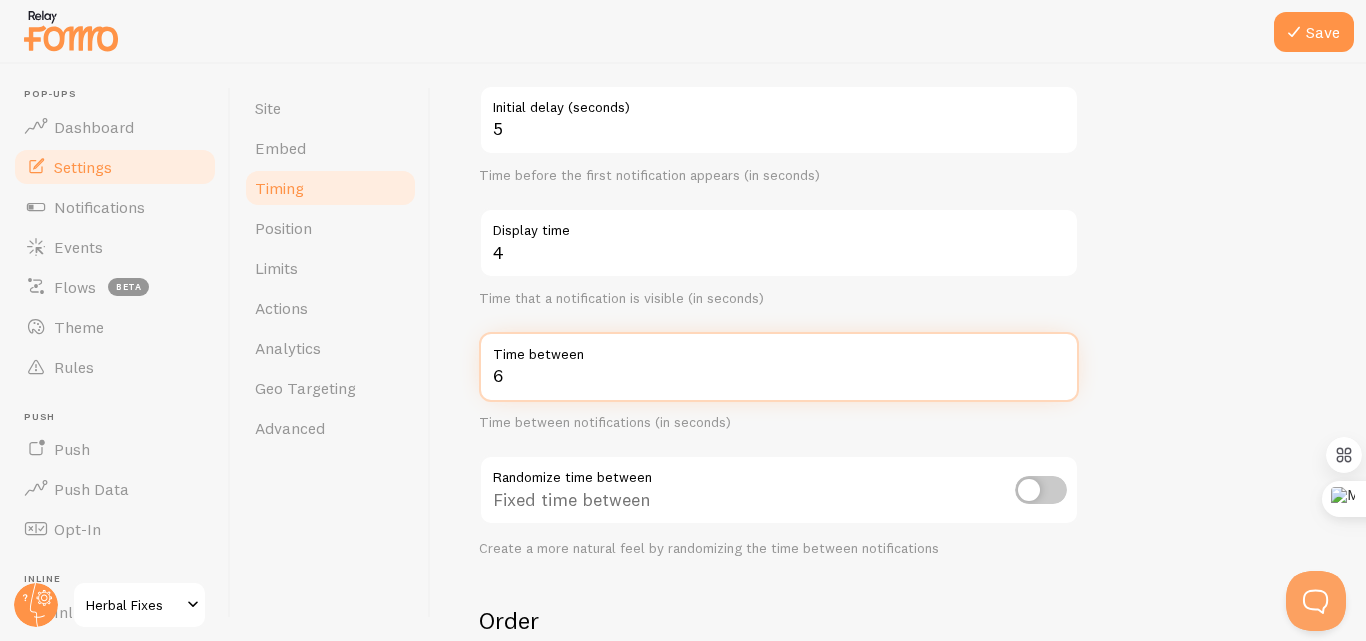 click on "6" at bounding box center (779, 367) 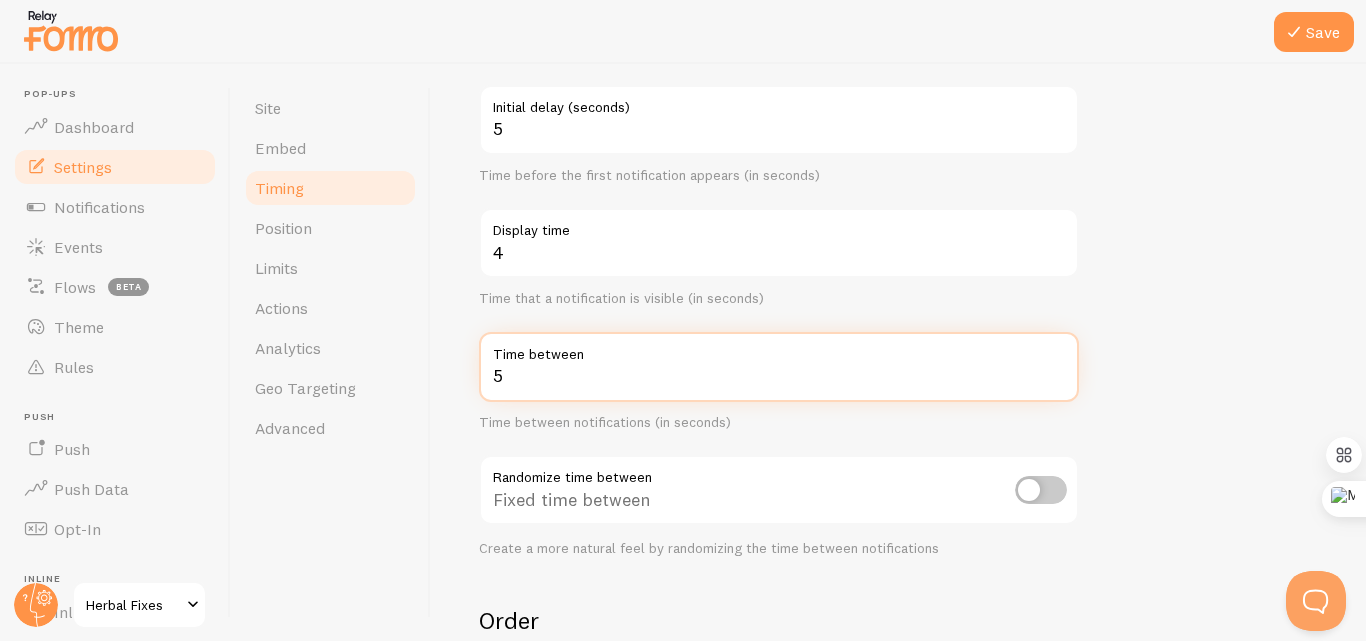 click on "5" at bounding box center (779, 367) 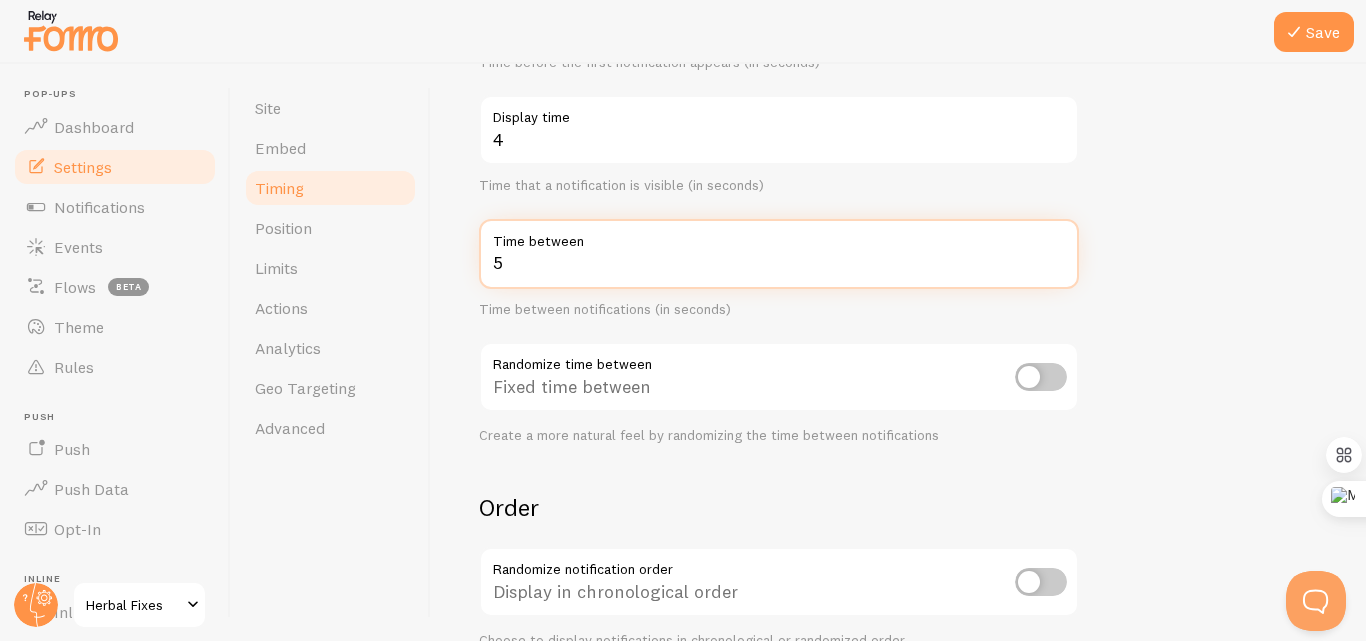 scroll, scrollTop: 400, scrollLeft: 0, axis: vertical 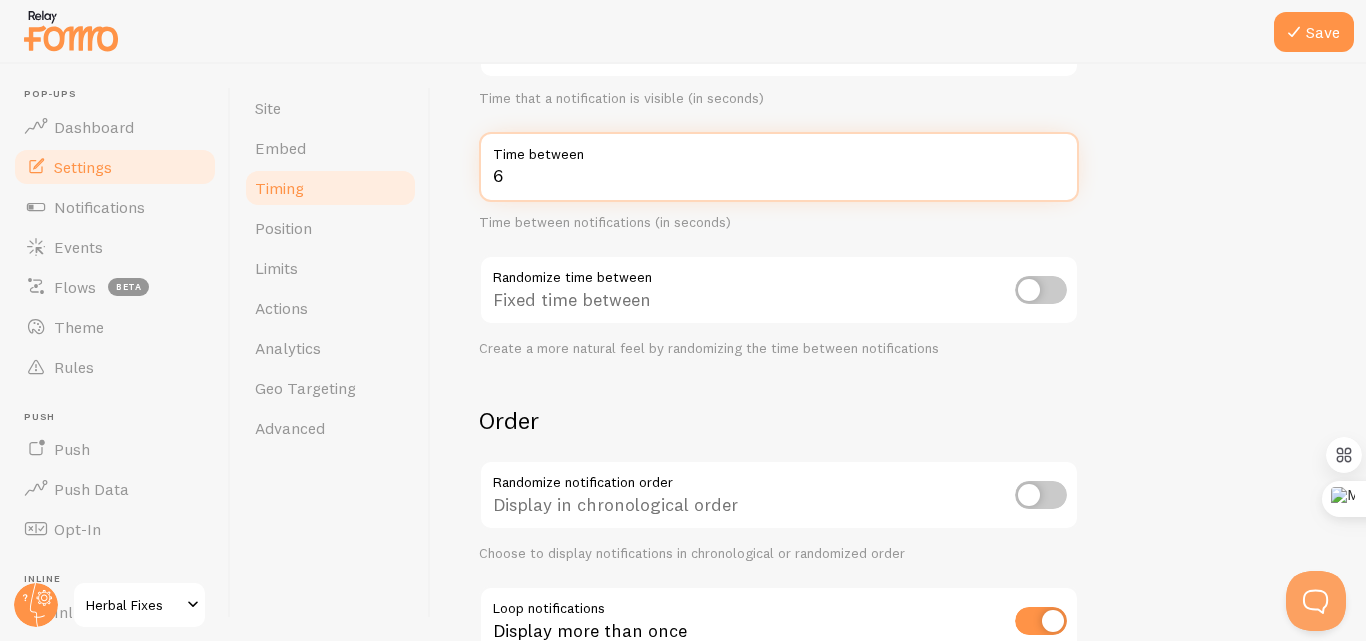 click on "6" at bounding box center (779, 167) 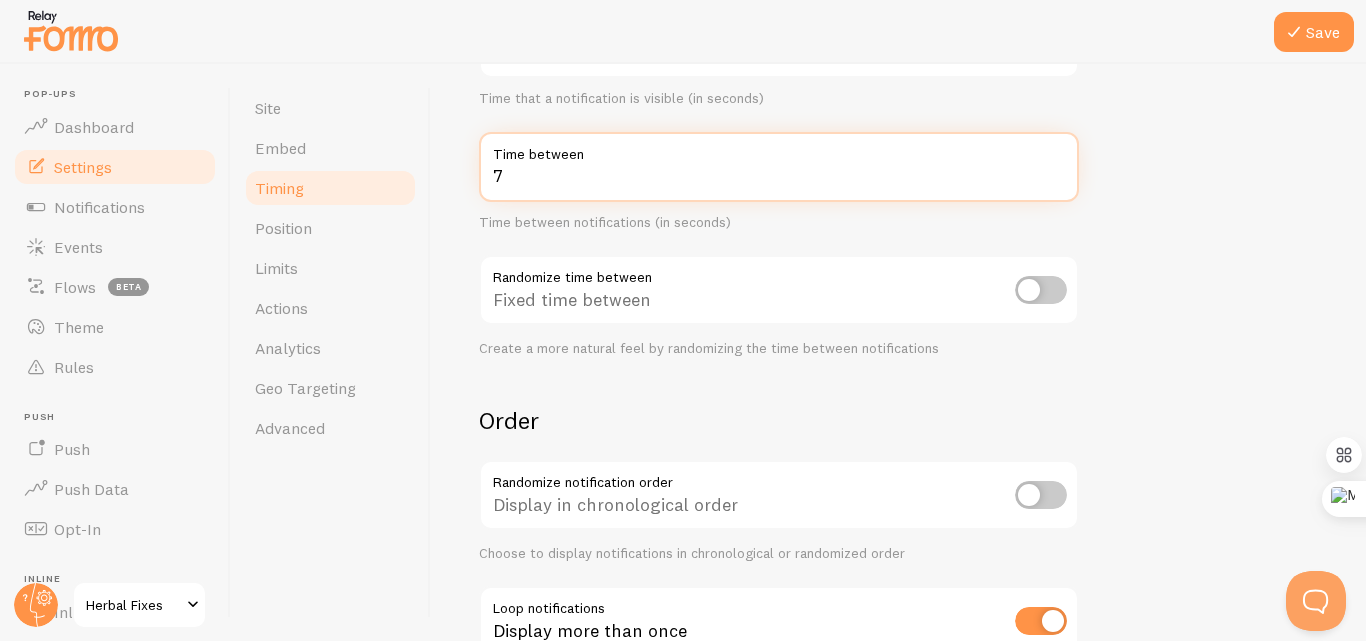 type on "7" 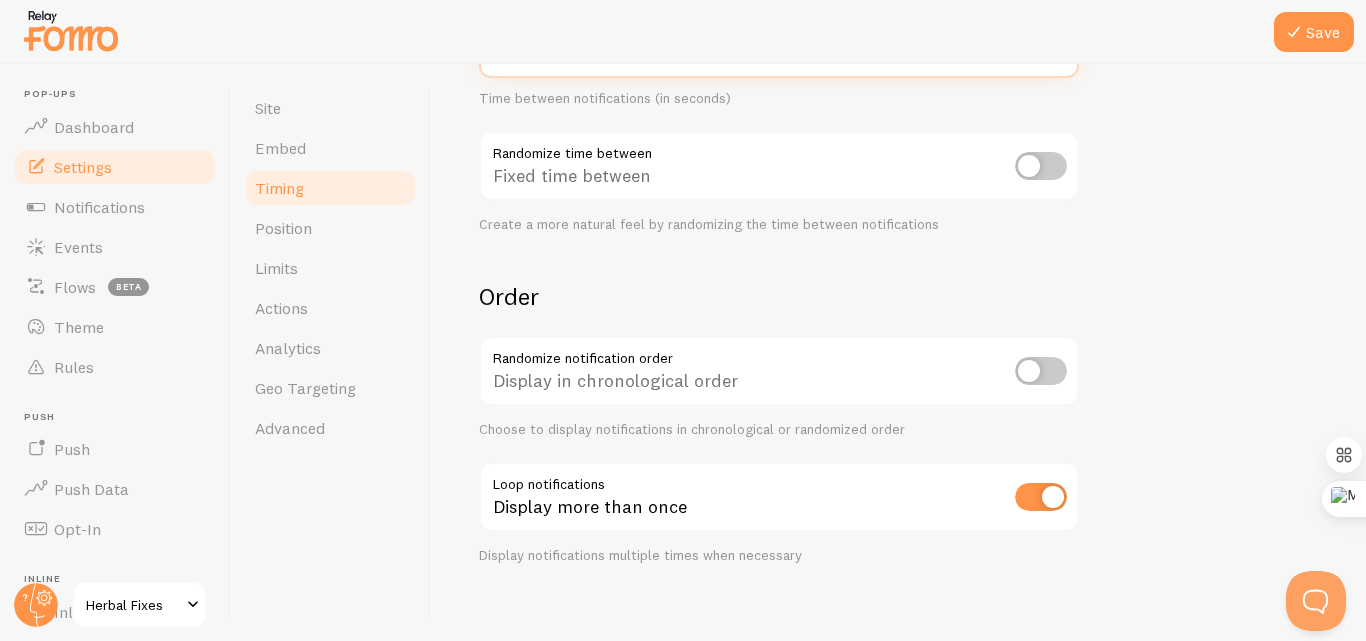 scroll, scrollTop: 543, scrollLeft: 0, axis: vertical 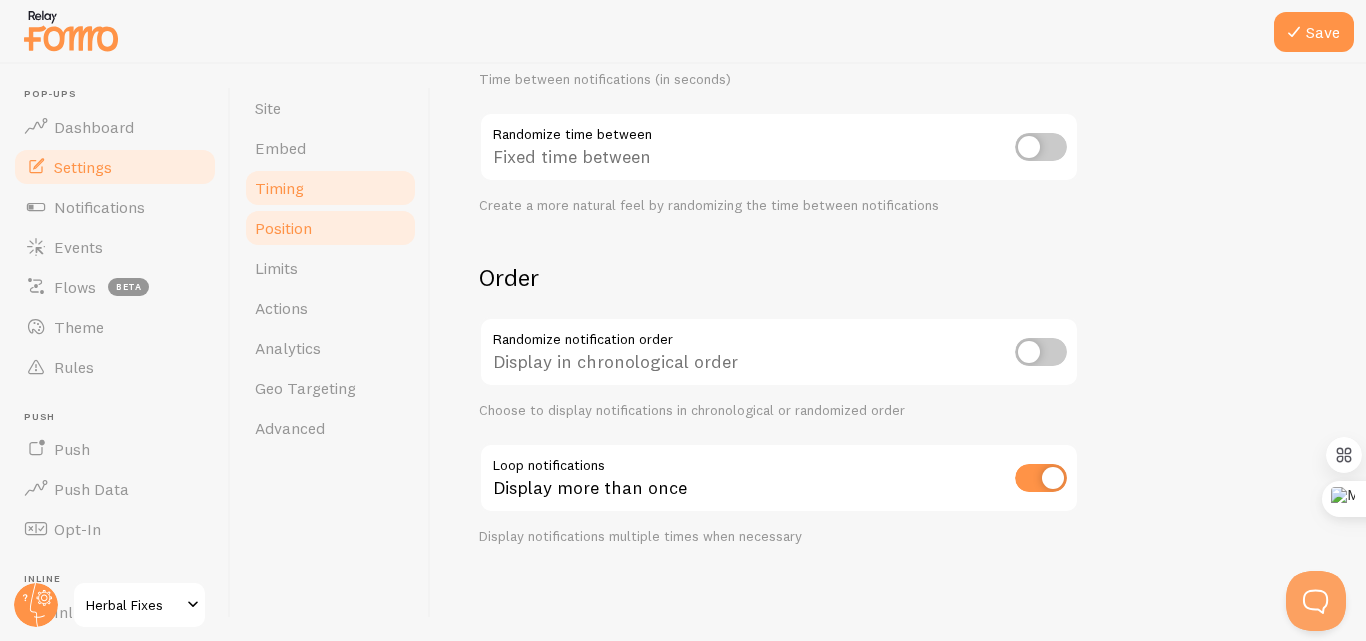 click on "Position" at bounding box center [330, 228] 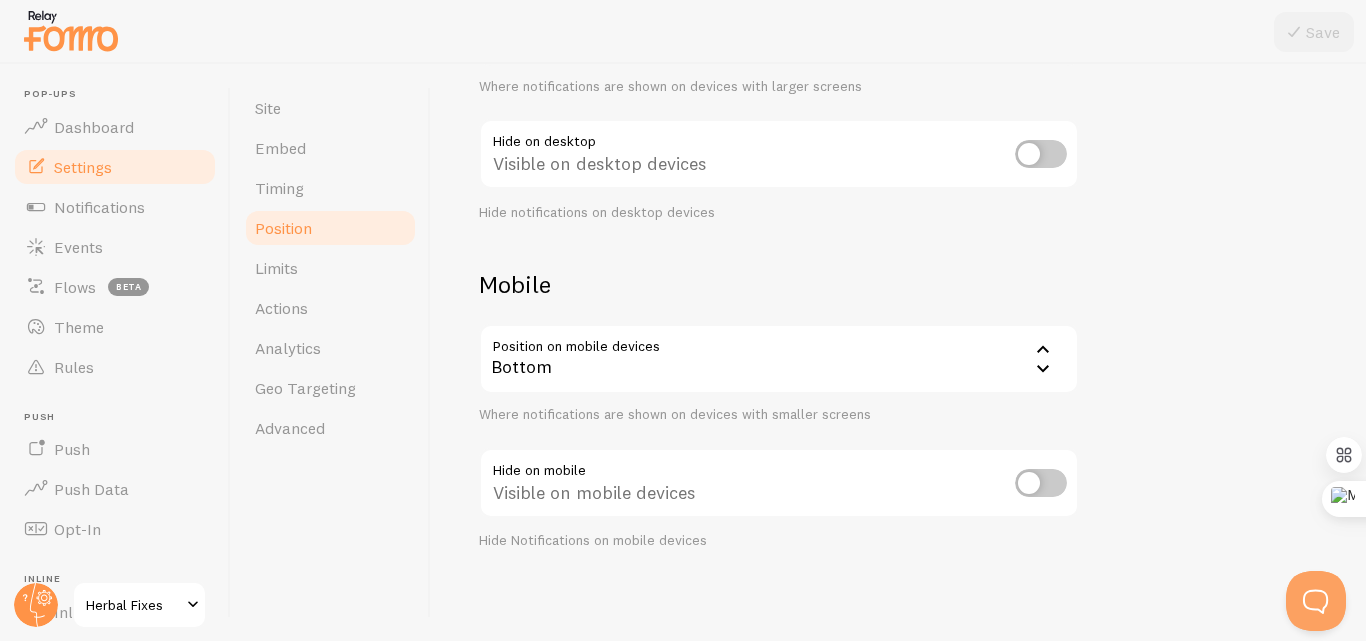 scroll, scrollTop: 294, scrollLeft: 0, axis: vertical 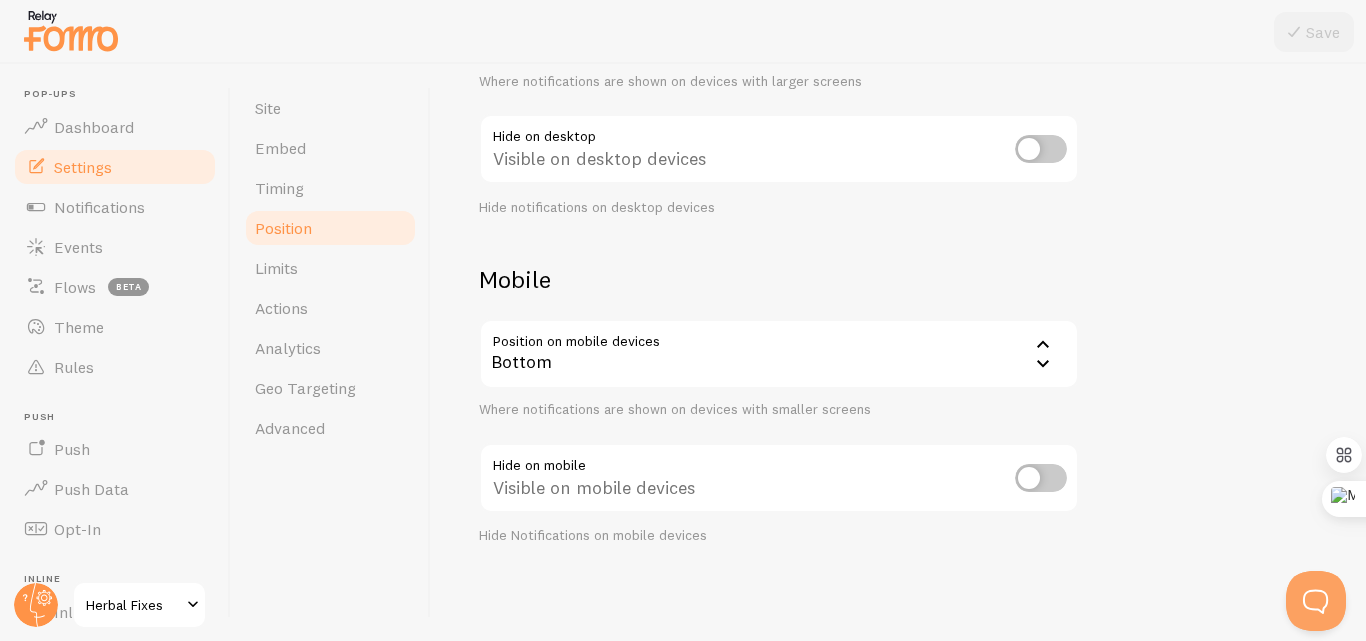 click at bounding box center [1041, 478] 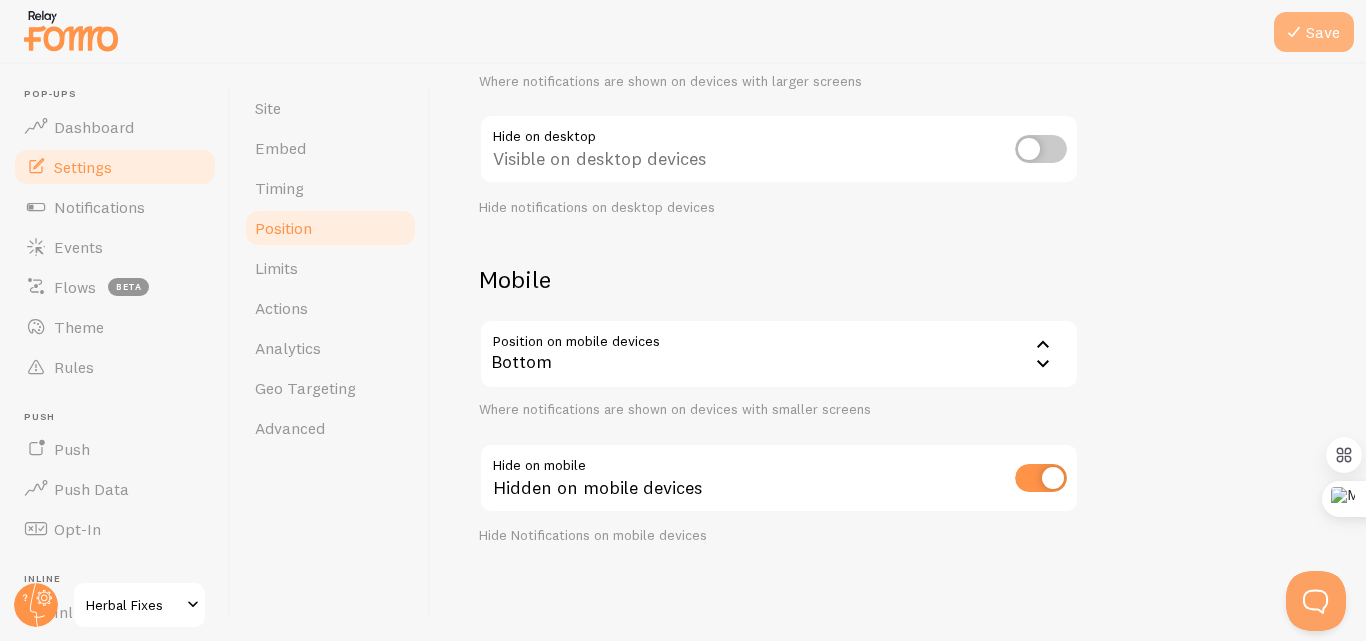 click at bounding box center [1294, 32] 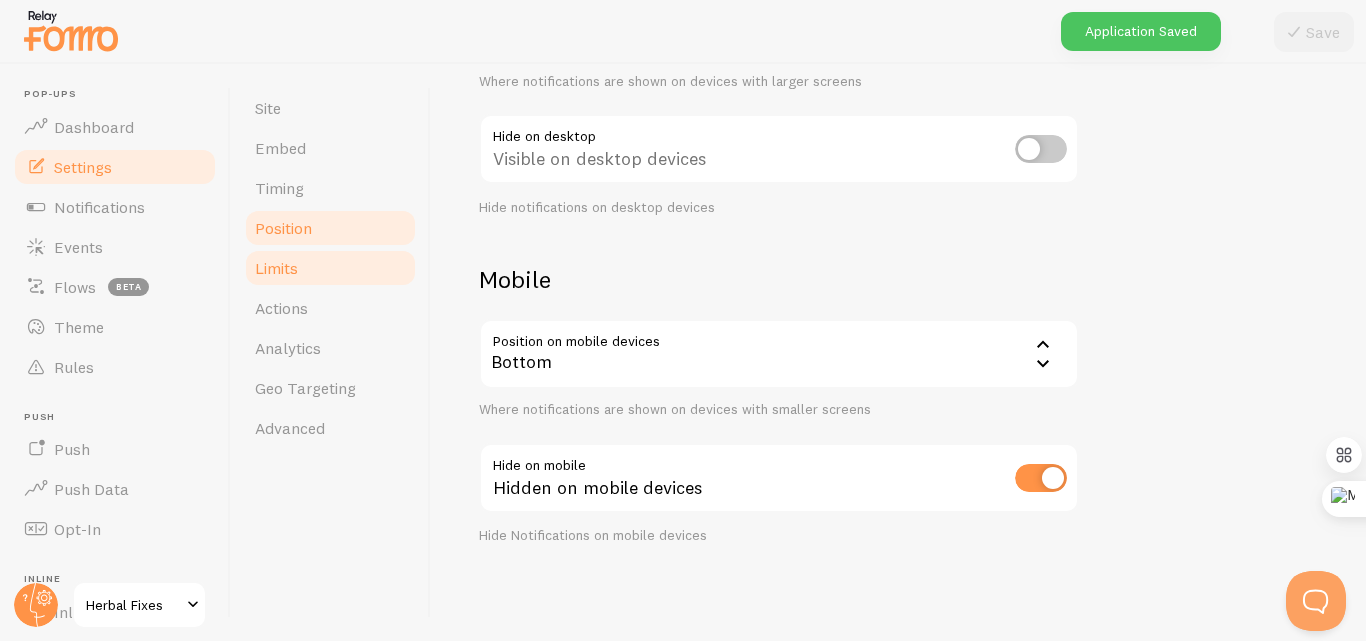 click on "Limits" at bounding box center (330, 268) 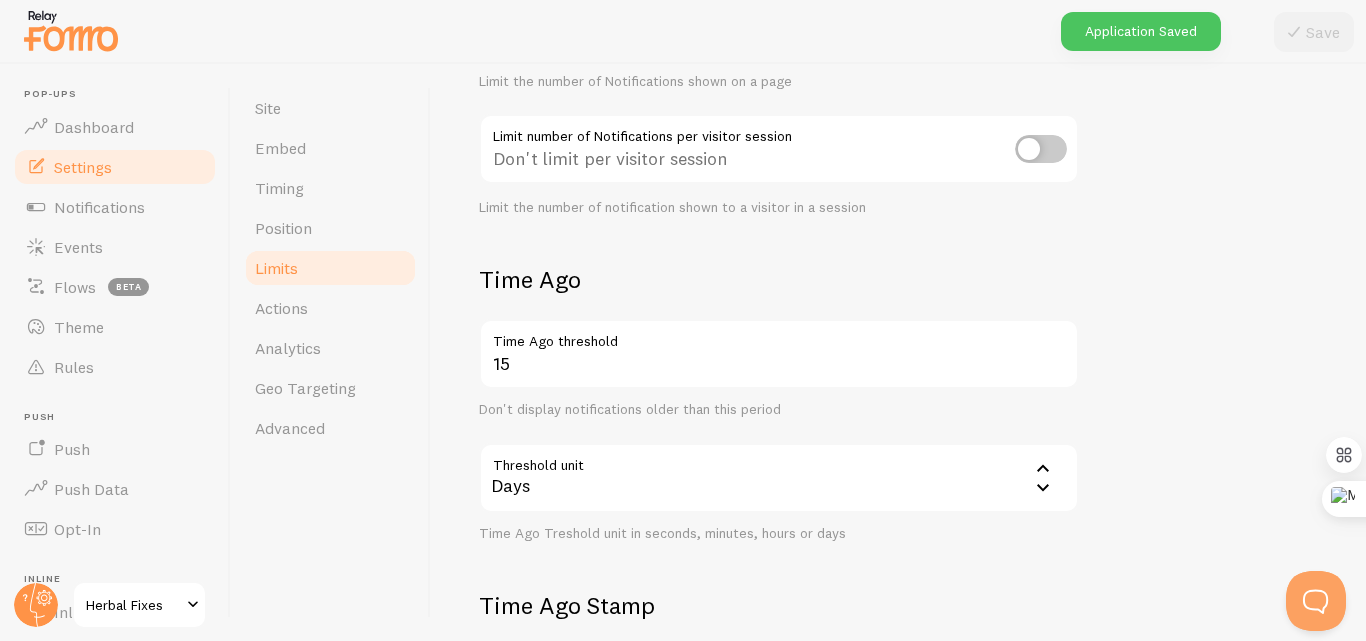 scroll, scrollTop: 0, scrollLeft: 0, axis: both 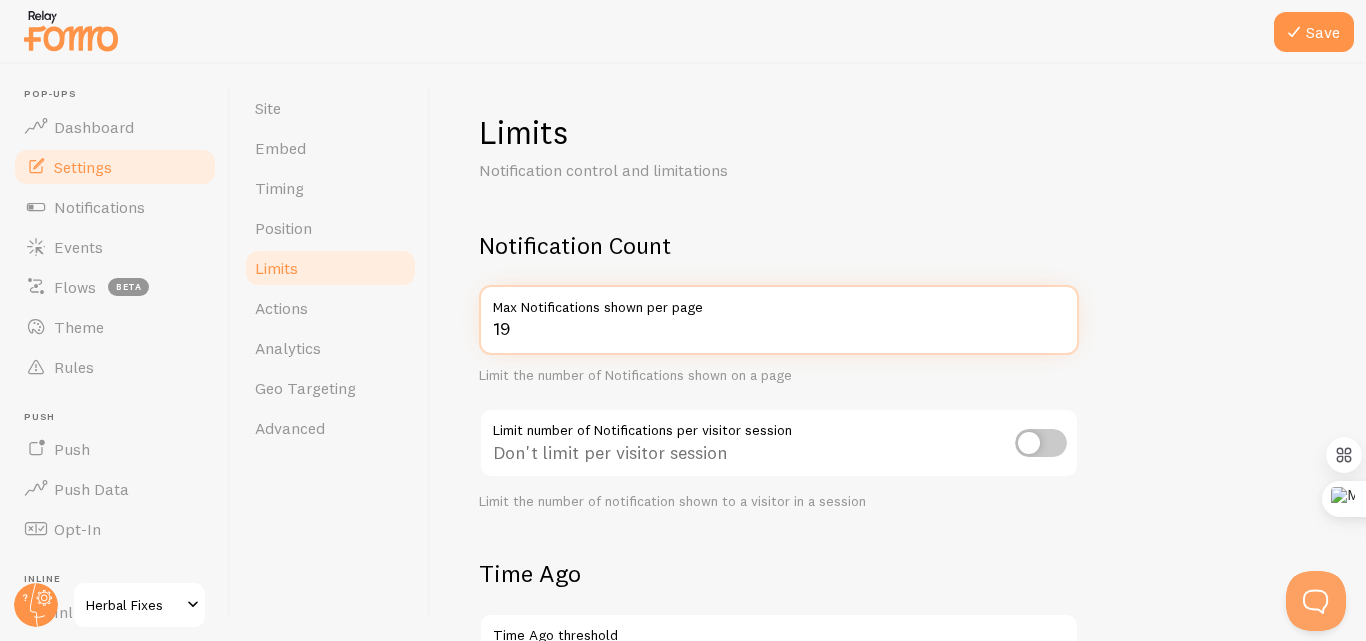 click on "19" at bounding box center (779, 320) 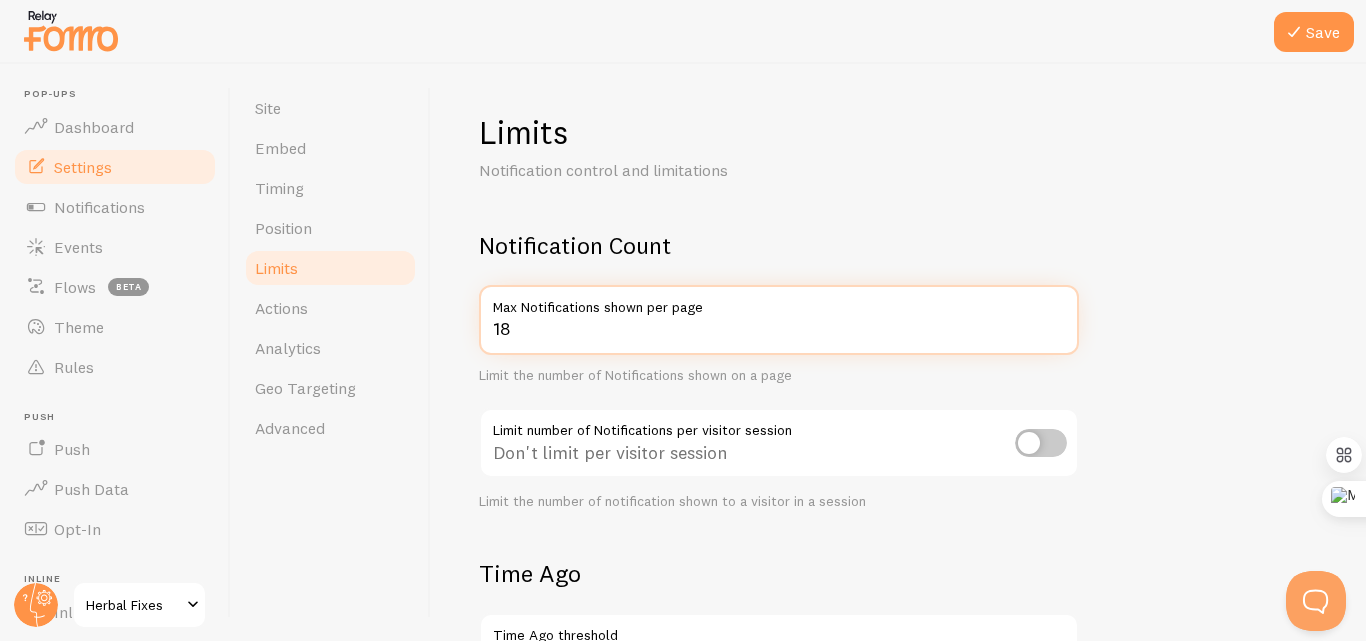 click on "18" at bounding box center [779, 320] 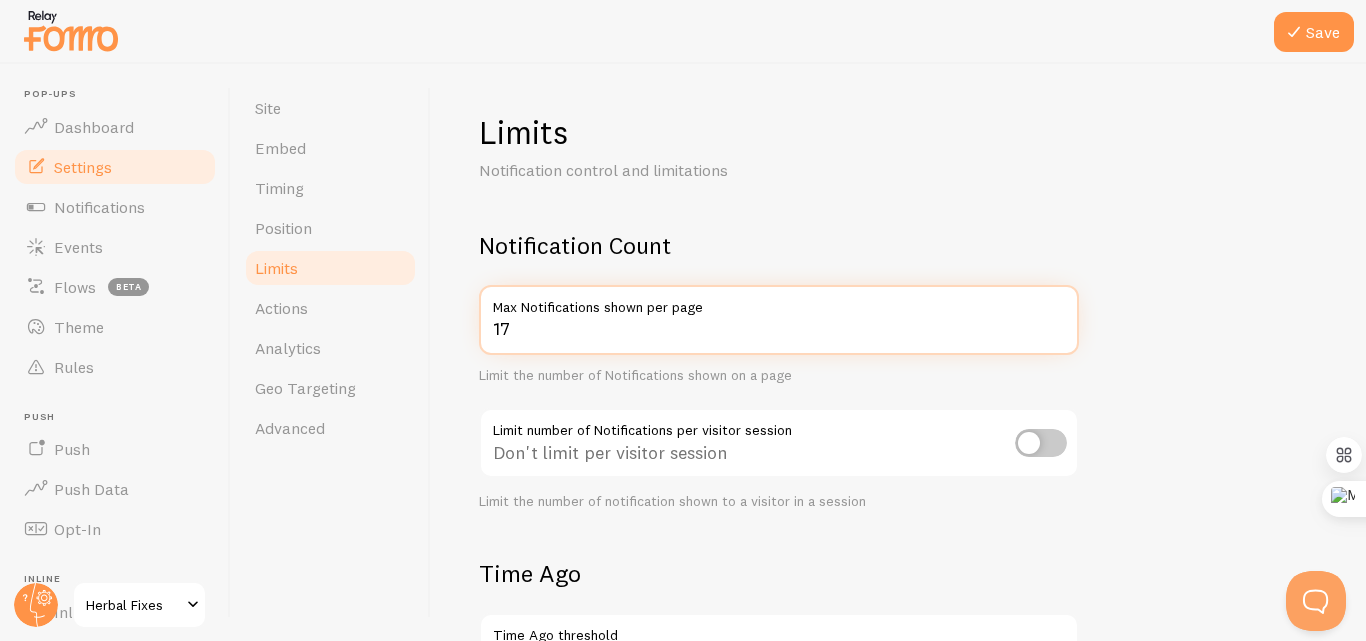 click on "17" at bounding box center (779, 320) 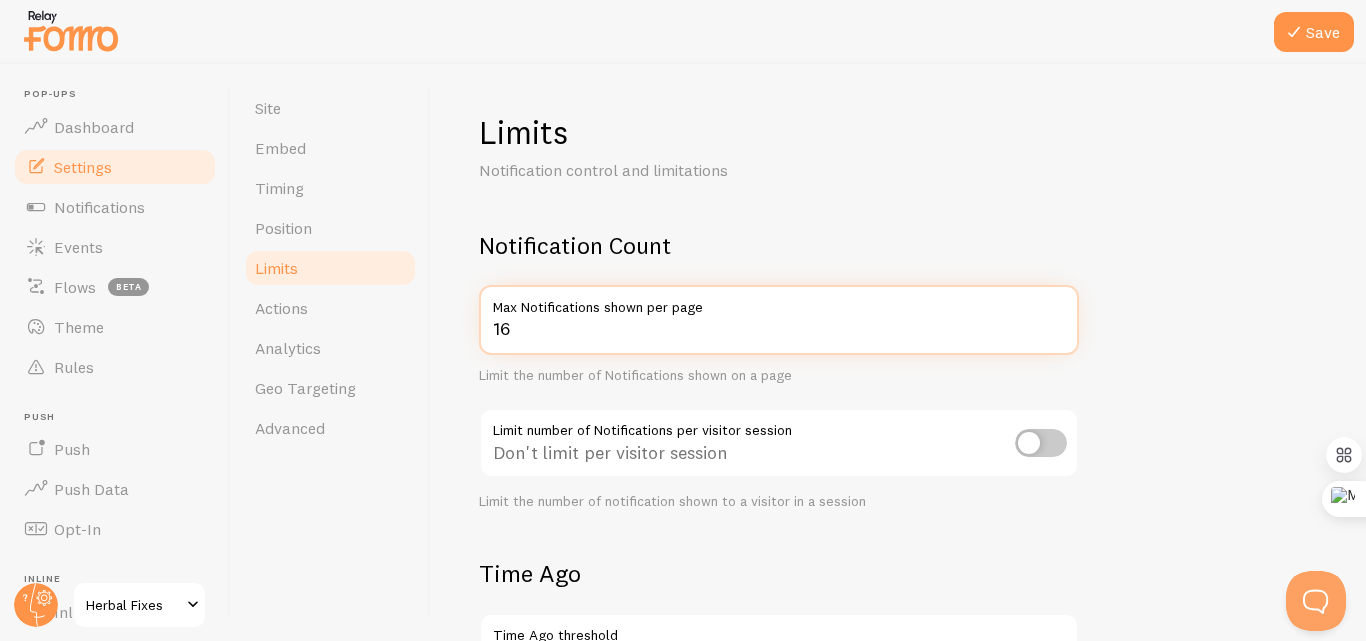 click on "16" at bounding box center [779, 320] 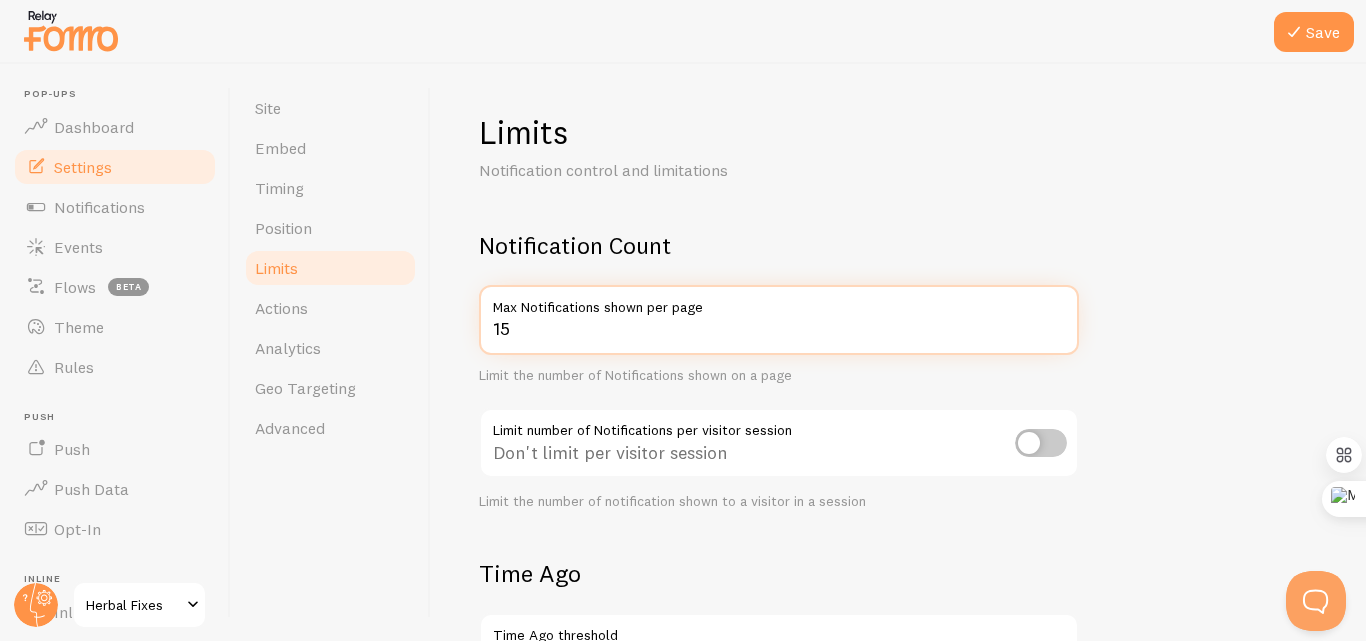 click on "15" at bounding box center [779, 320] 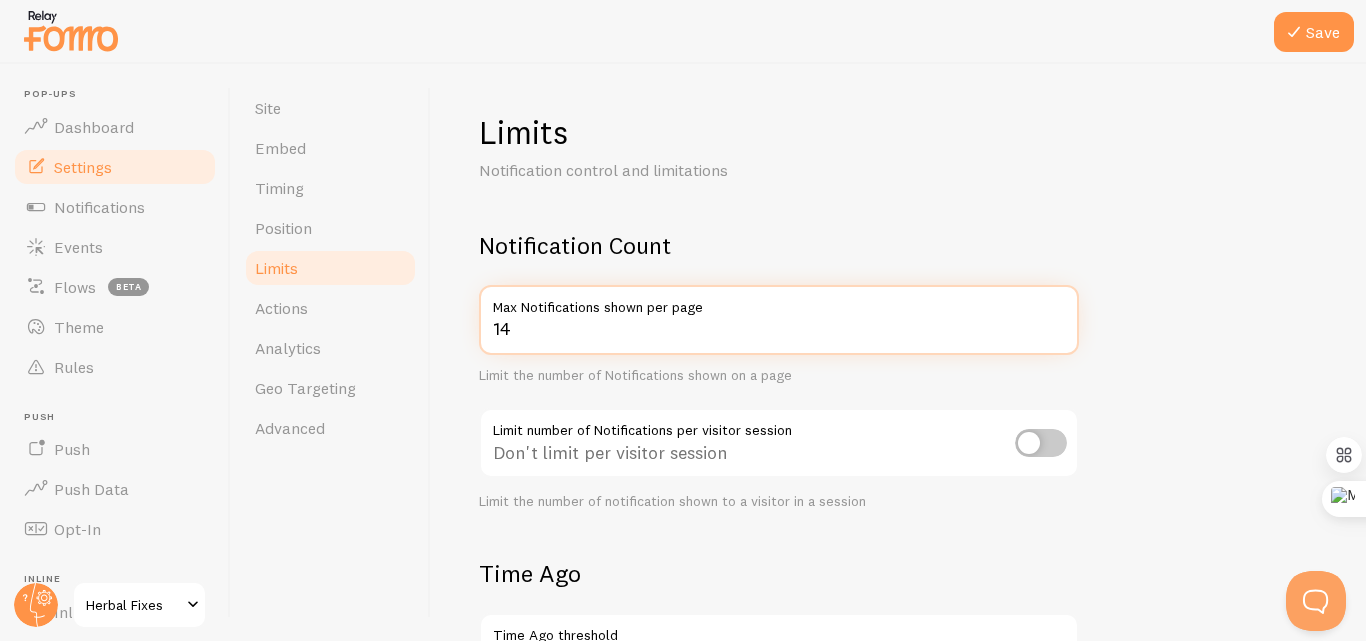 click on "14" at bounding box center (779, 320) 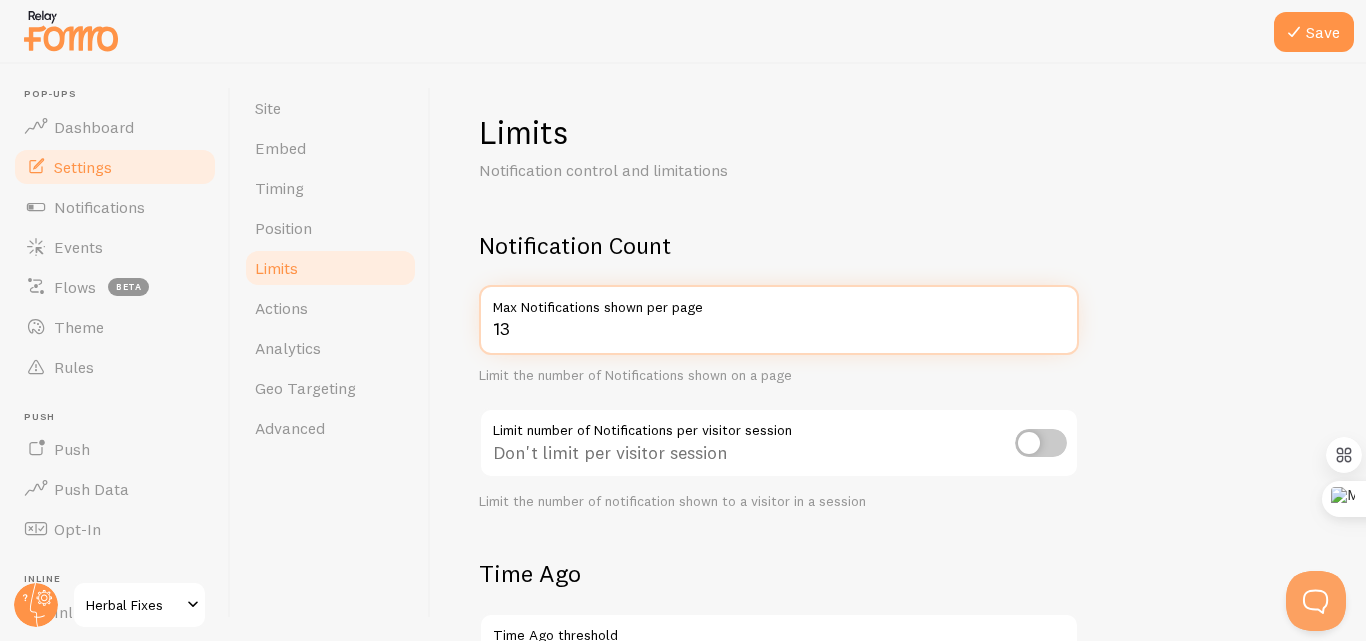 type on "13" 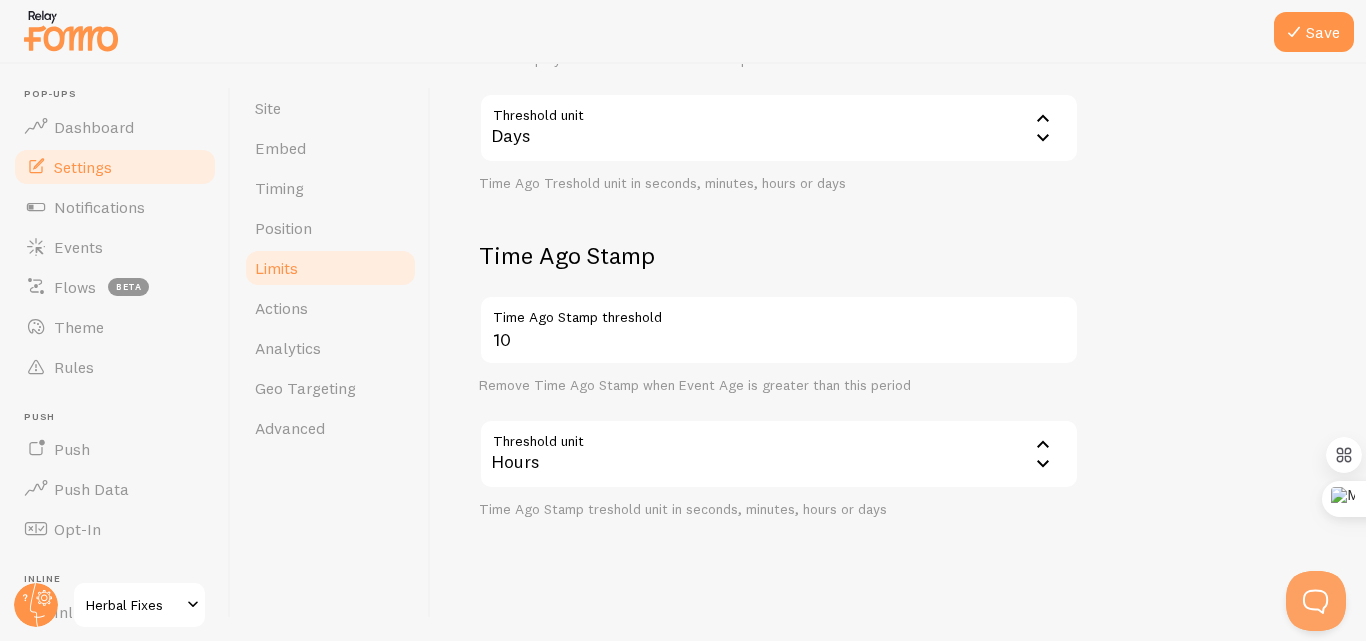 scroll, scrollTop: 656, scrollLeft: 0, axis: vertical 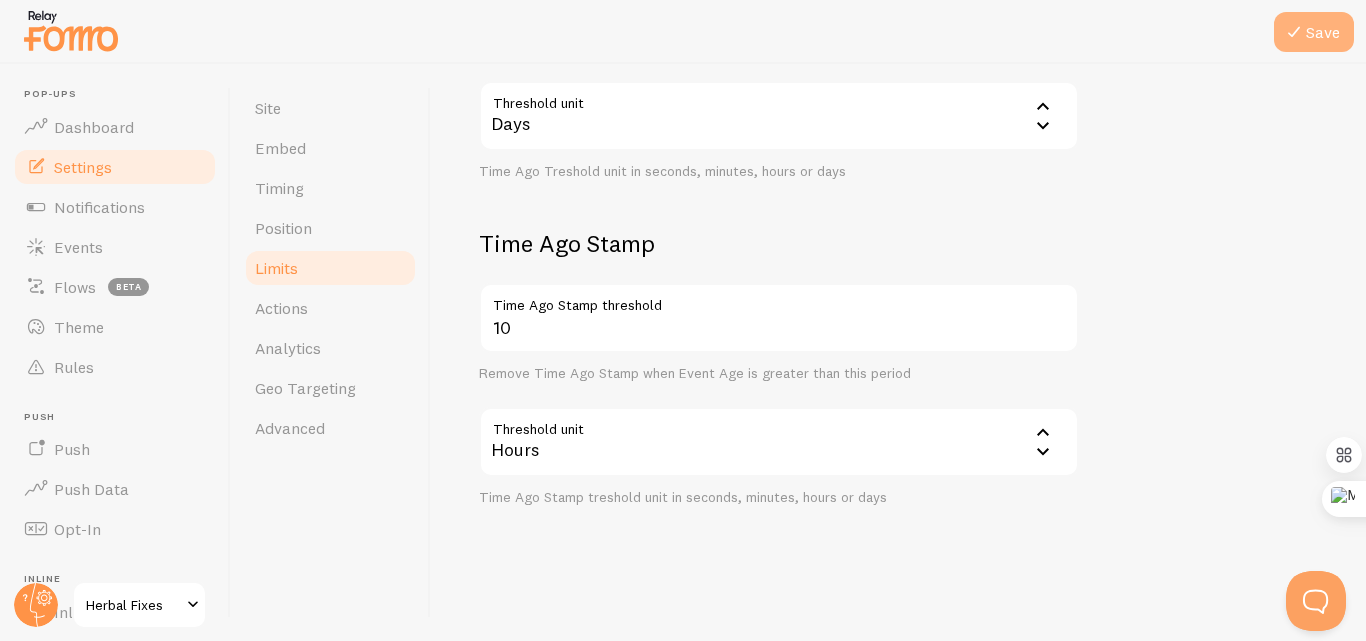 click on "Save" at bounding box center (1314, 32) 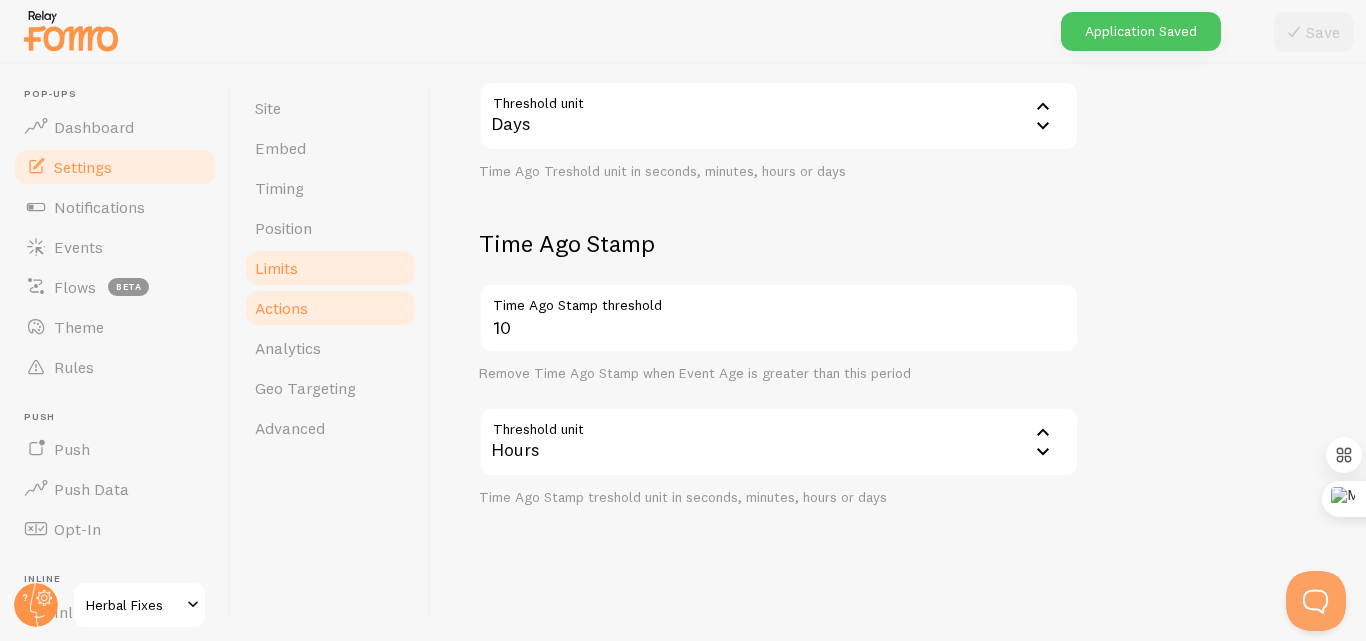 click on "Actions" at bounding box center (330, 308) 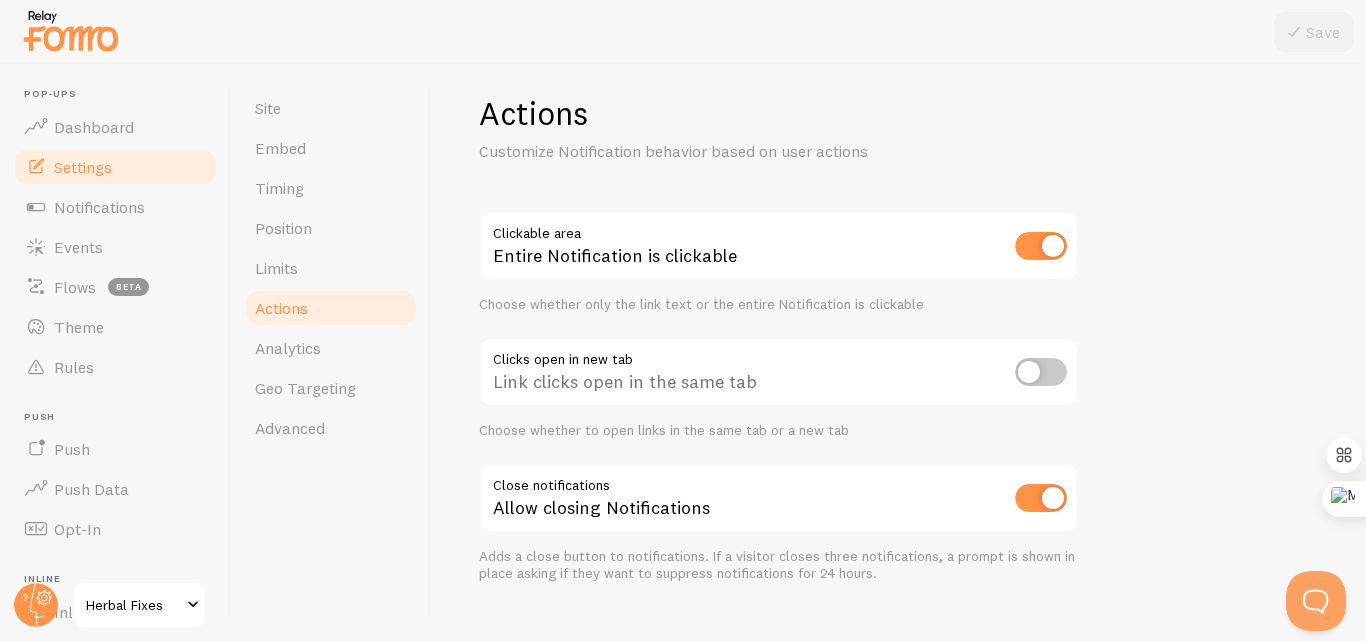 scroll, scrollTop: 57, scrollLeft: 0, axis: vertical 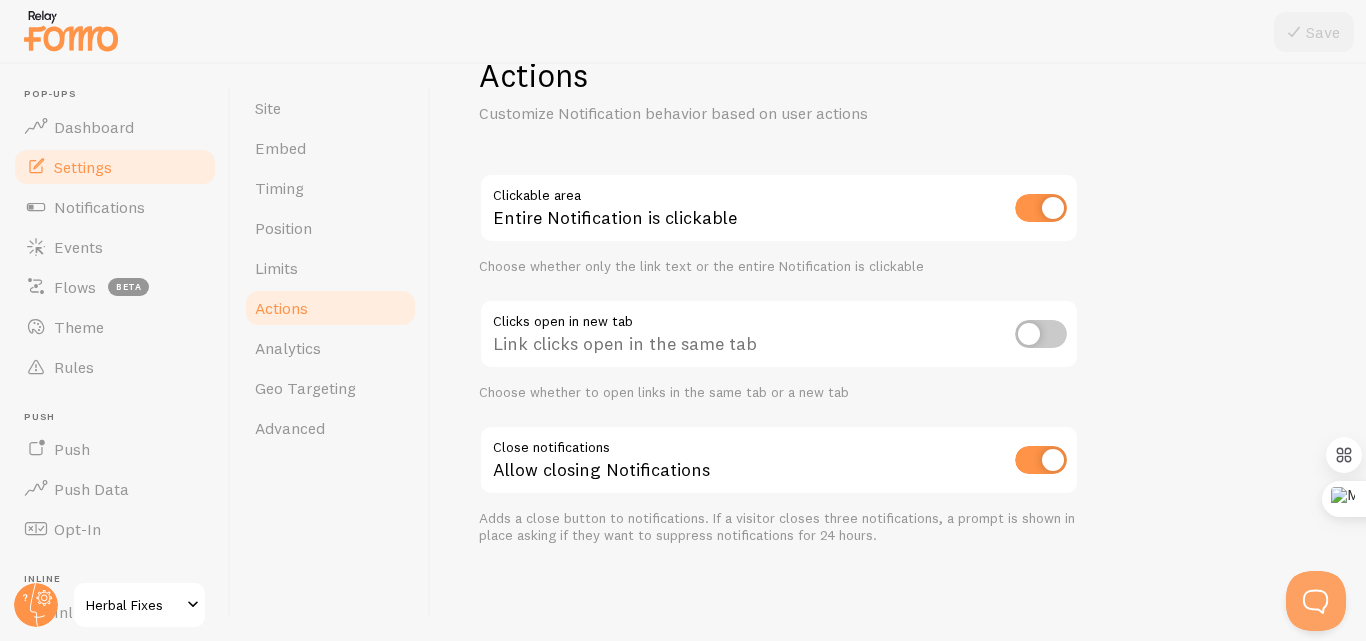 click at bounding box center [1041, 334] 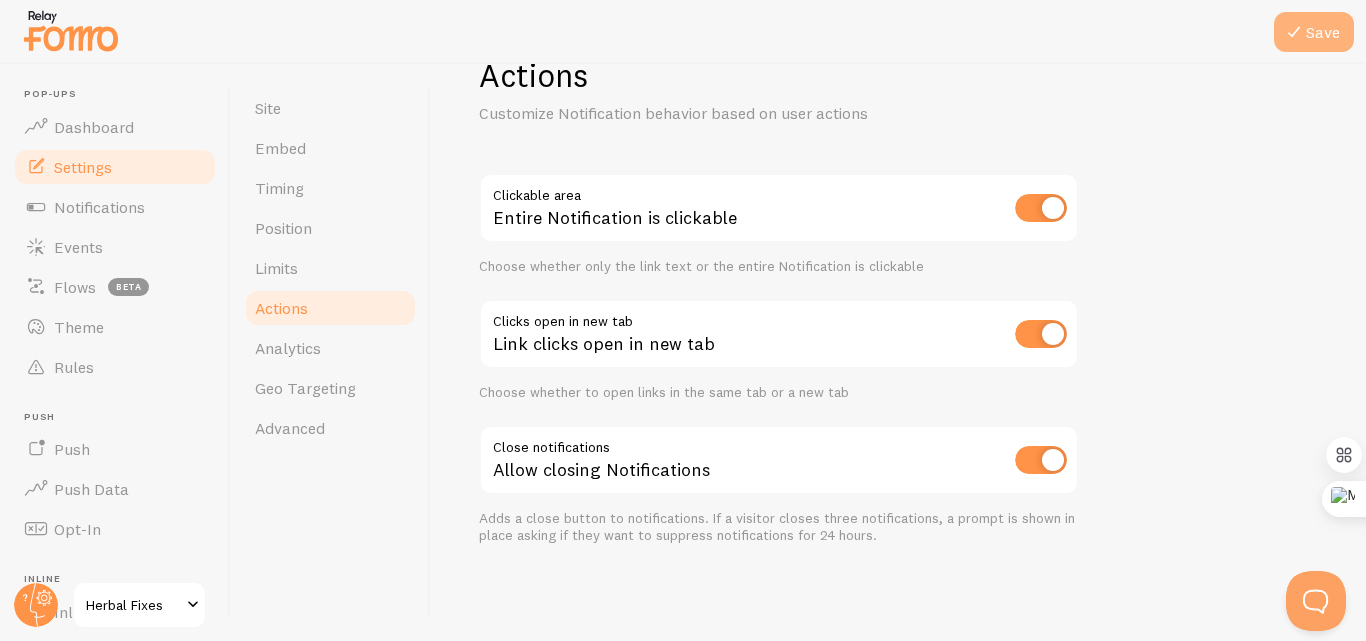 click on "Save" at bounding box center (1314, 32) 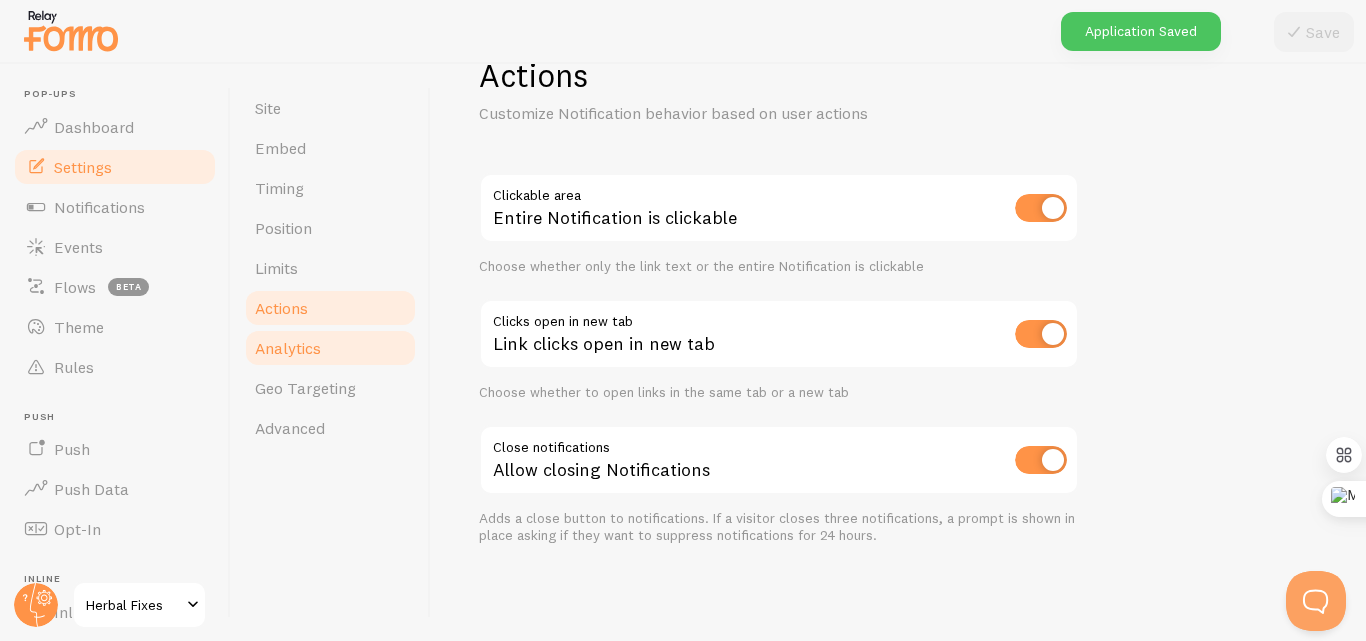 click on "Analytics" at bounding box center [330, 348] 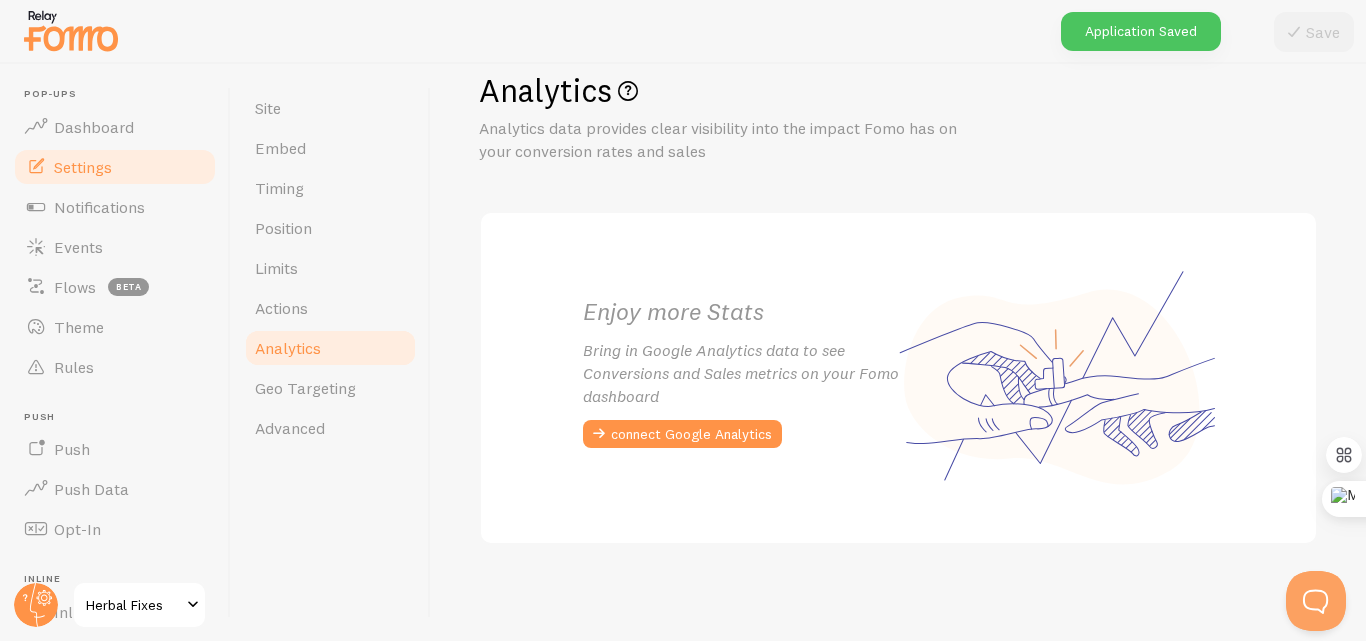 scroll, scrollTop: 0, scrollLeft: 0, axis: both 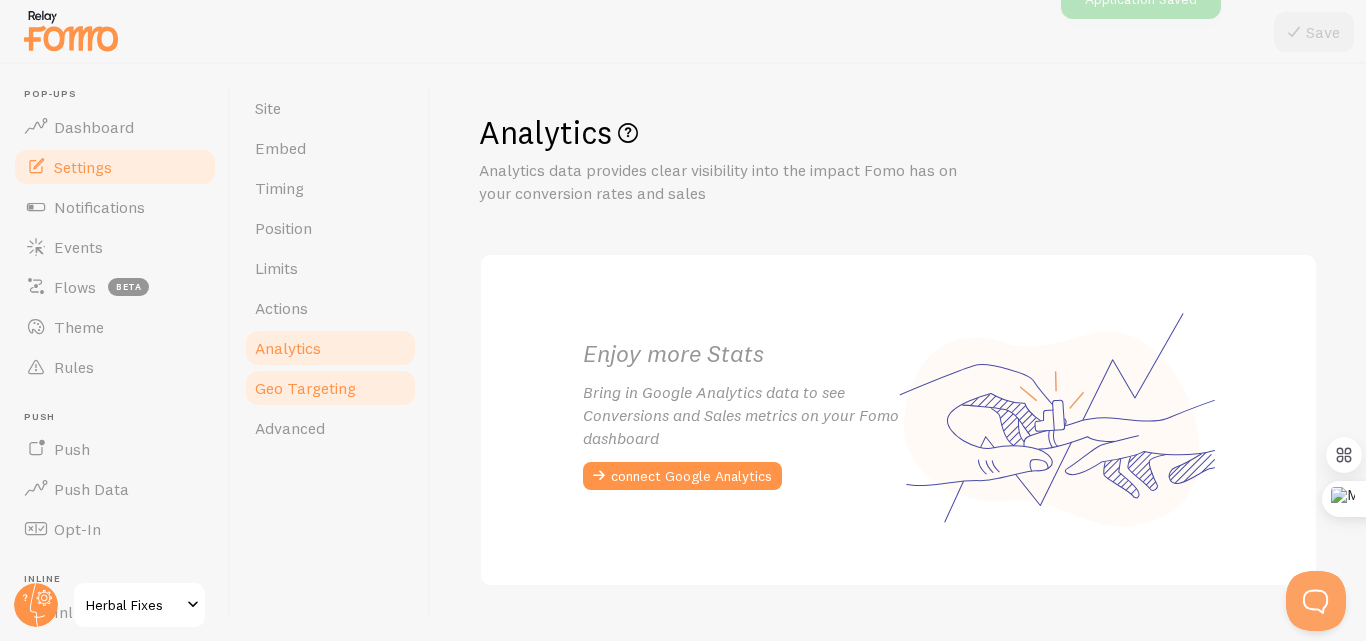 click on "Geo Targeting" at bounding box center [305, 388] 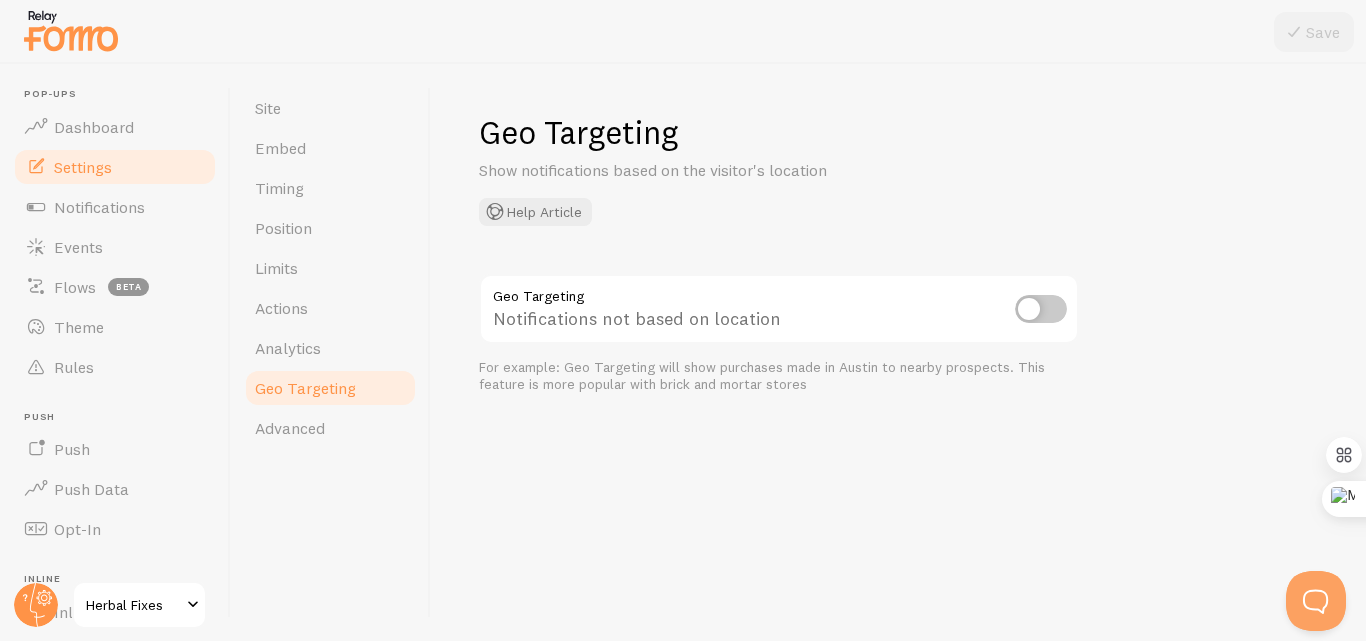 click at bounding box center [1041, 309] 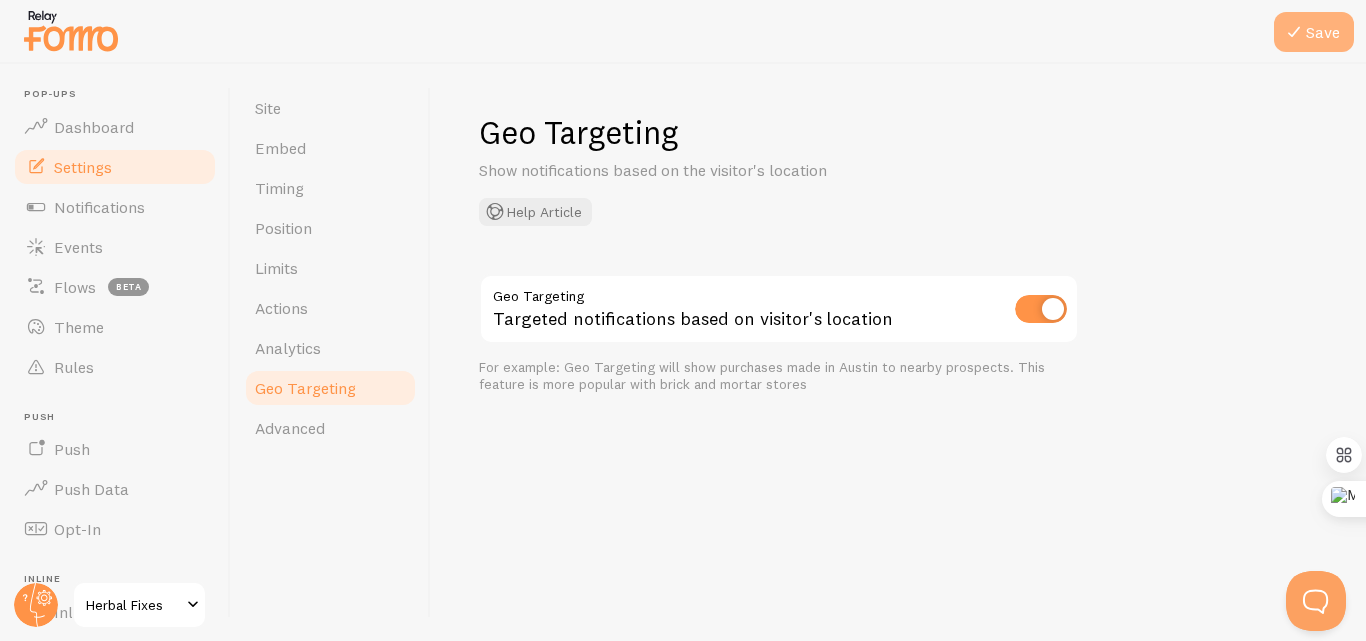 click at bounding box center (1294, 32) 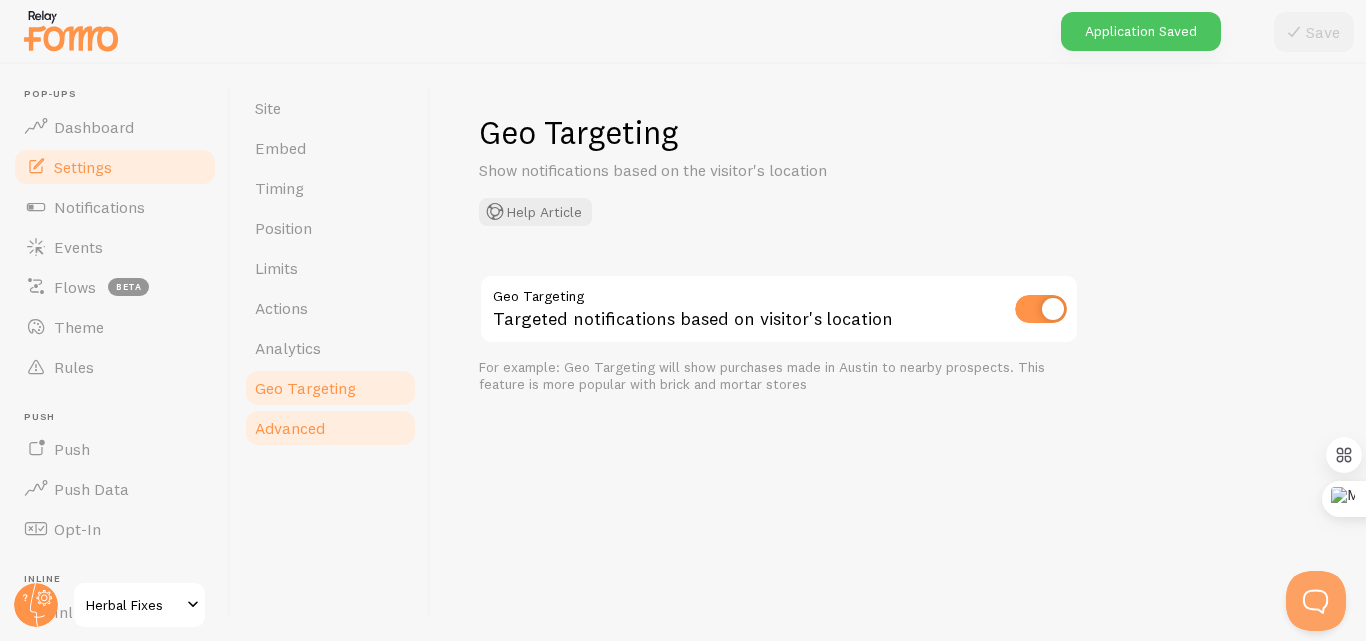 click on "Advanced" at bounding box center (290, 428) 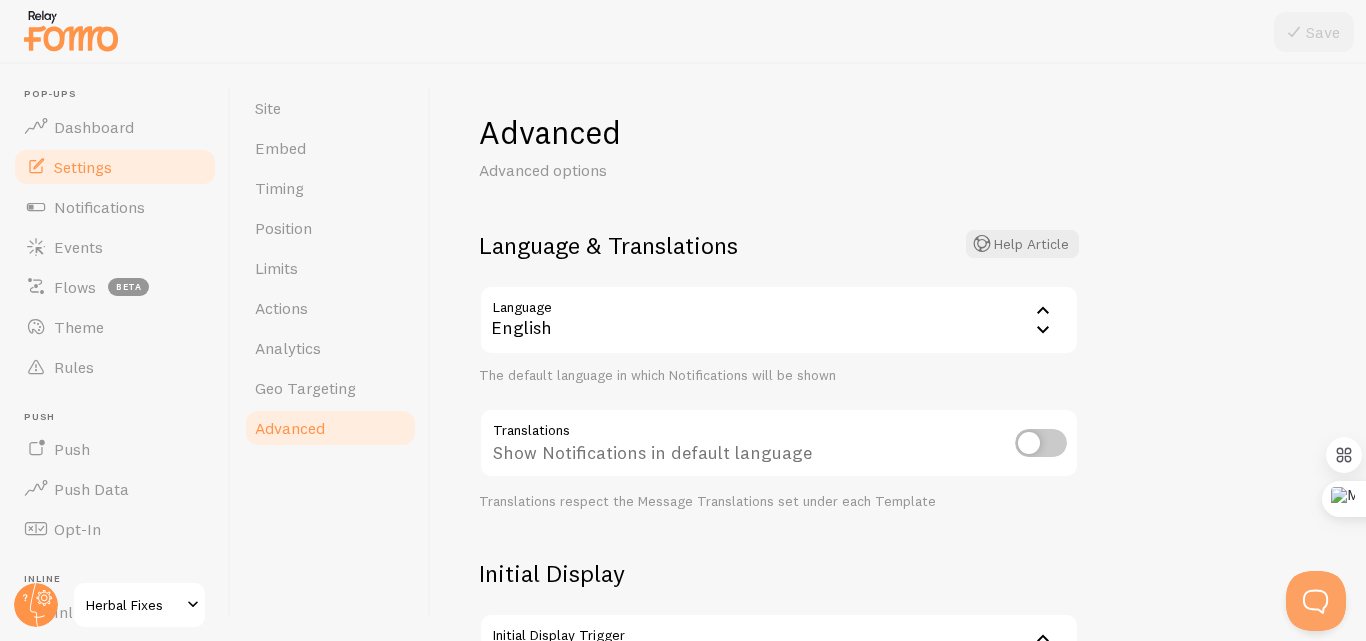 click at bounding box center (1041, 443) 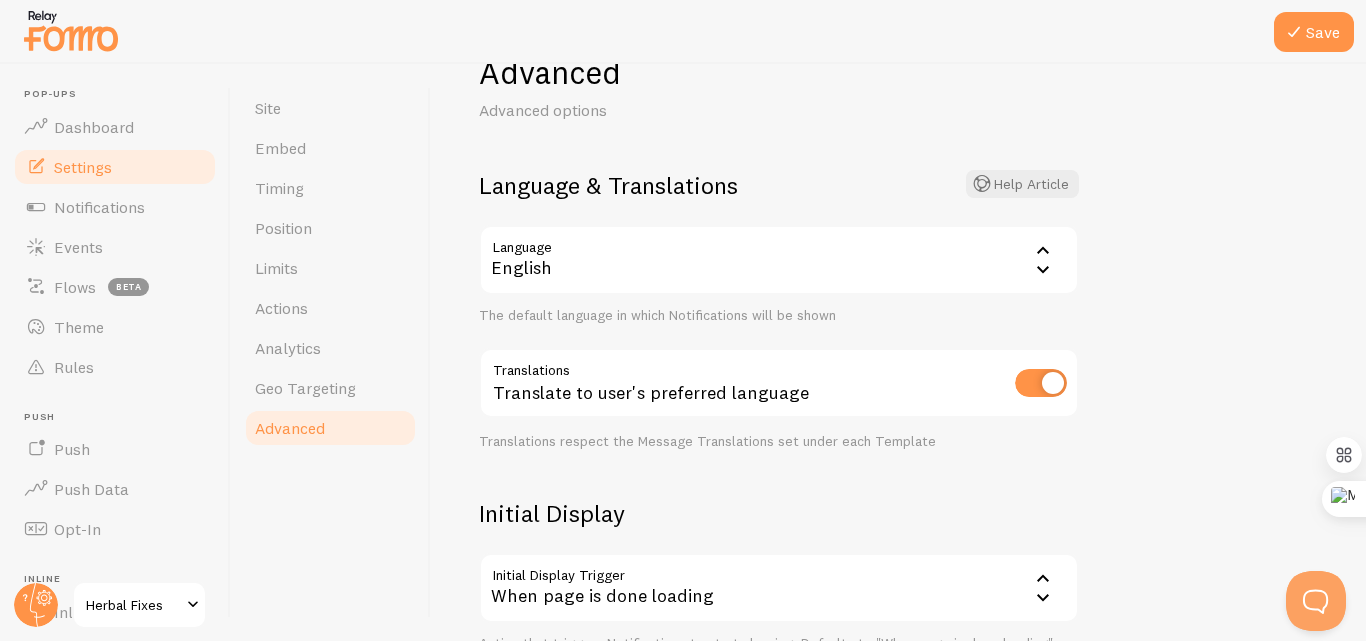 scroll, scrollTop: 0, scrollLeft: 0, axis: both 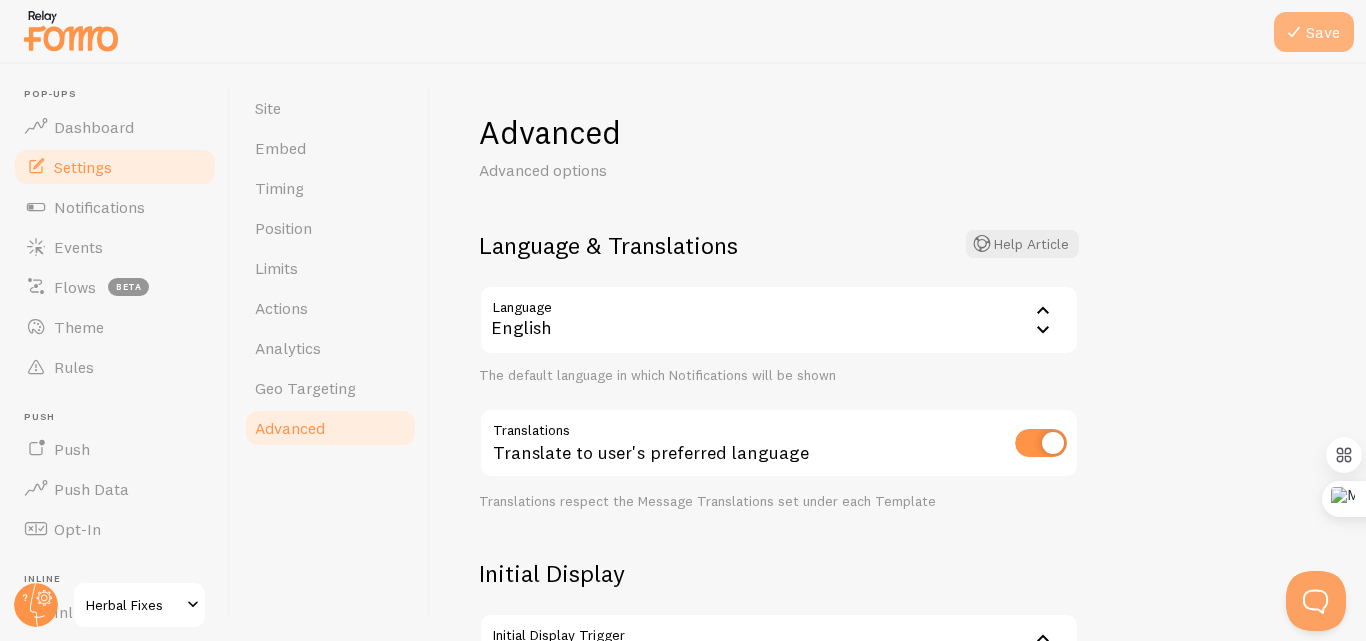 click on "Save" at bounding box center (1314, 32) 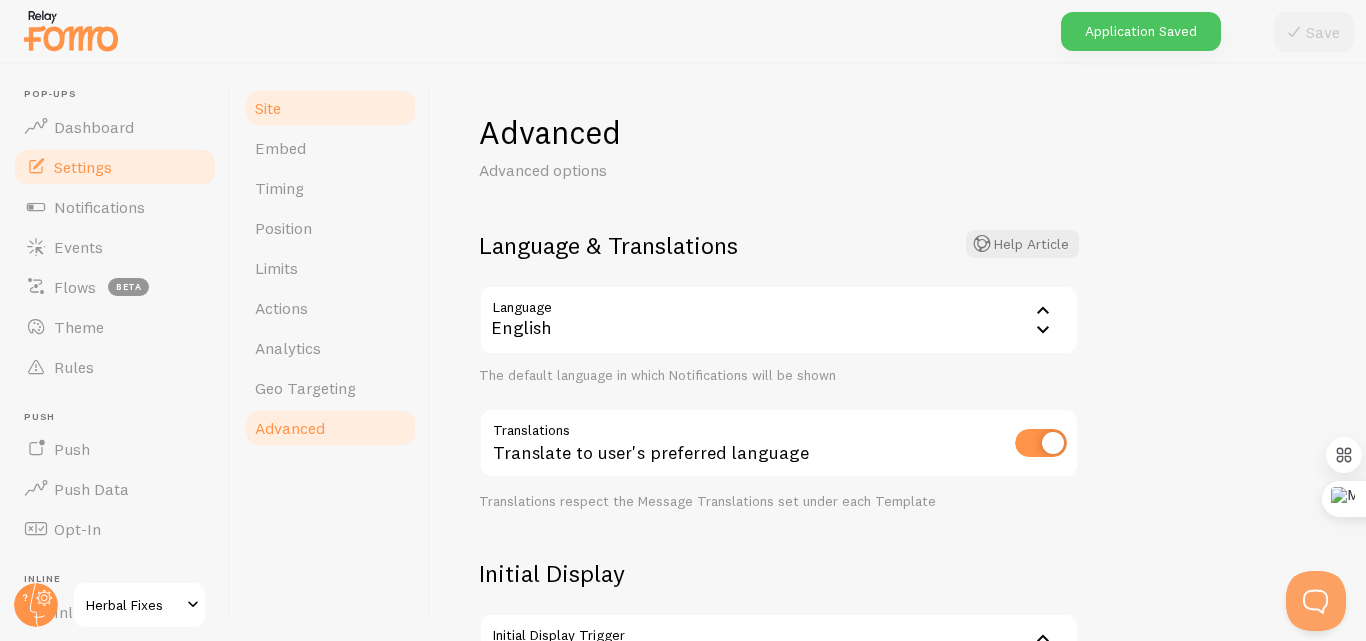click on "Site" at bounding box center (330, 108) 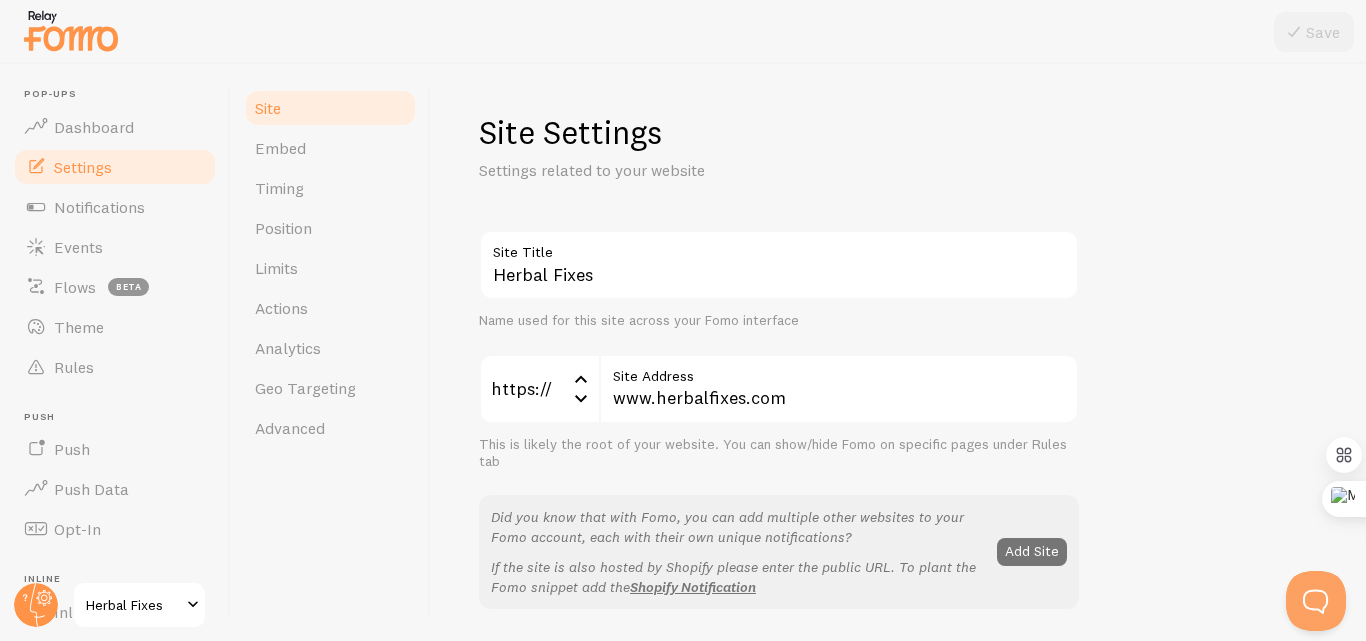 click at bounding box center [683, 32] 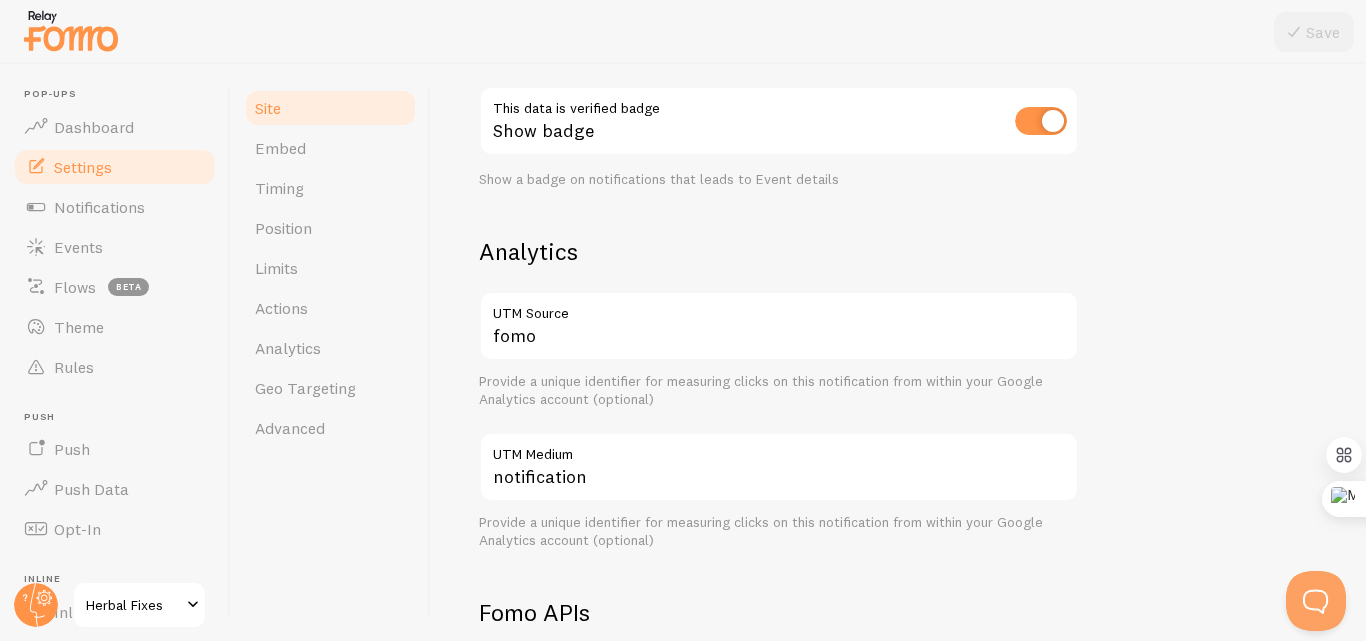 scroll, scrollTop: 0, scrollLeft: 0, axis: both 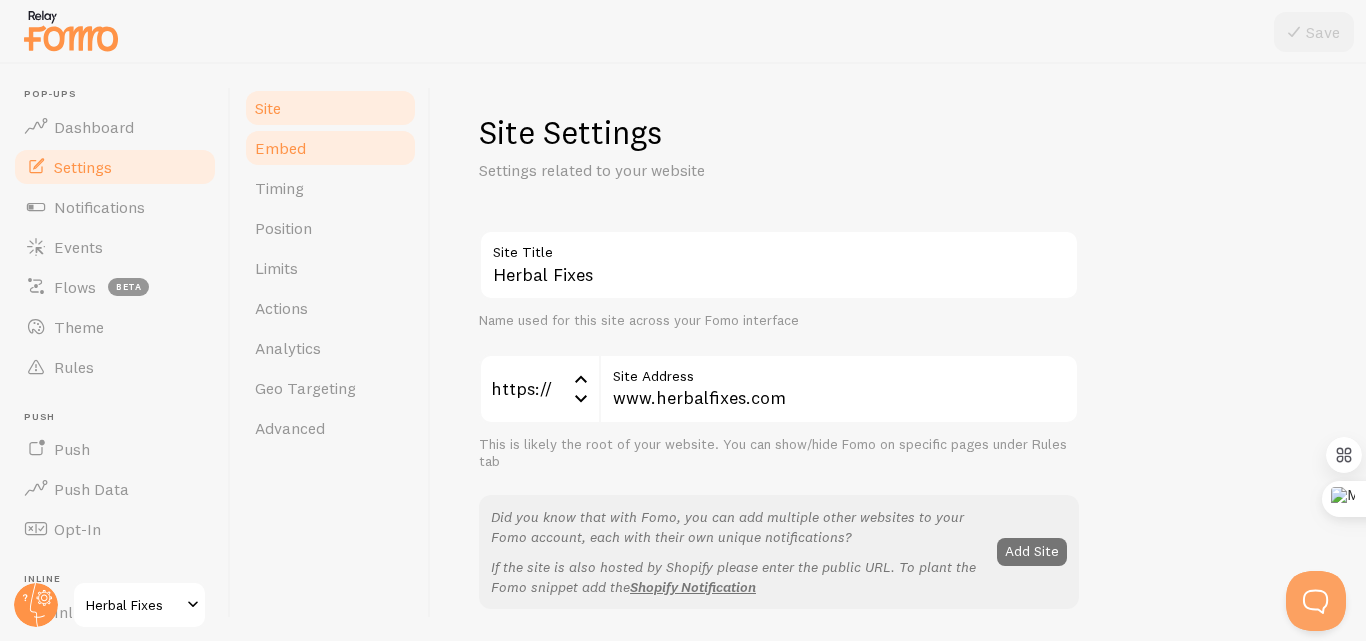click on "Embed" at bounding box center (330, 148) 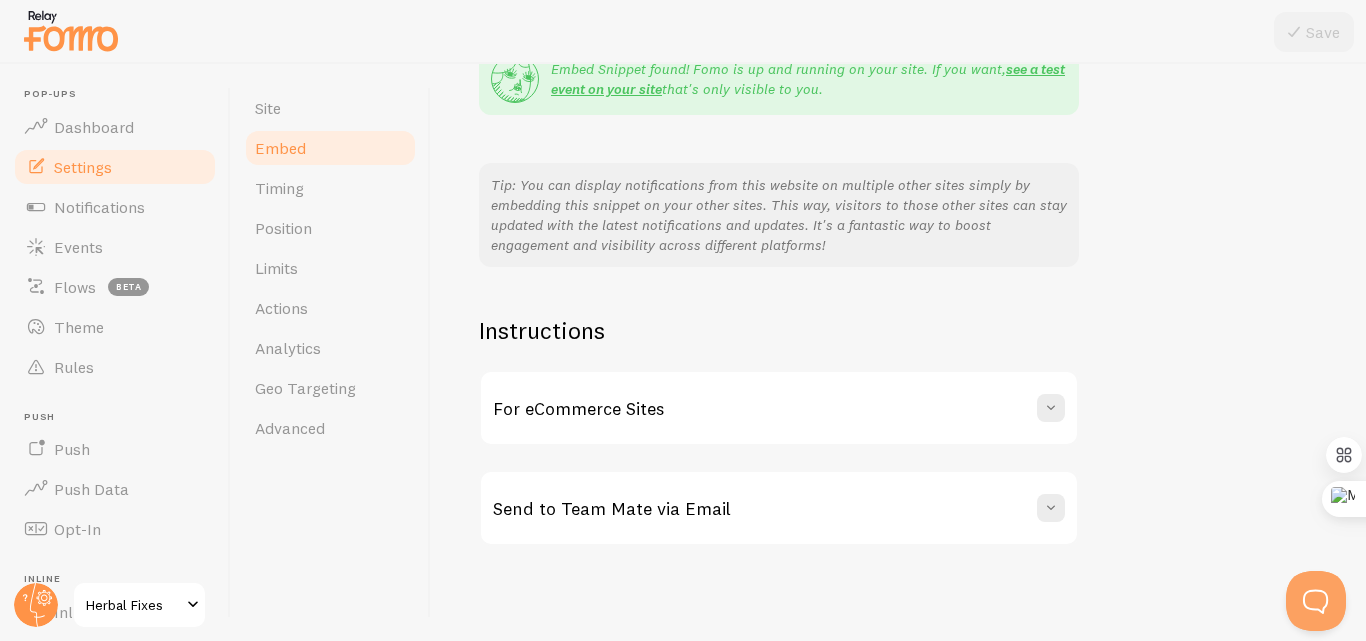 scroll, scrollTop: 432, scrollLeft: 0, axis: vertical 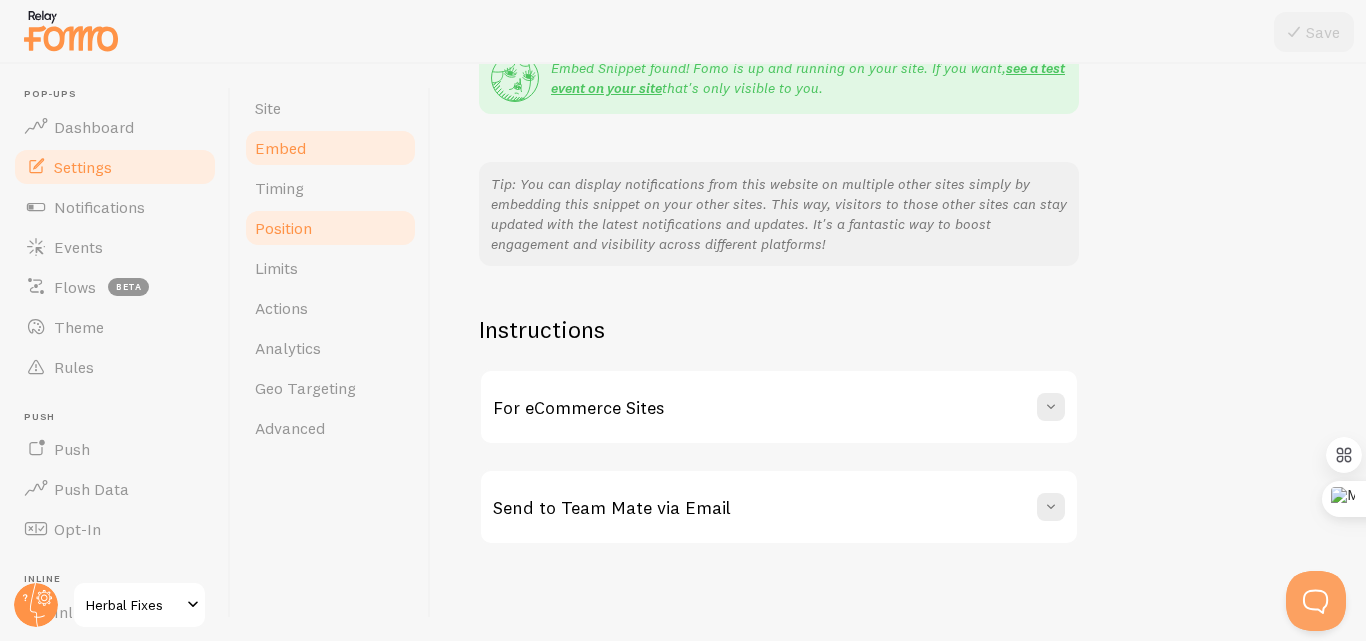 click on "Position" at bounding box center [330, 228] 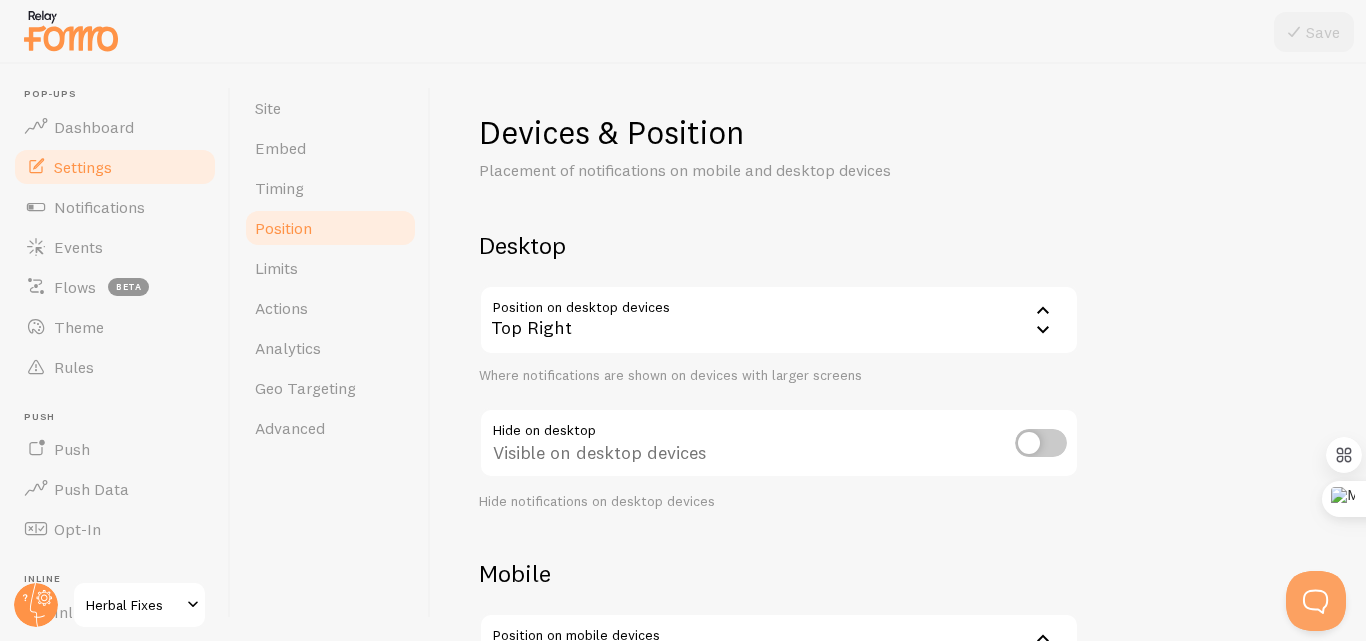 click 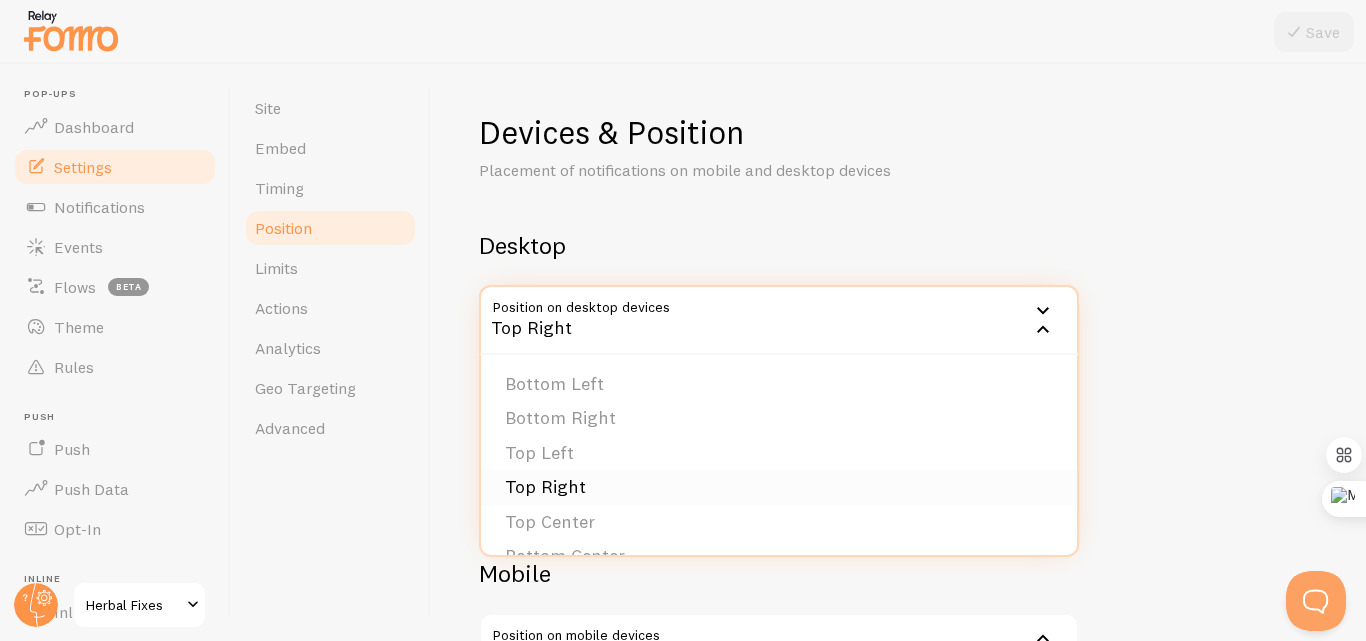 scroll, scrollTop: 100, scrollLeft: 0, axis: vertical 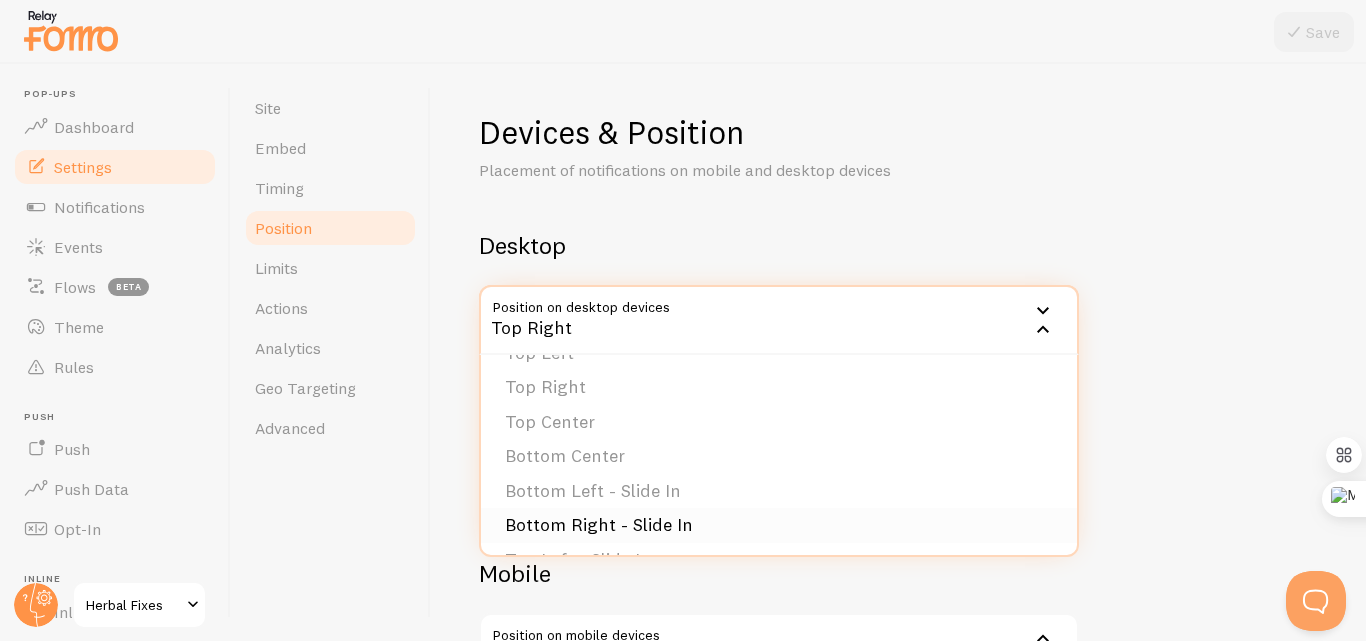 click on "Bottom Right - Slide In" at bounding box center (779, 525) 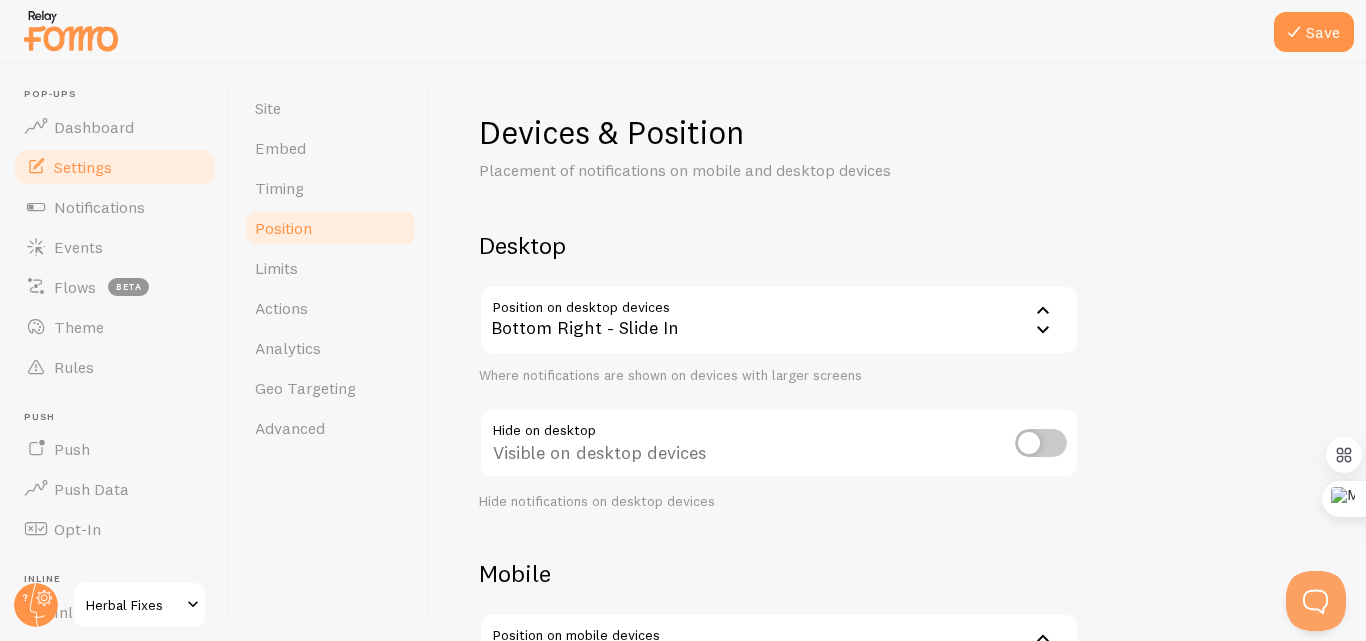 click on "Bottom Right - Slide In" at bounding box center (779, 320) 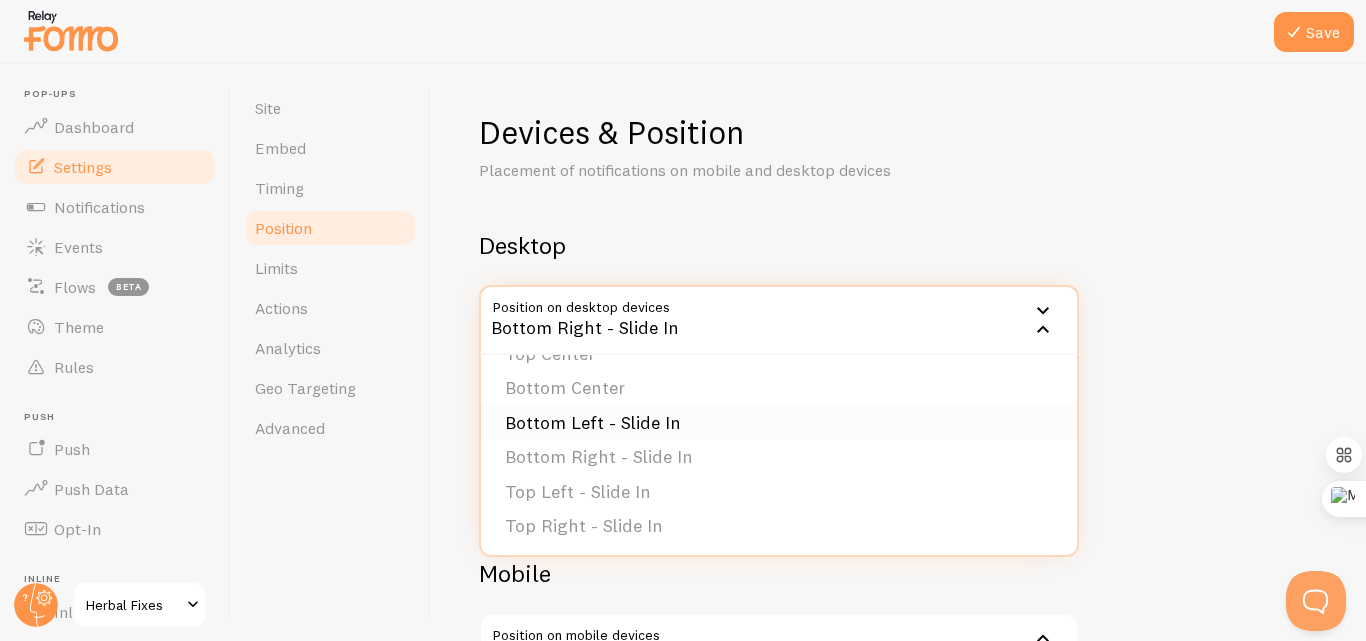 scroll, scrollTop: 169, scrollLeft: 0, axis: vertical 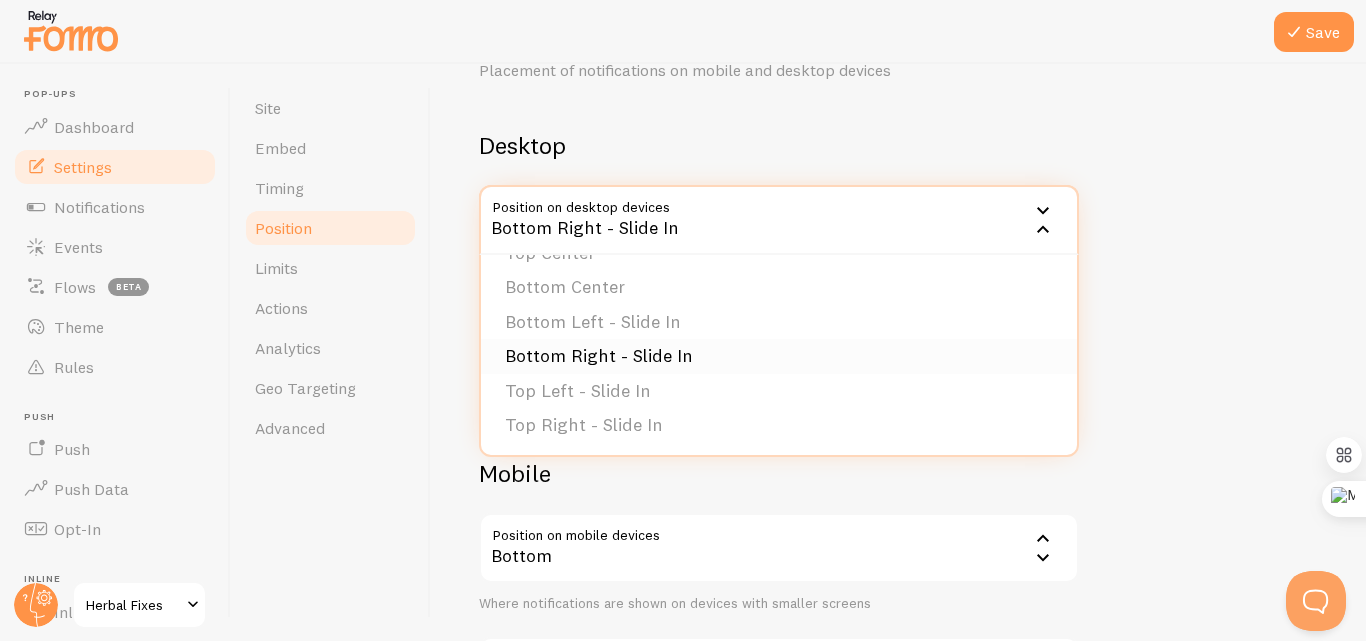 click on "Bottom Right - Slide In" at bounding box center (779, 356) 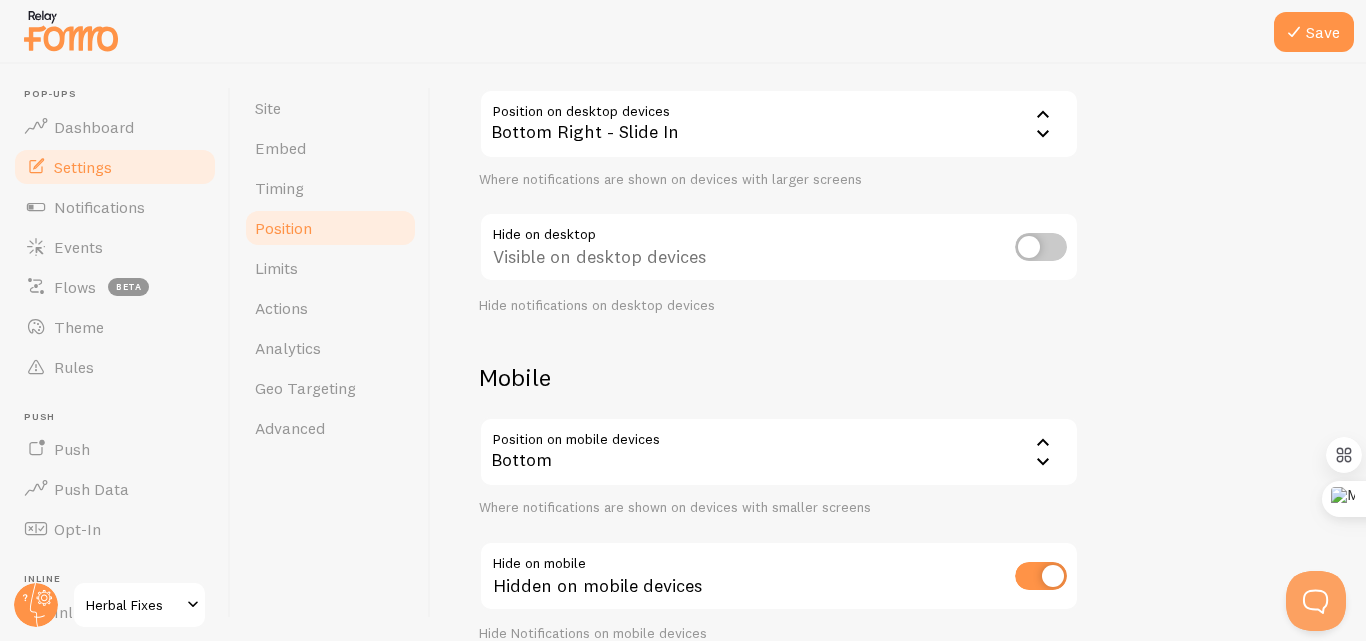 scroll, scrollTop: 200, scrollLeft: 0, axis: vertical 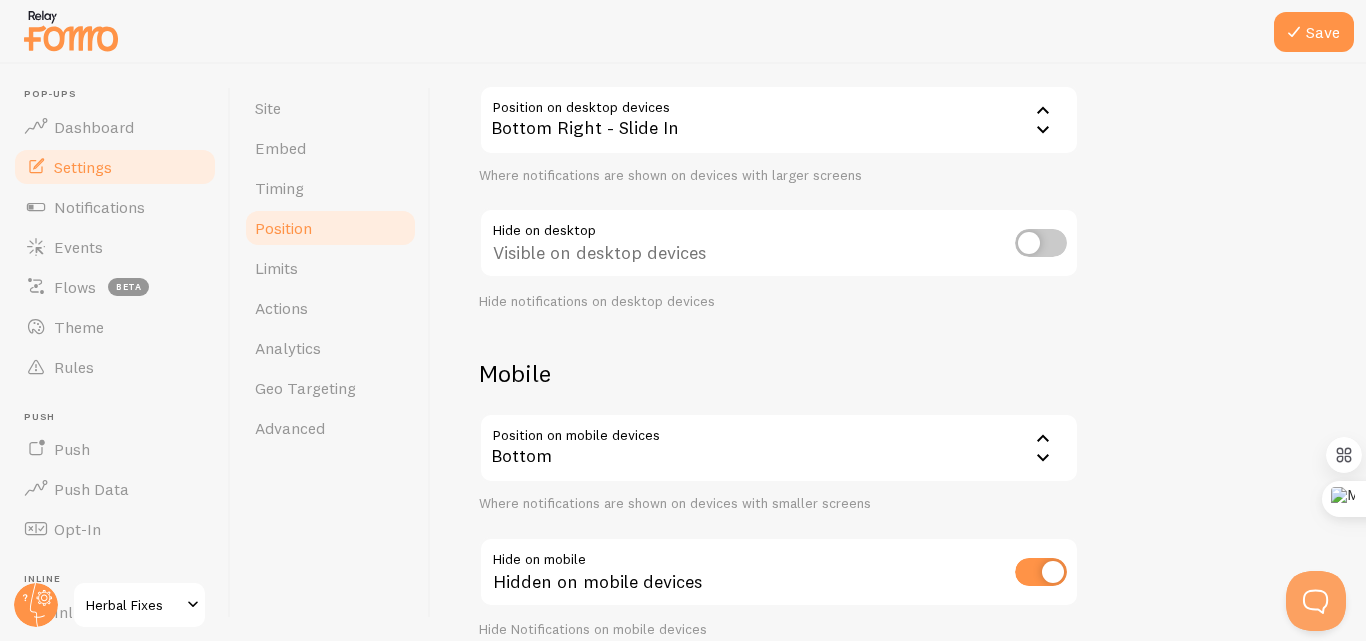 click at bounding box center [1041, 243] 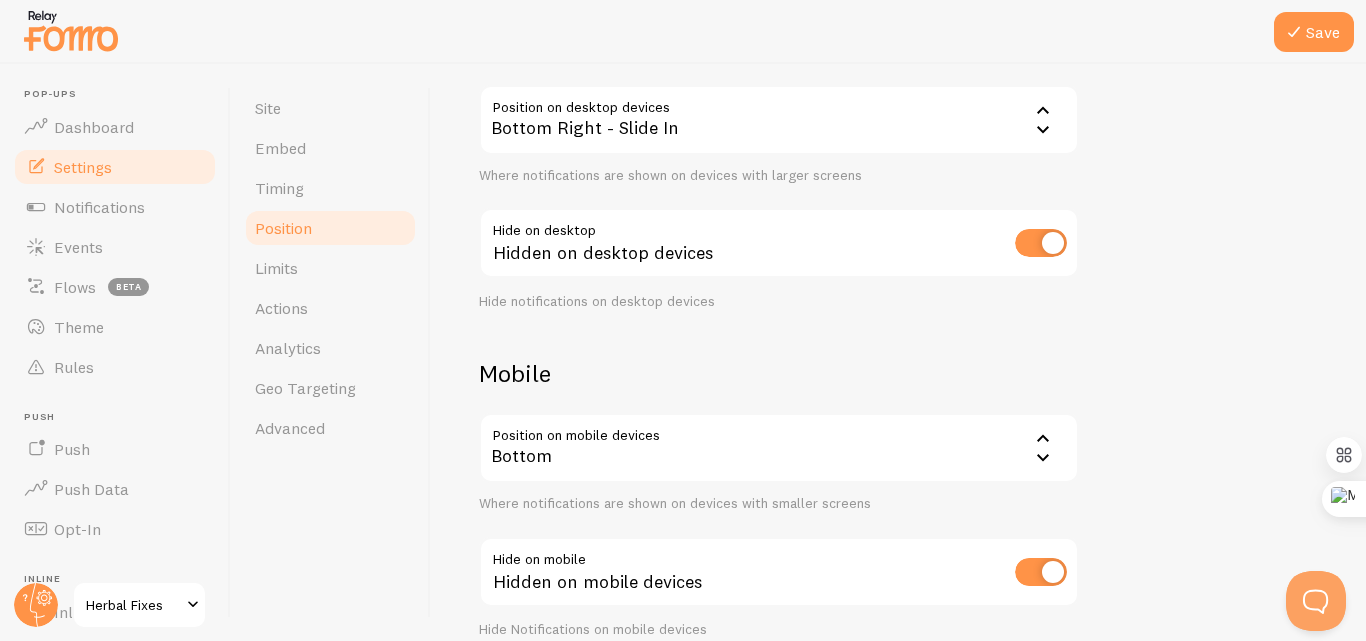 click at bounding box center (1041, 243) 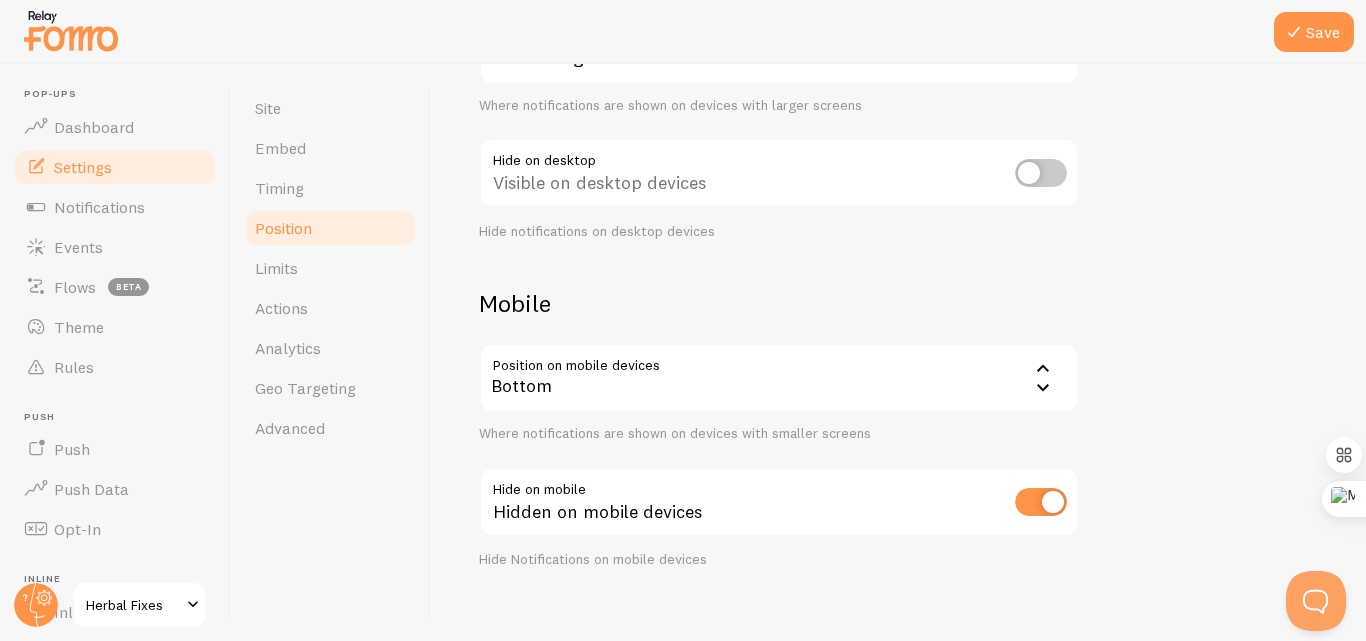 scroll, scrollTop: 294, scrollLeft: 0, axis: vertical 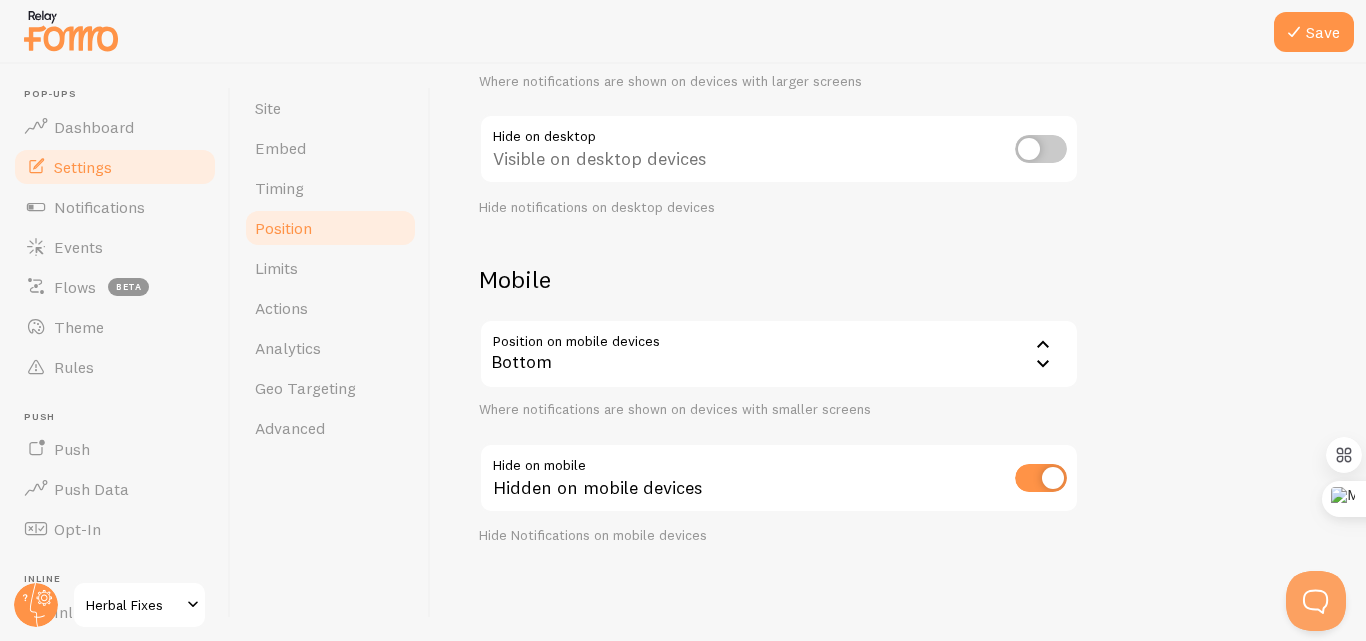 click at bounding box center (1041, 478) 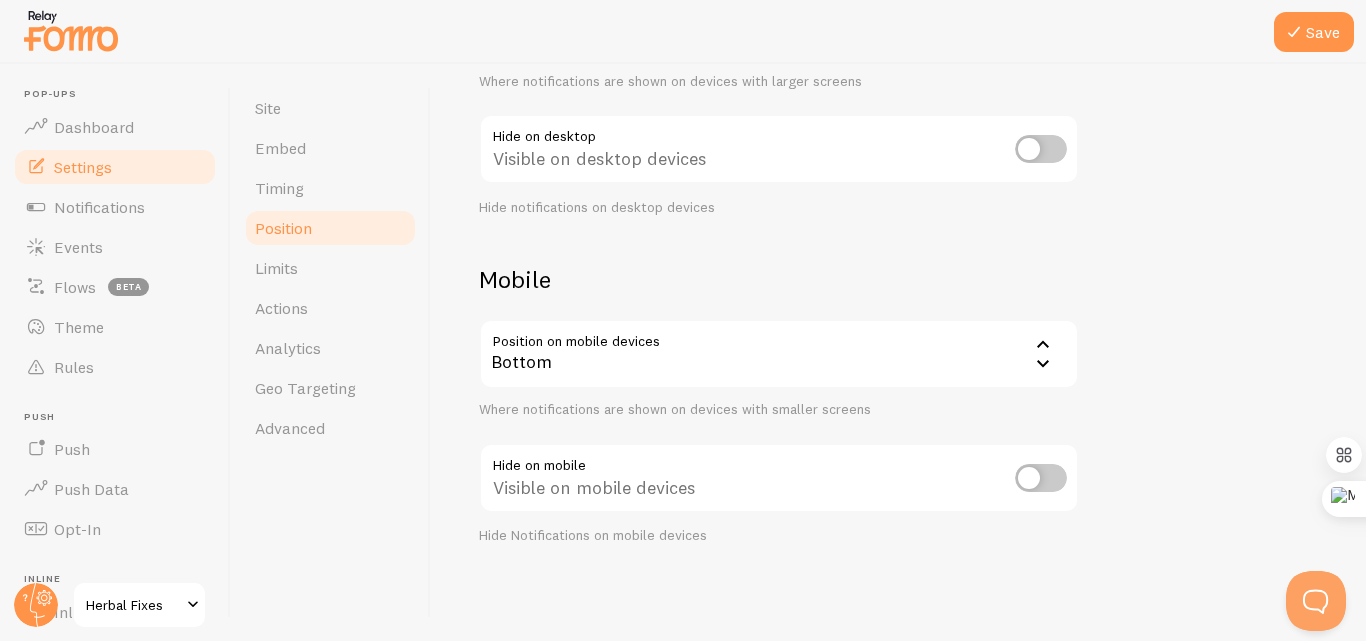 click 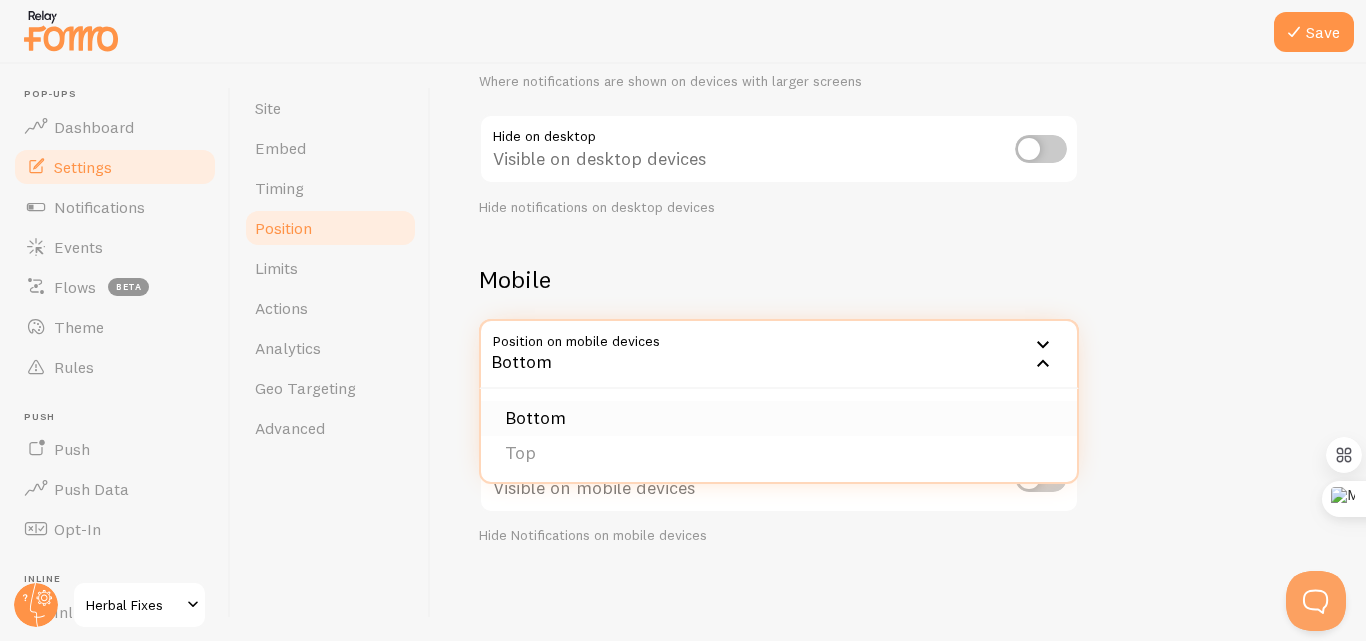 click on "Bottom" at bounding box center [779, 418] 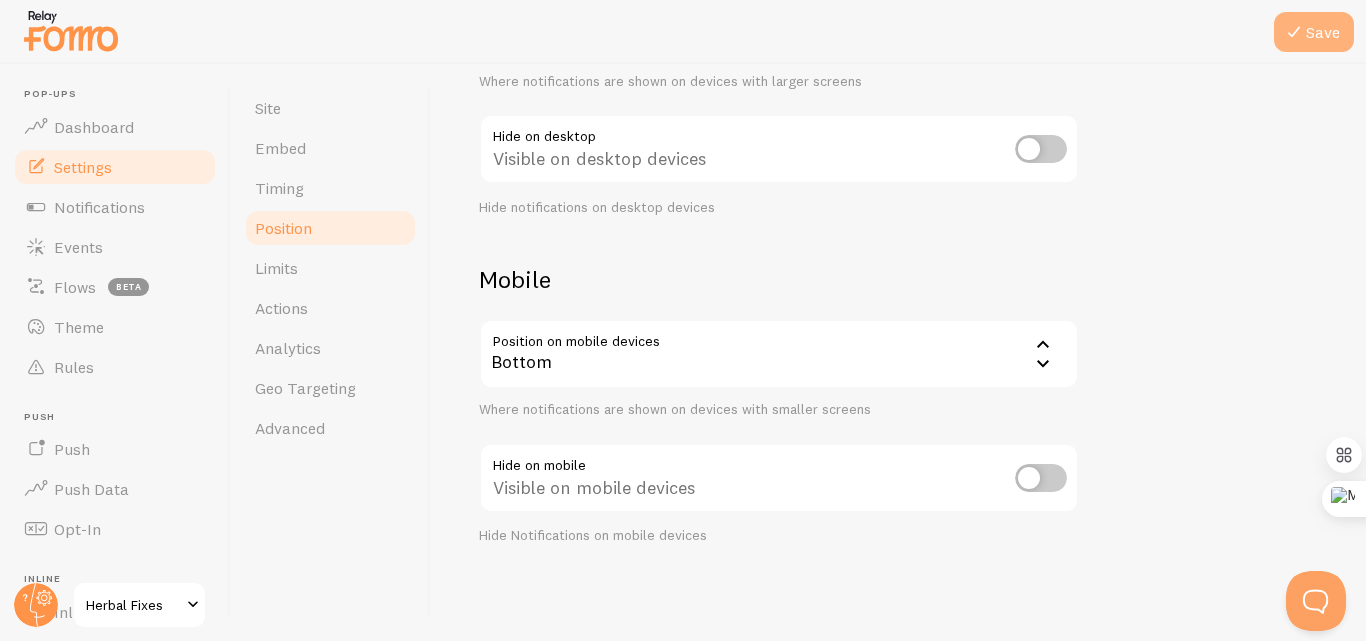 click on "Save" at bounding box center (1314, 32) 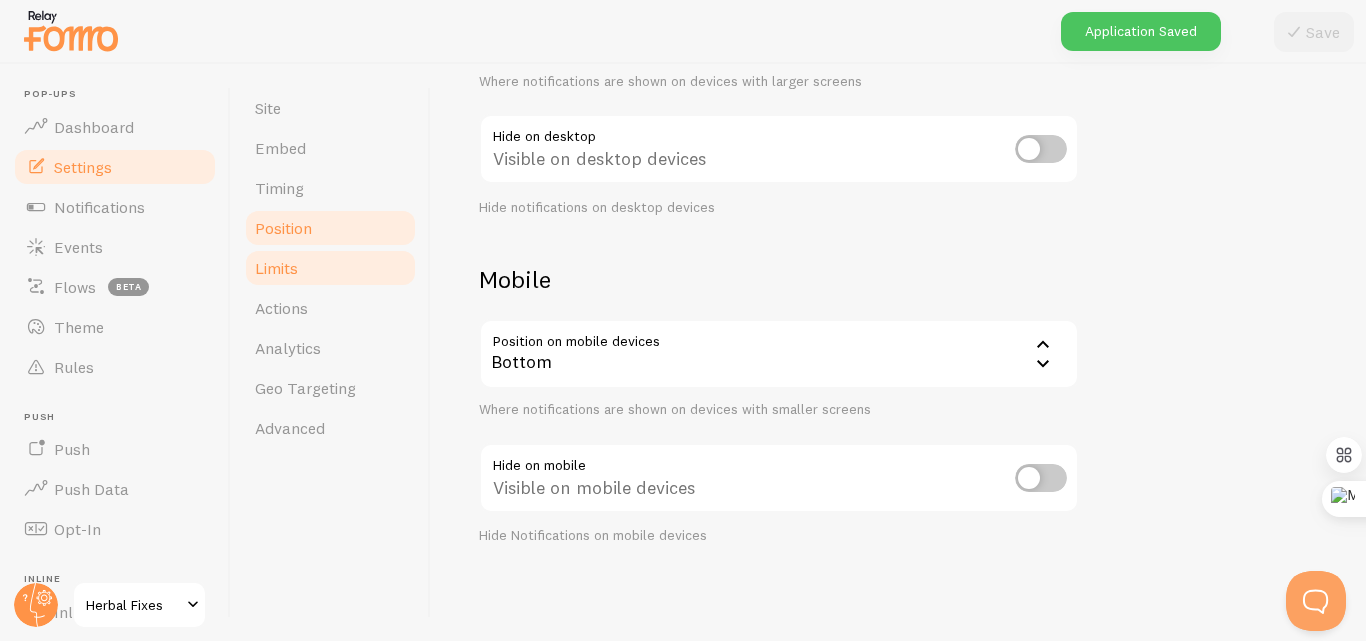 click on "Limits" at bounding box center (330, 268) 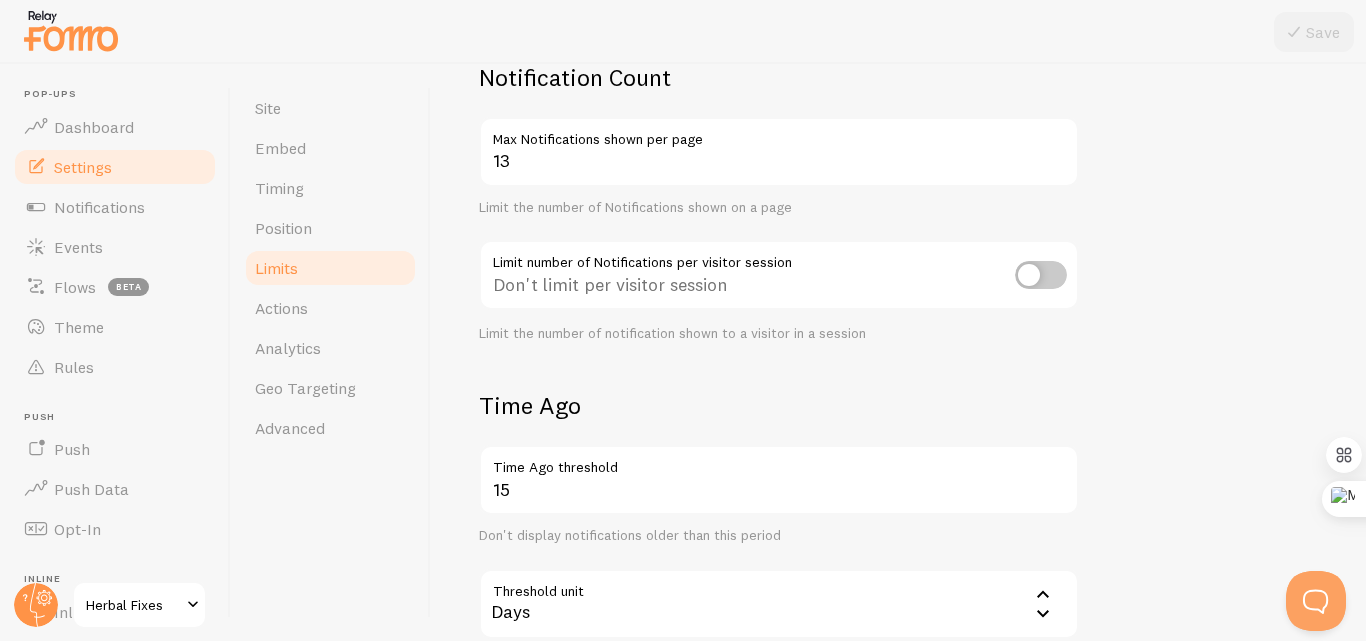 scroll, scrollTop: 200, scrollLeft: 0, axis: vertical 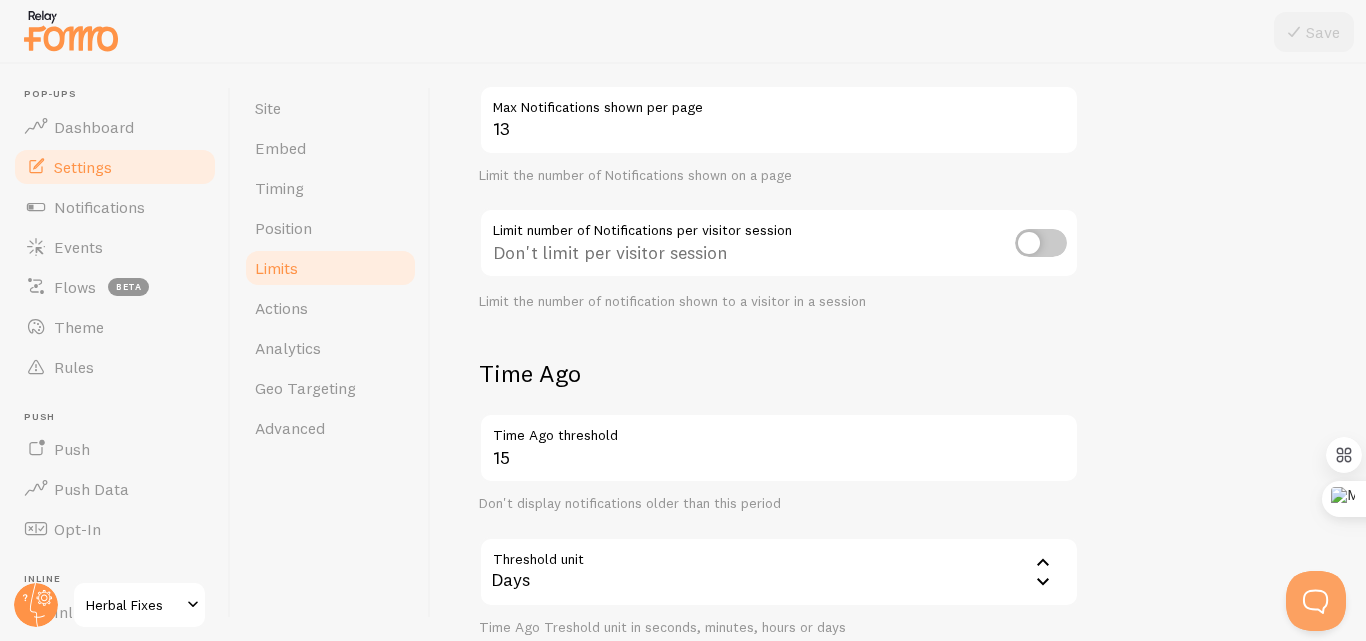 click at bounding box center (1041, 243) 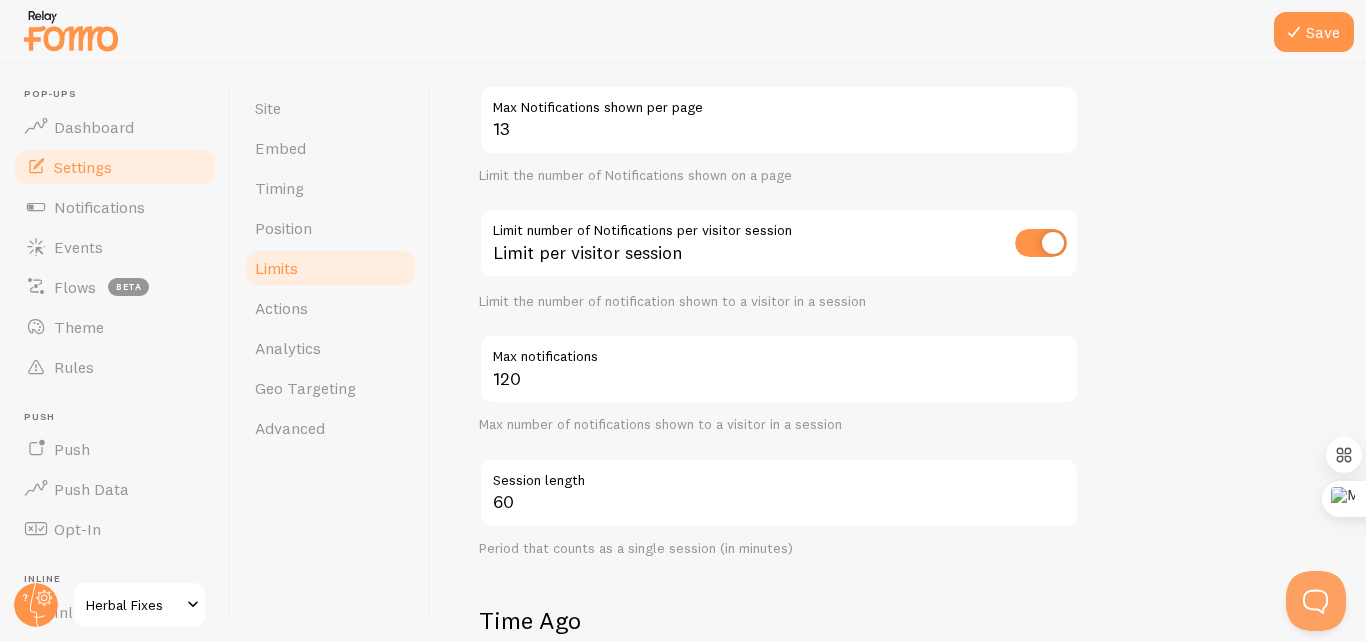 click at bounding box center [1041, 243] 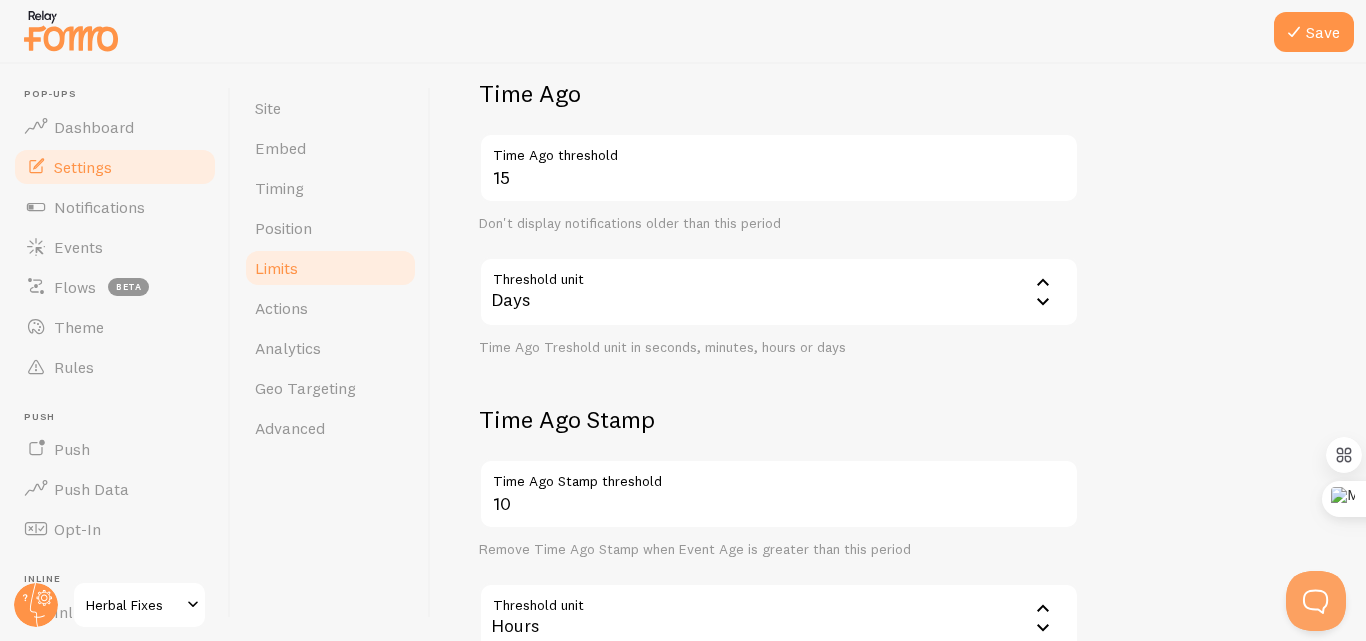 scroll, scrollTop: 500, scrollLeft: 0, axis: vertical 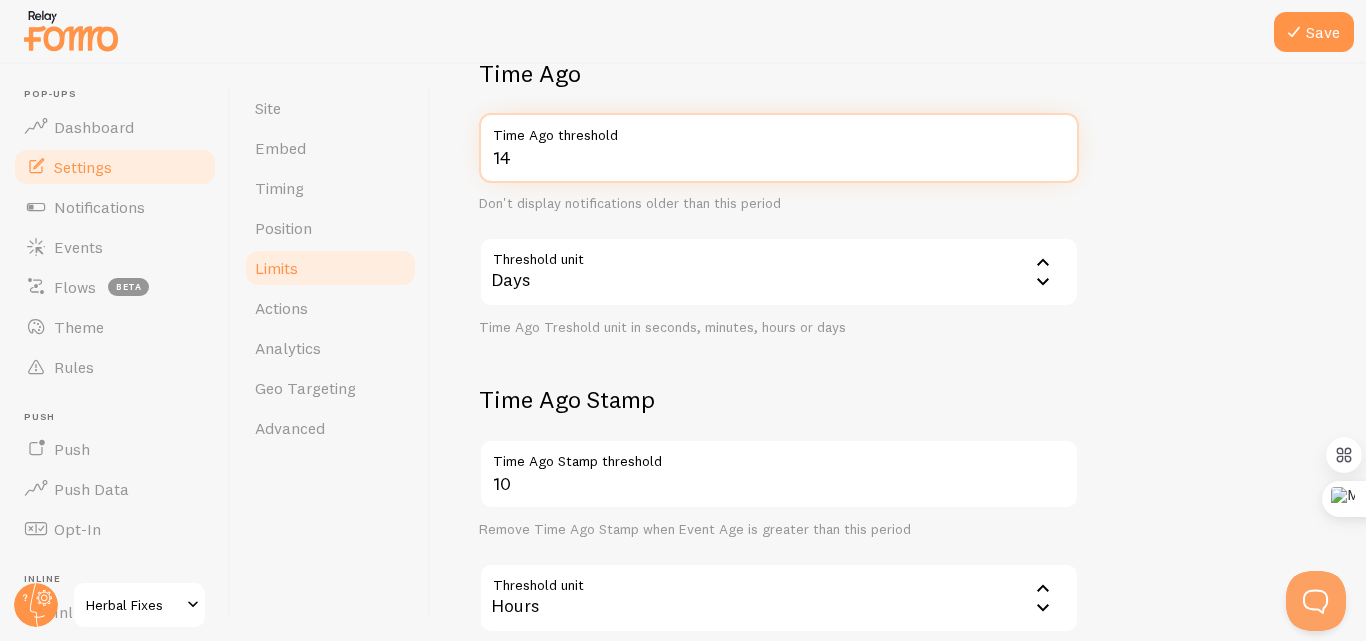 click on "14" at bounding box center [779, 148] 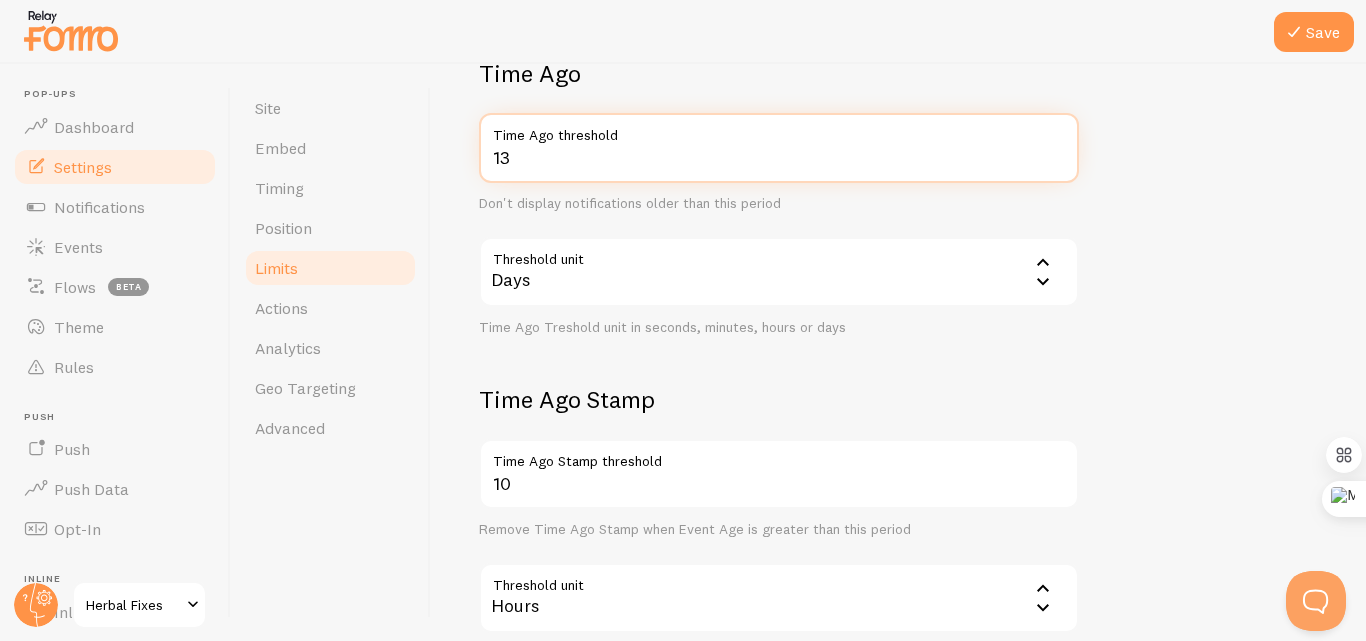 click on "13" at bounding box center [779, 148] 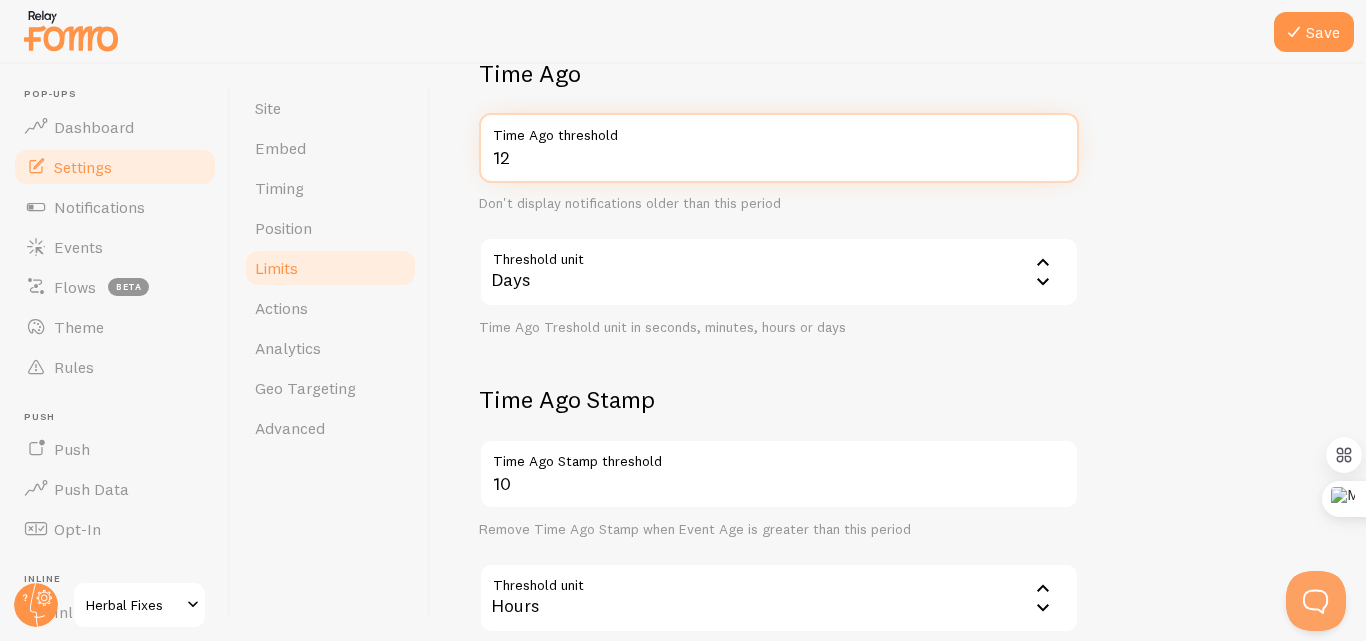 type on "12" 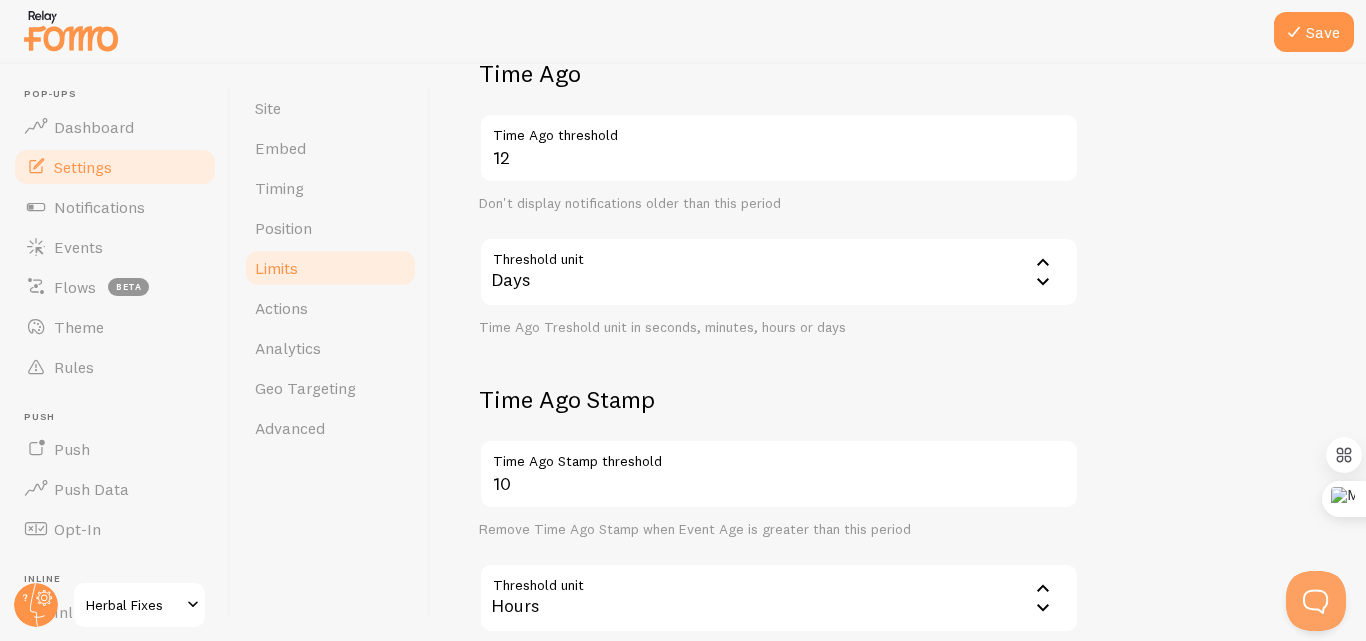 click on "Don't display notifications older than this period" at bounding box center [779, 204] 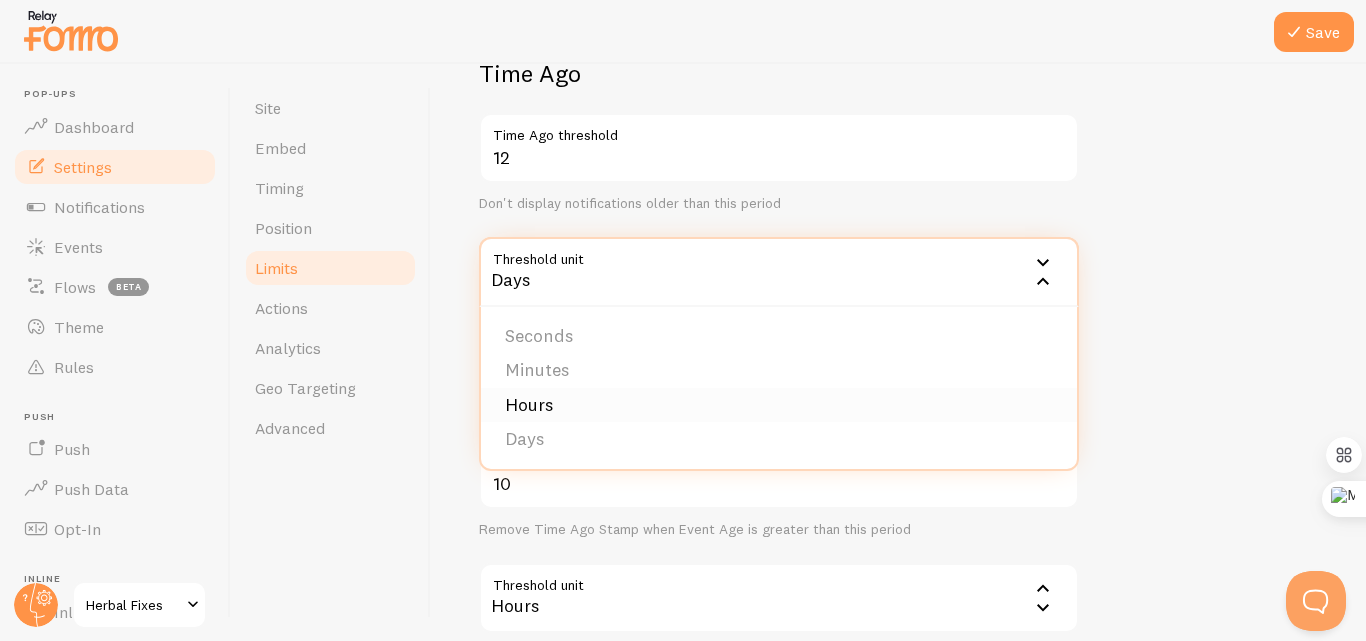 click on "Hours" at bounding box center [779, 405] 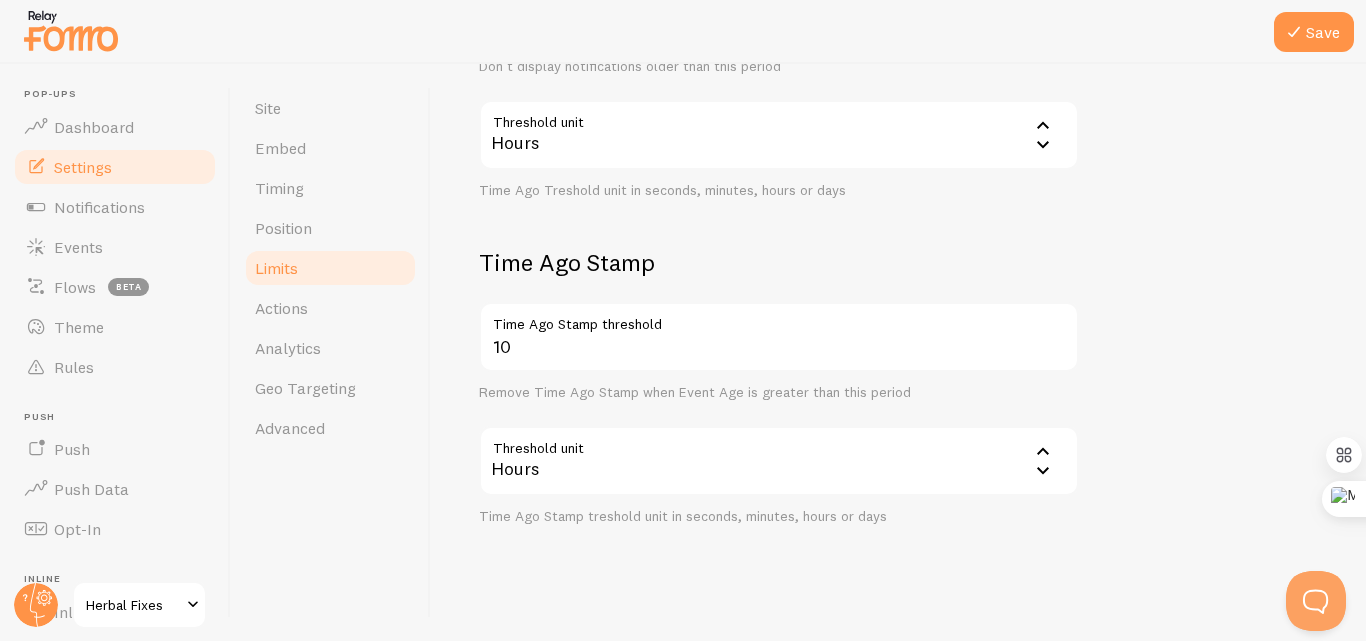 scroll, scrollTop: 656, scrollLeft: 0, axis: vertical 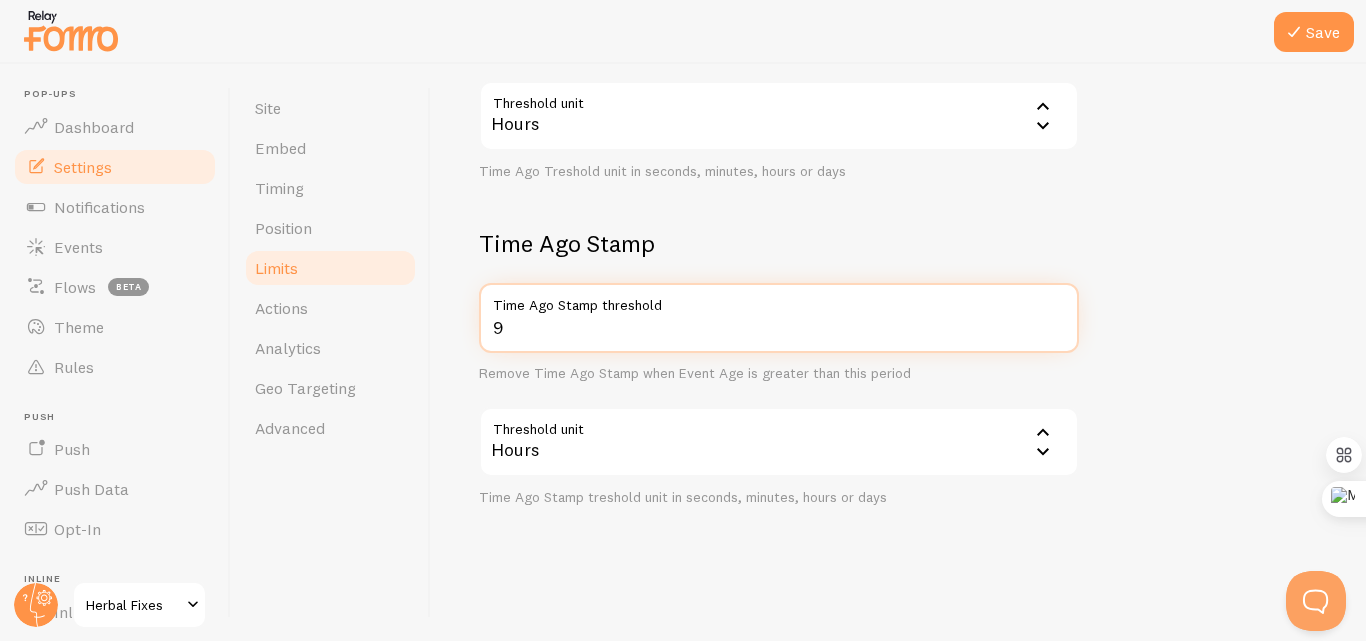 type on "9" 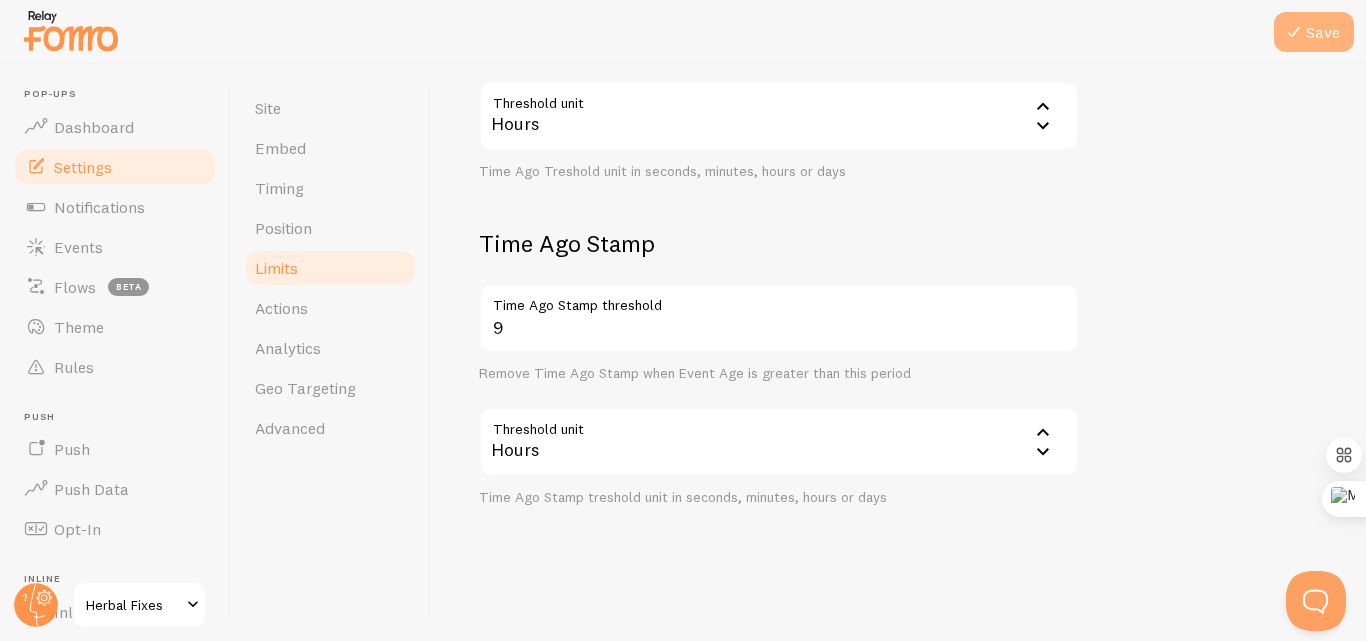 click on "Save" at bounding box center (1314, 32) 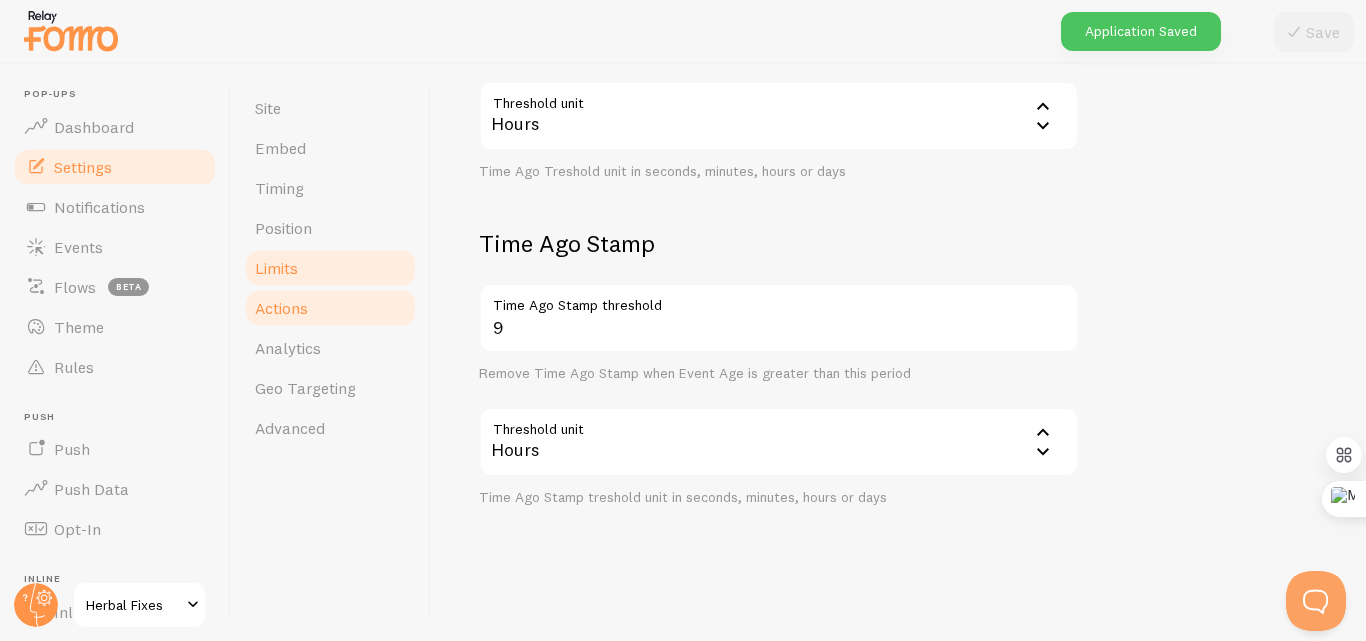 click on "Actions" at bounding box center [330, 308] 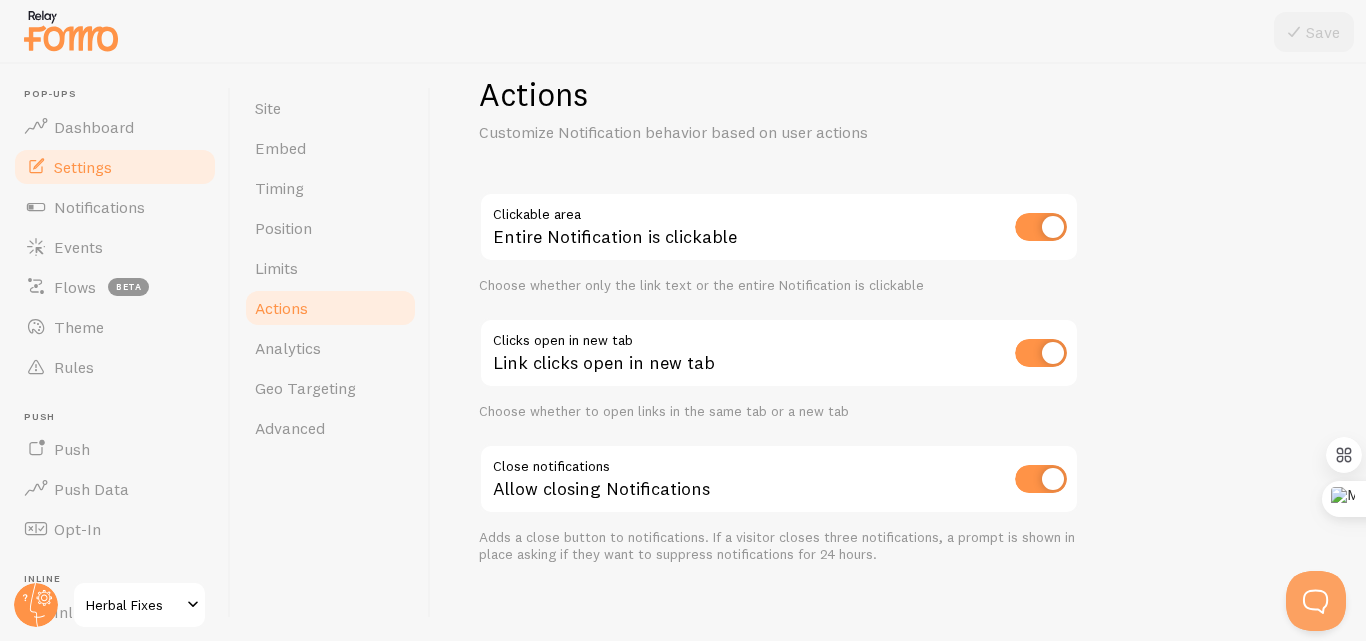 scroll, scrollTop: 57, scrollLeft: 0, axis: vertical 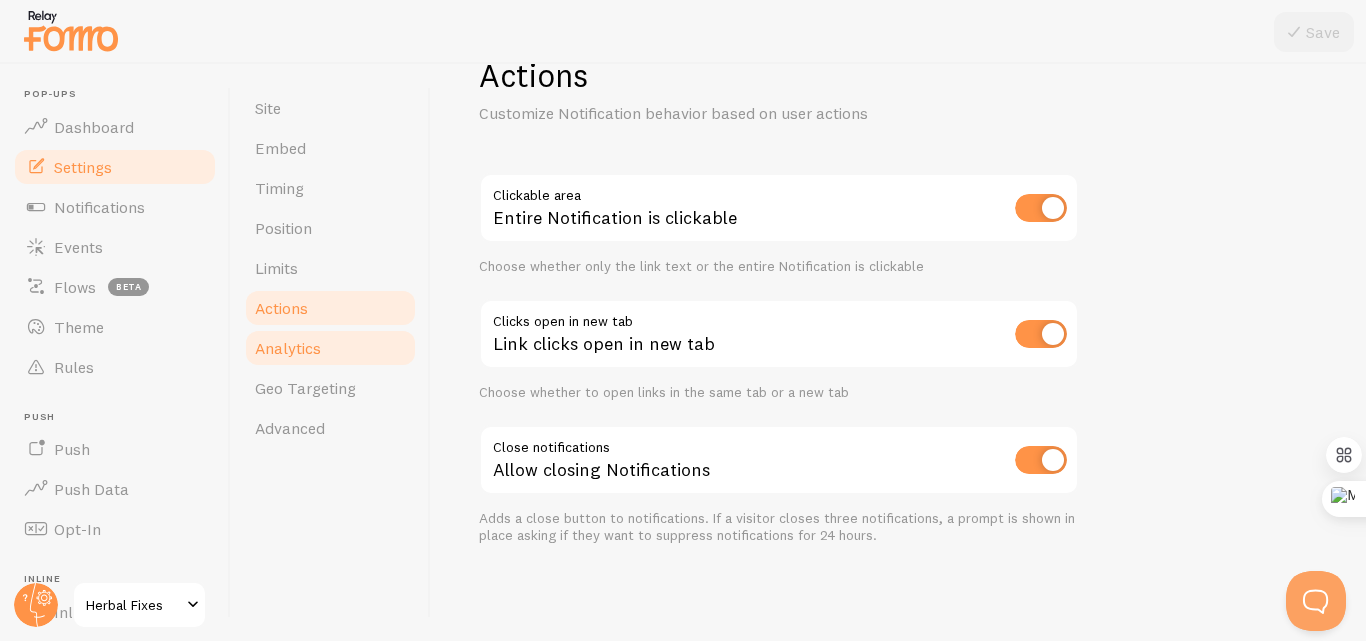 click on "Analytics" at bounding box center [330, 348] 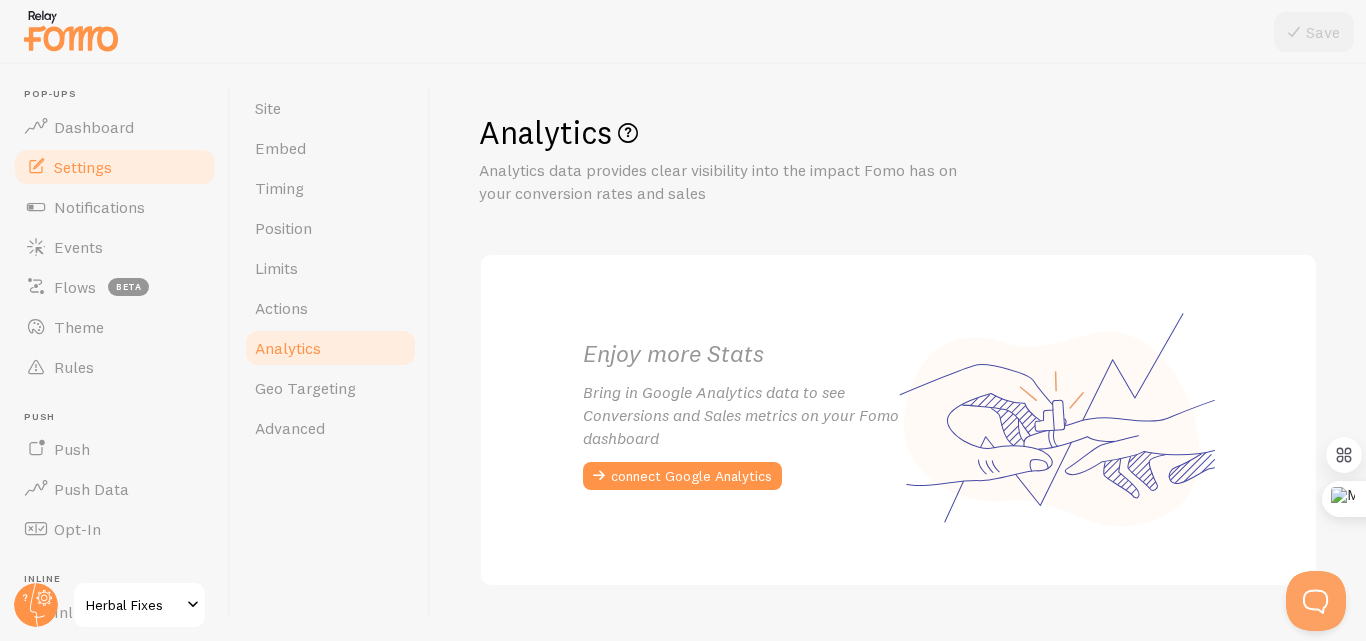 scroll, scrollTop: 42, scrollLeft: 0, axis: vertical 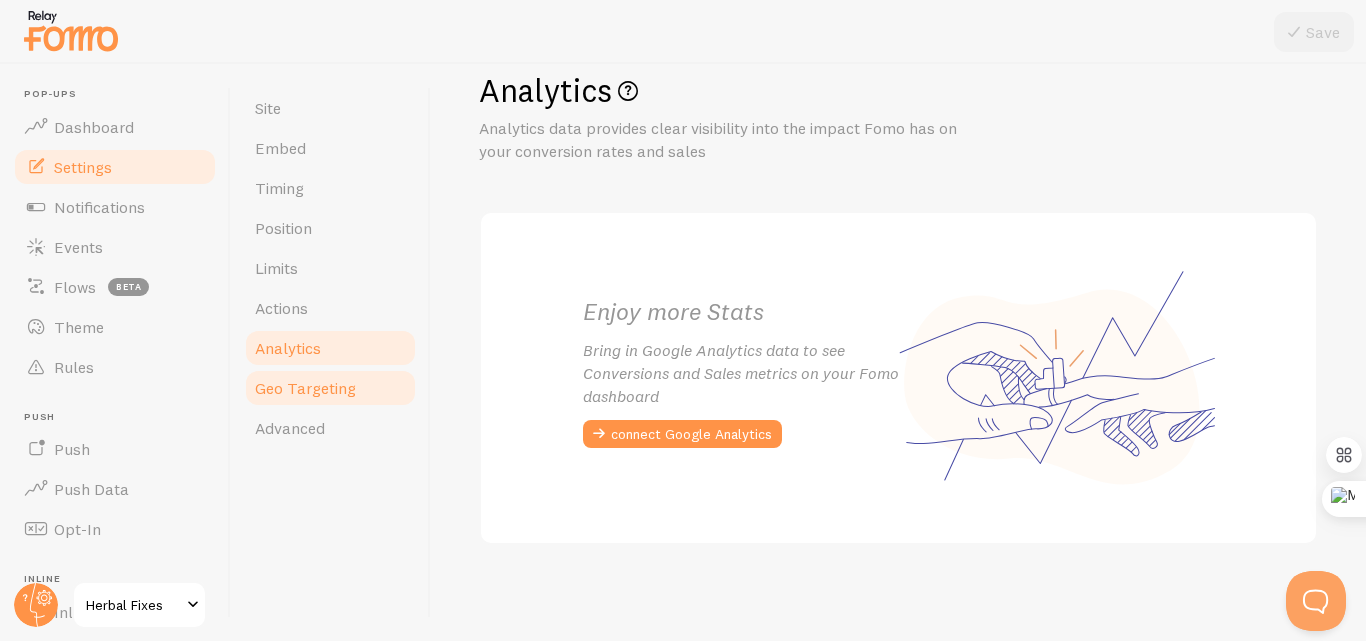 click on "Geo Targeting" at bounding box center [305, 388] 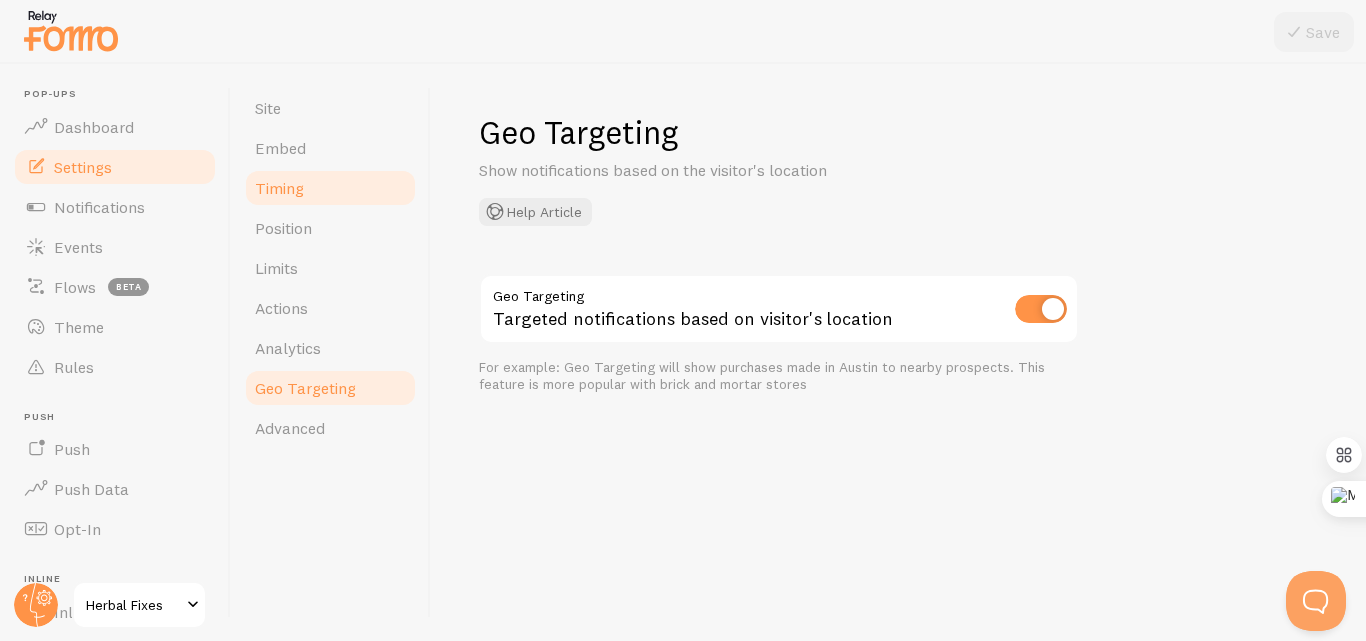 click on "Timing" at bounding box center [330, 188] 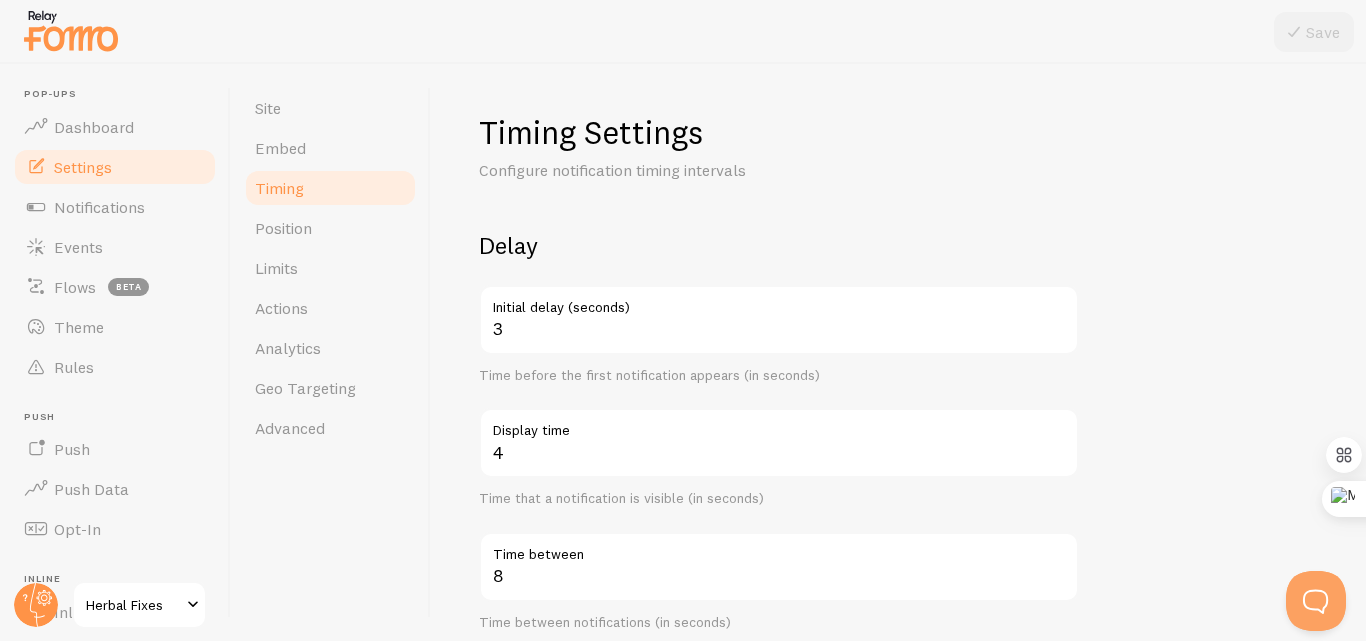 scroll, scrollTop: 100, scrollLeft: 0, axis: vertical 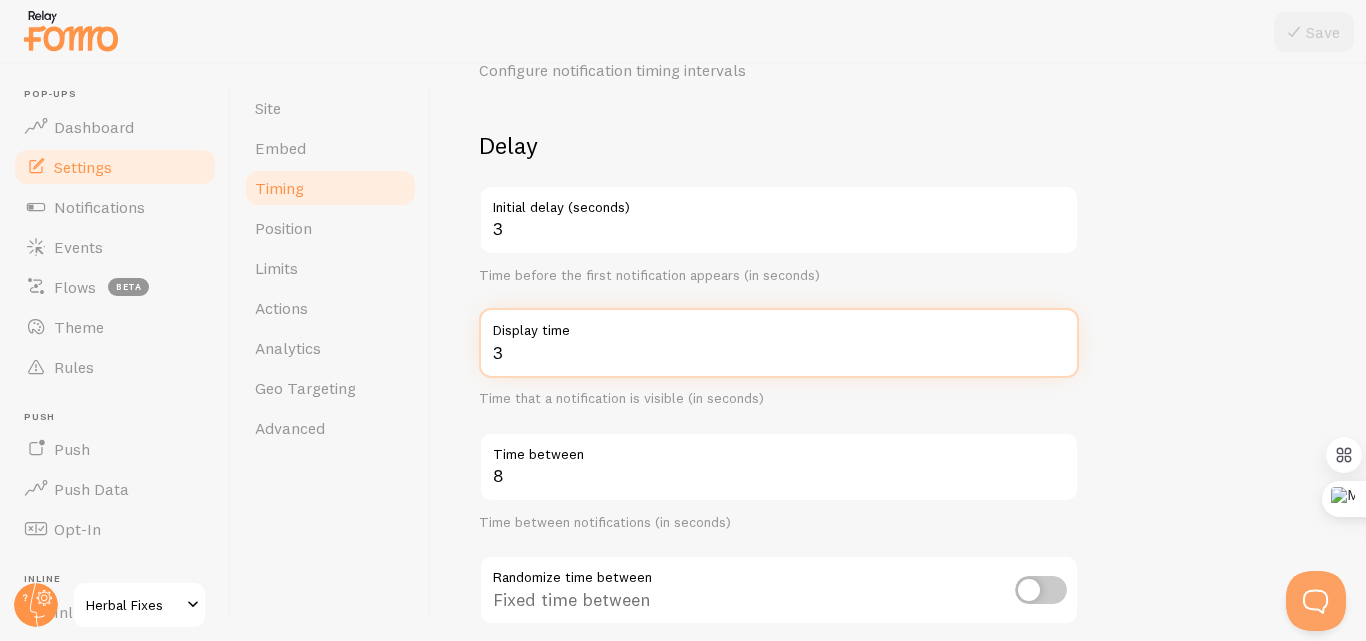 type on "3" 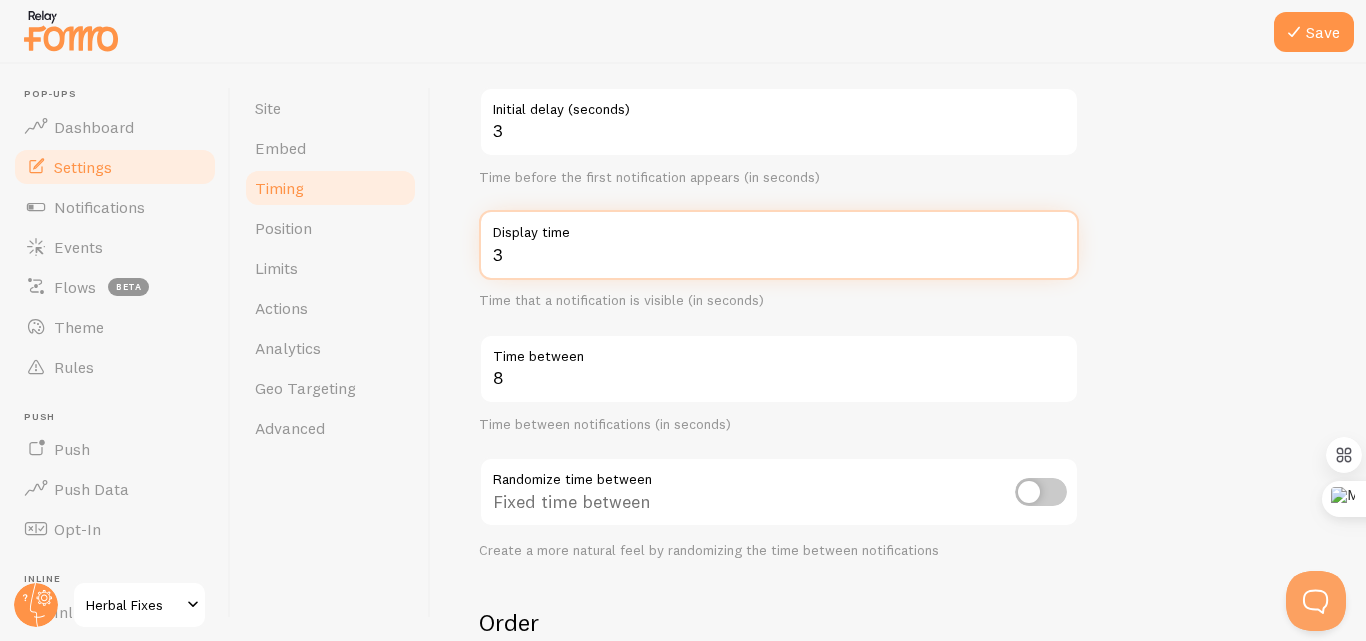 scroll, scrollTop: 200, scrollLeft: 0, axis: vertical 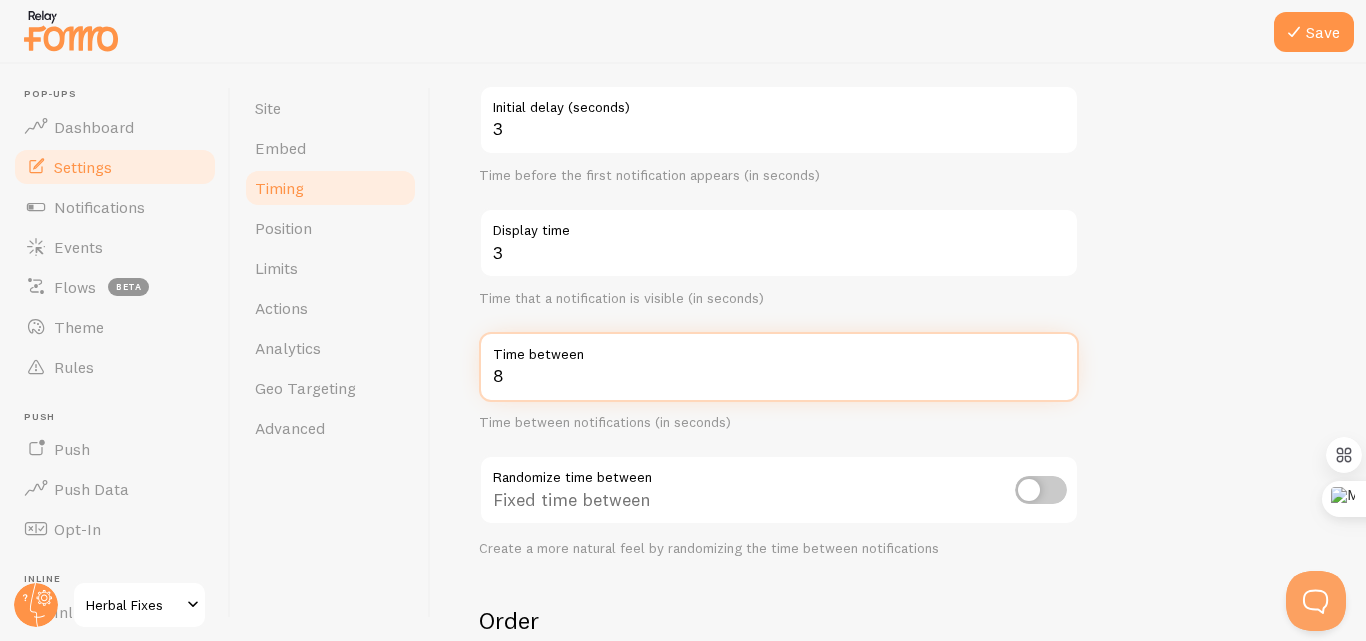 click on "8" at bounding box center (779, 367) 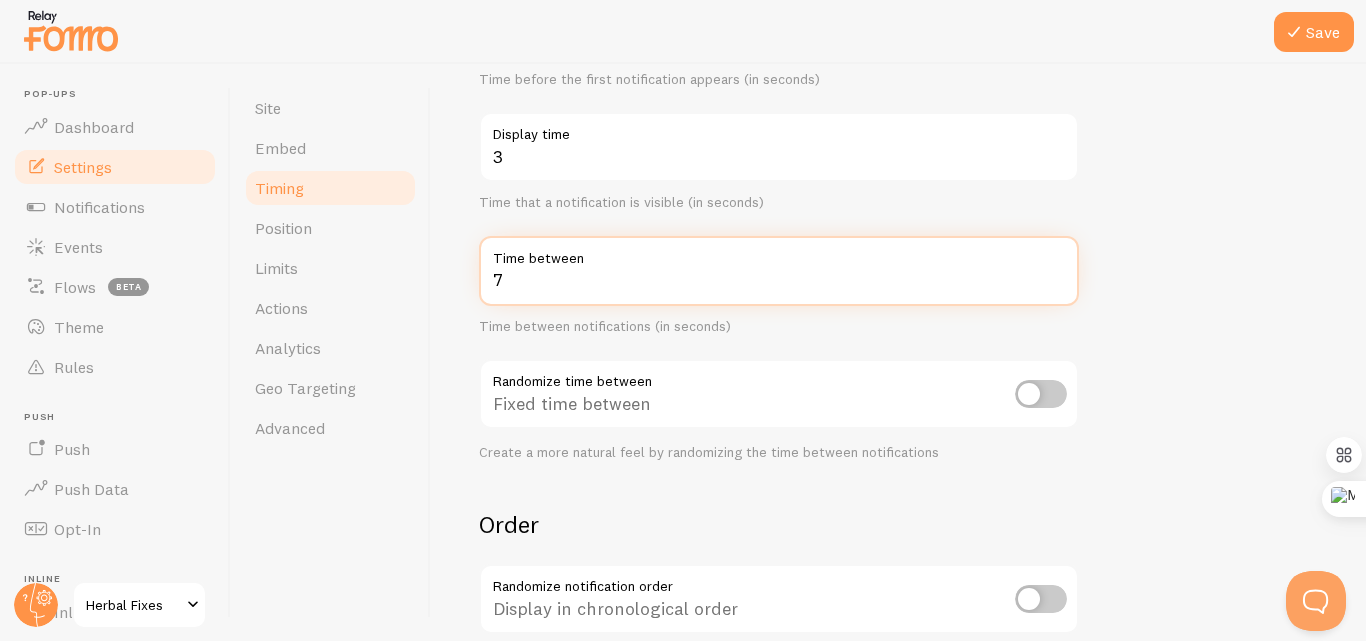 scroll, scrollTop: 300, scrollLeft: 0, axis: vertical 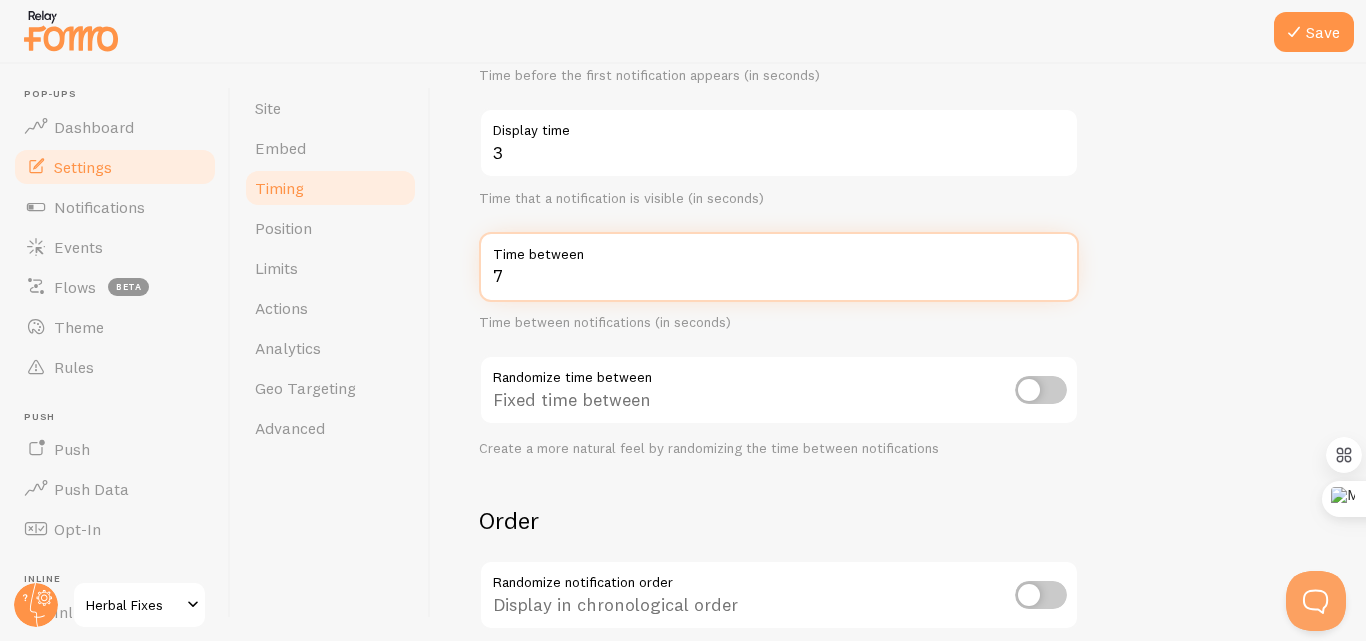 type on "7" 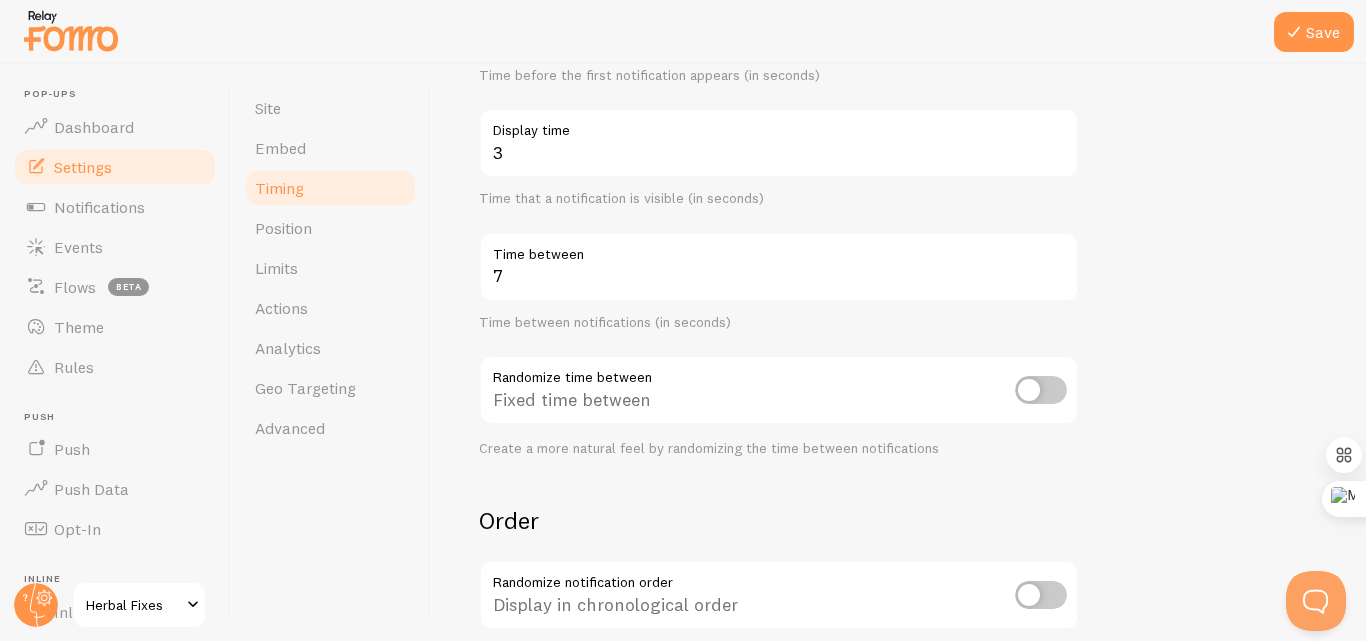 click at bounding box center [1041, 390] 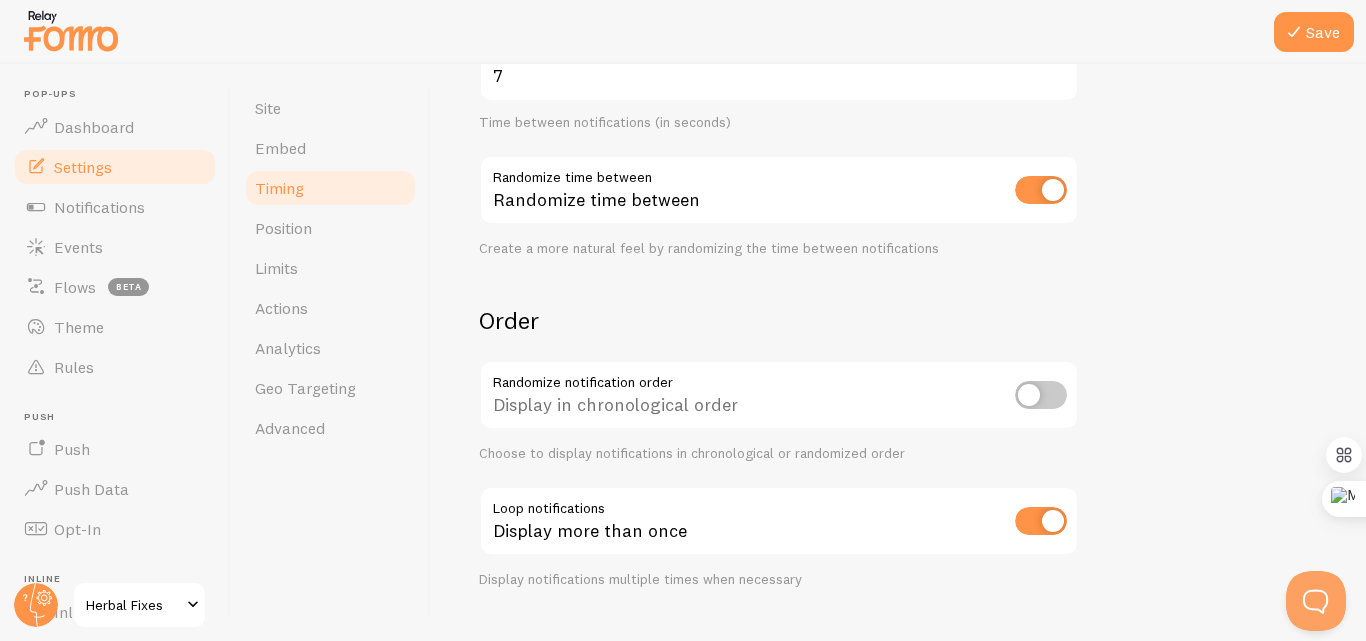 scroll, scrollTop: 543, scrollLeft: 0, axis: vertical 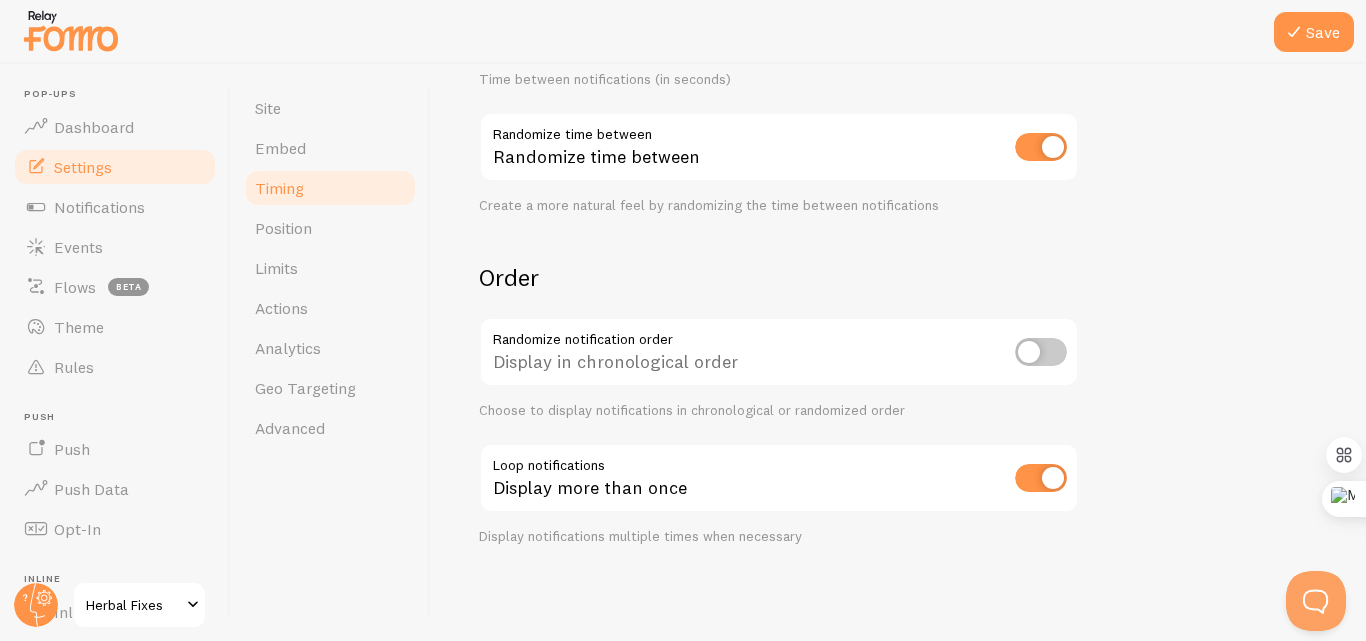 click at bounding box center (1041, 478) 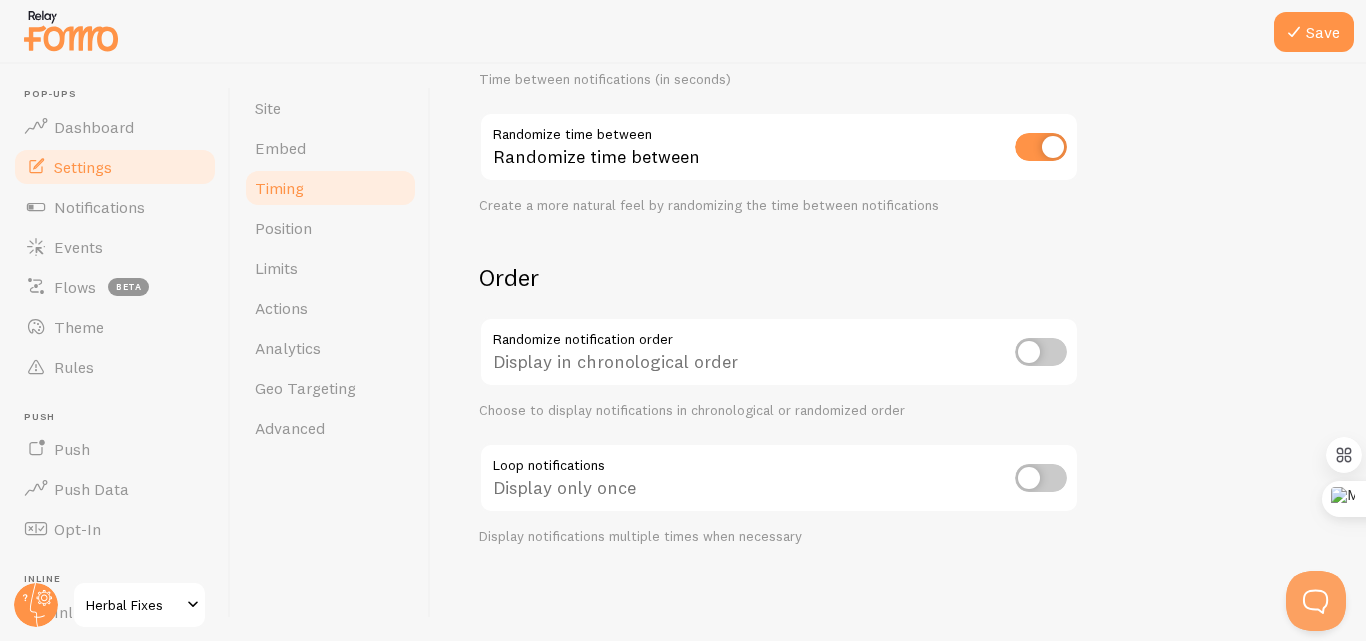 click at bounding box center [1041, 352] 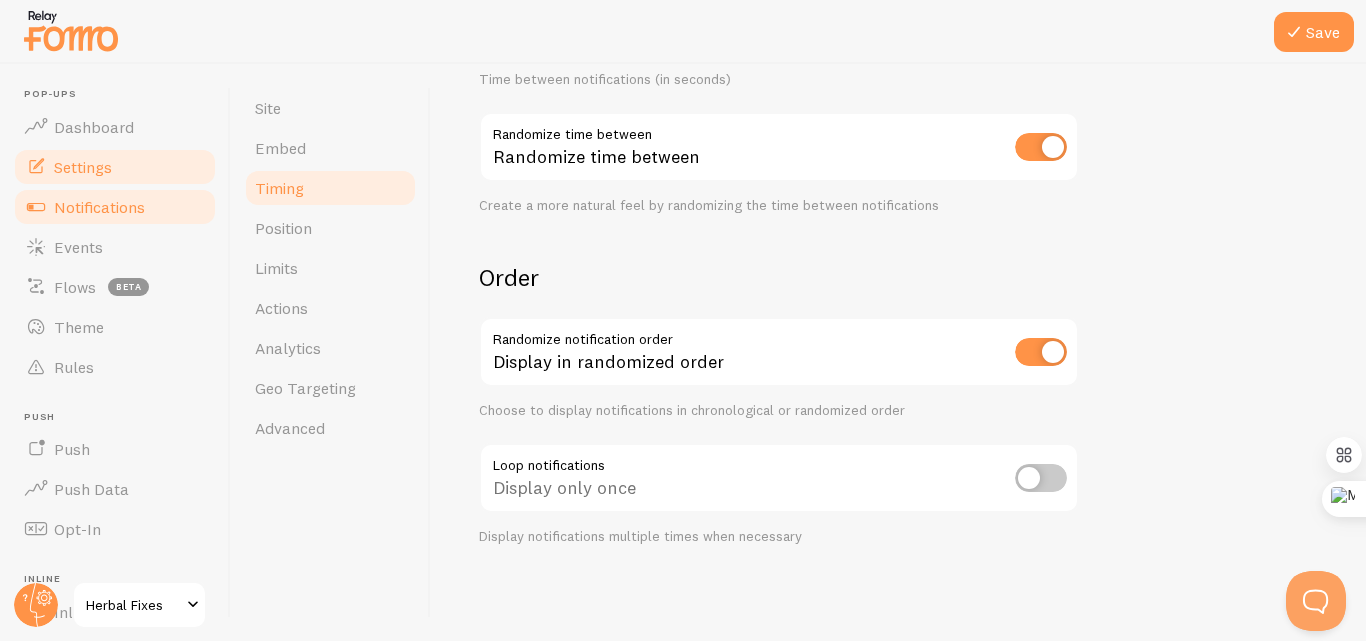 click on "Notifications" at bounding box center [99, 207] 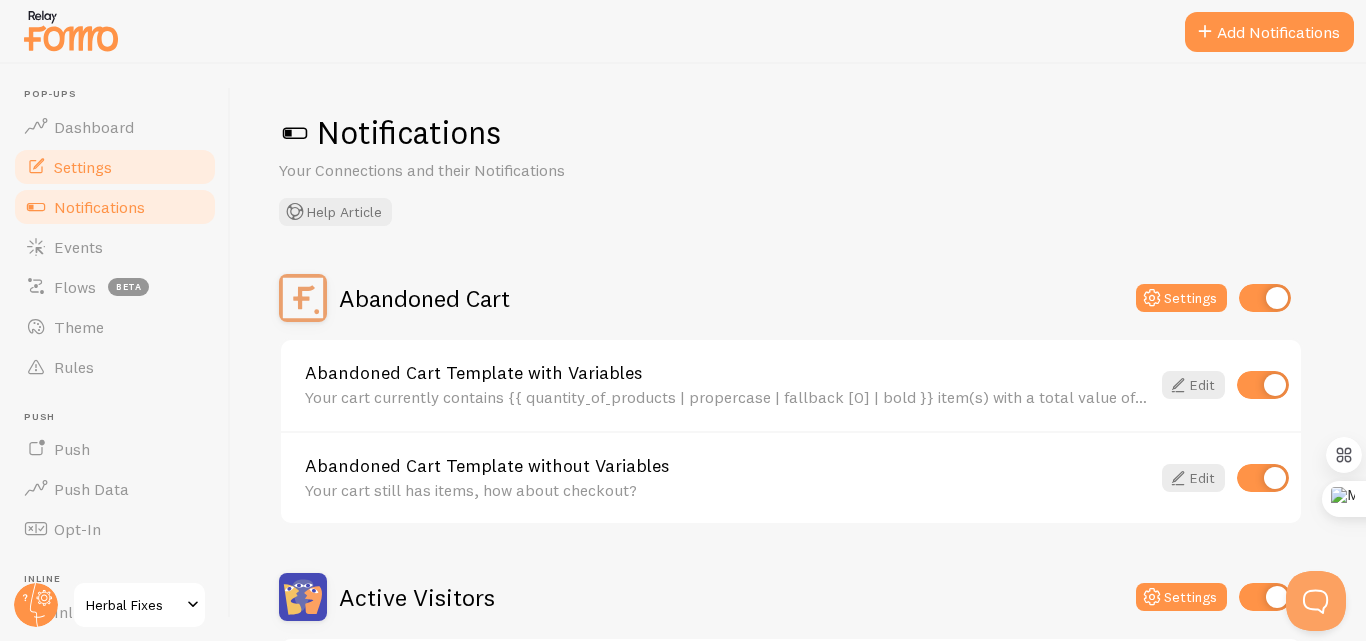 click on "Settings" at bounding box center [115, 167] 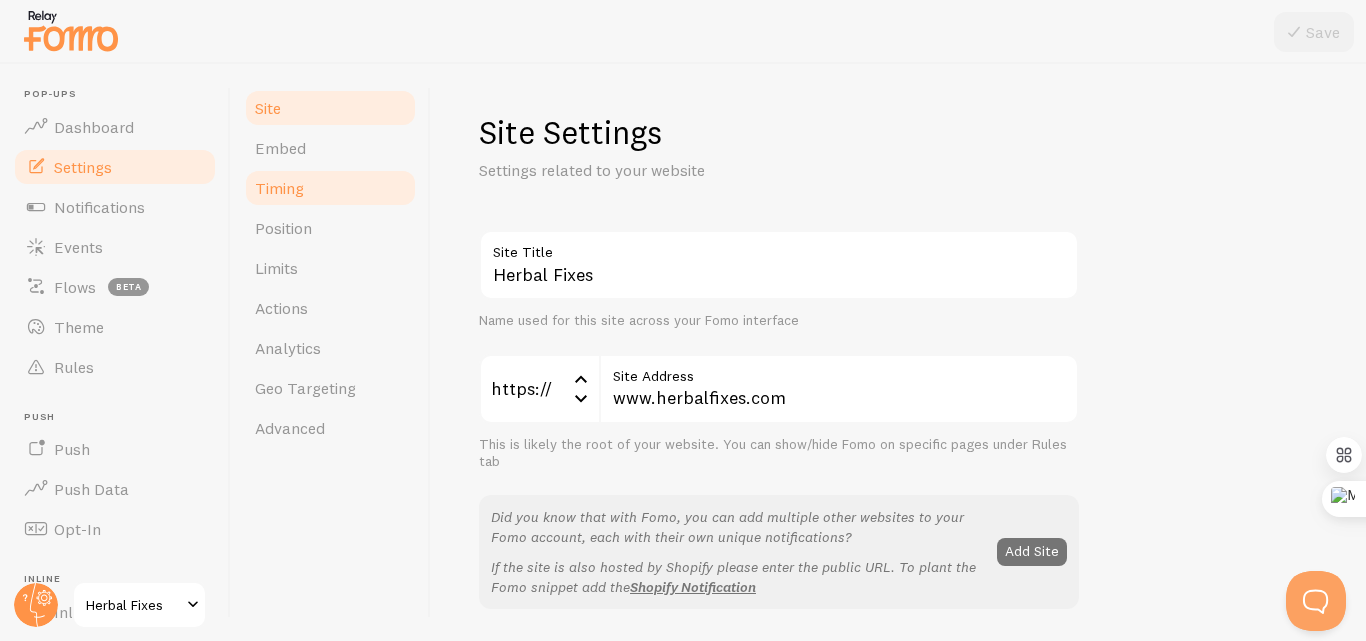 click on "Timing" at bounding box center (330, 188) 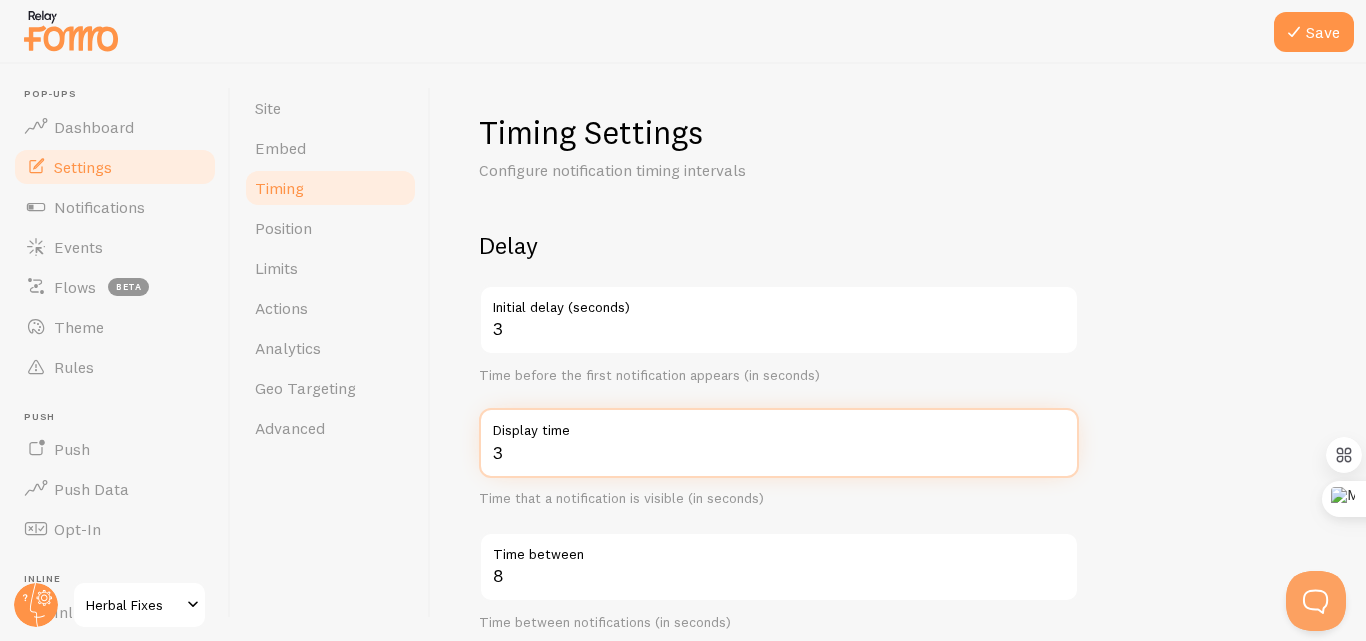 type on "3" 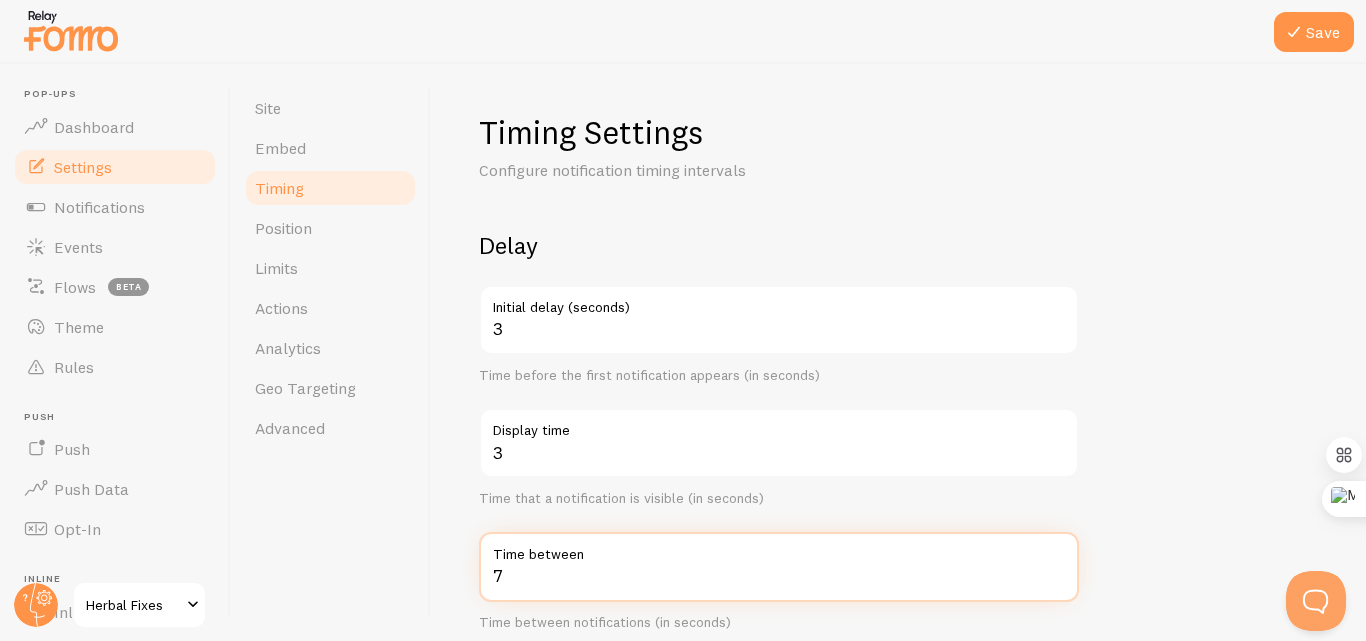 click on "7" at bounding box center (779, 567) 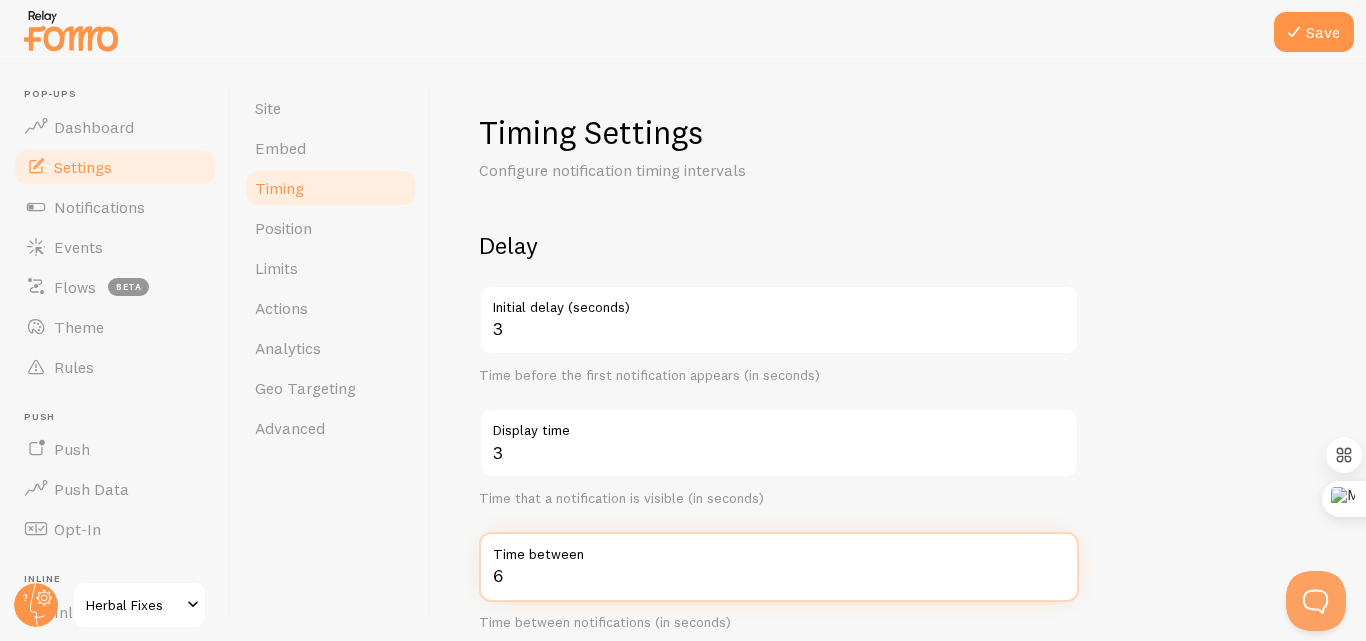 click on "6" at bounding box center [779, 567] 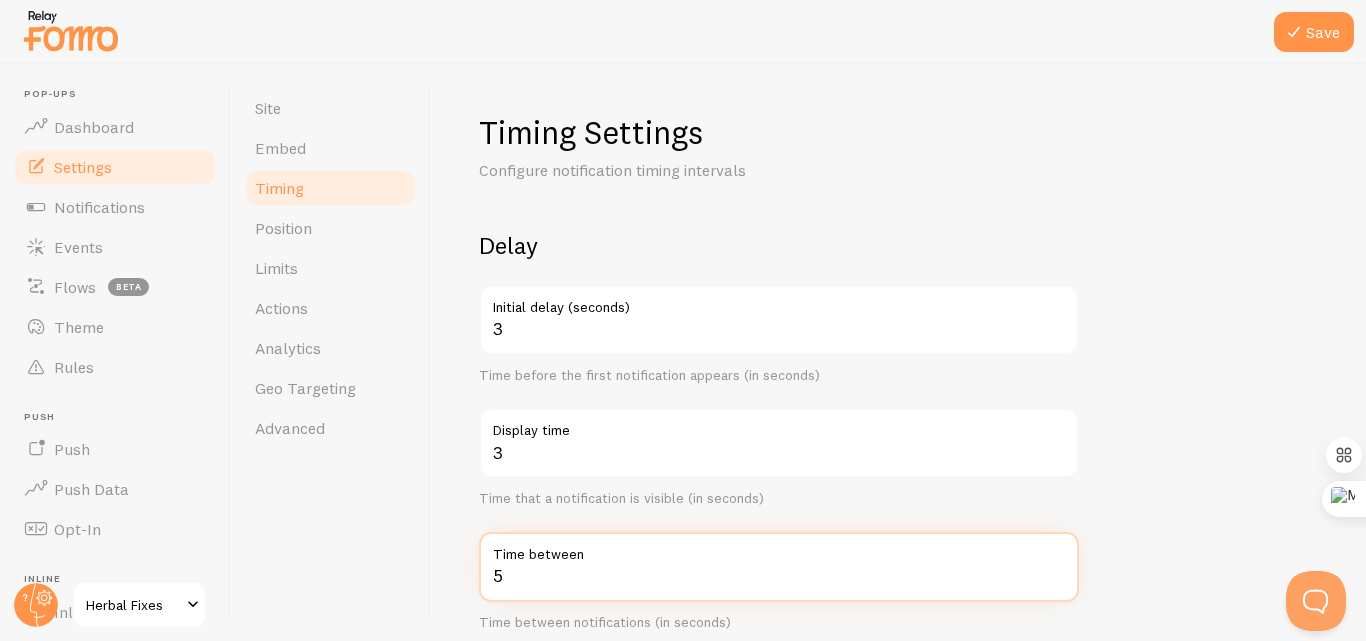 type on "5" 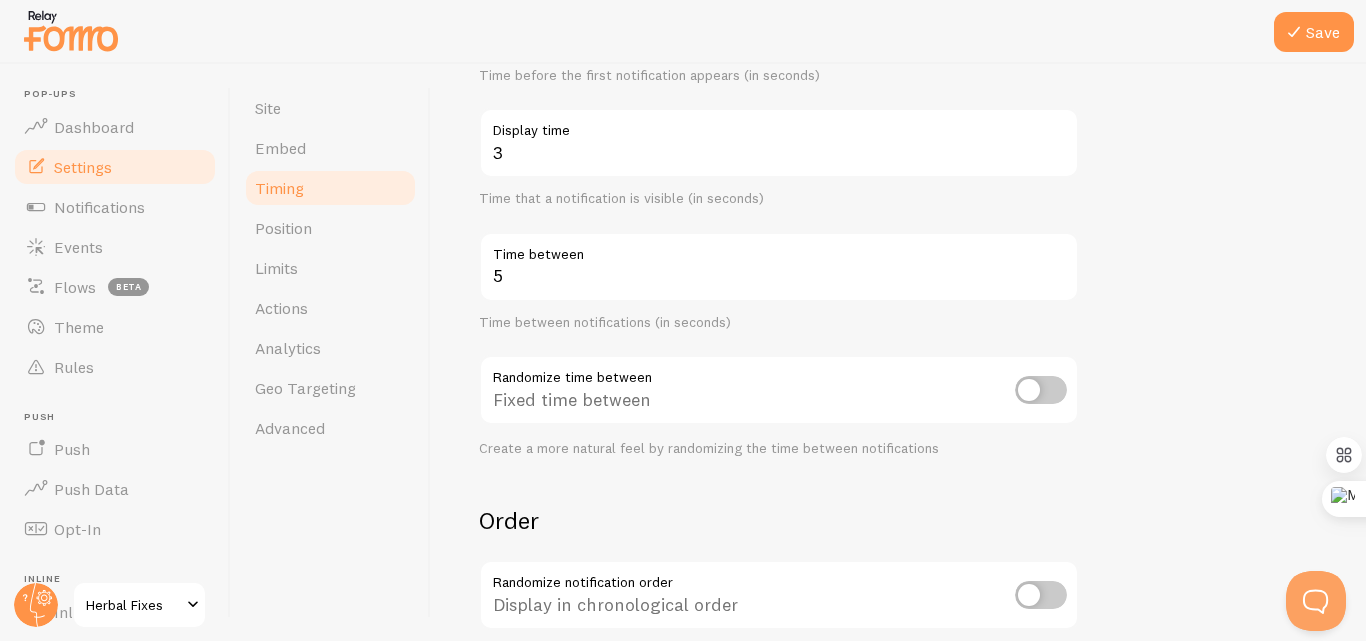 click at bounding box center (1041, 390) 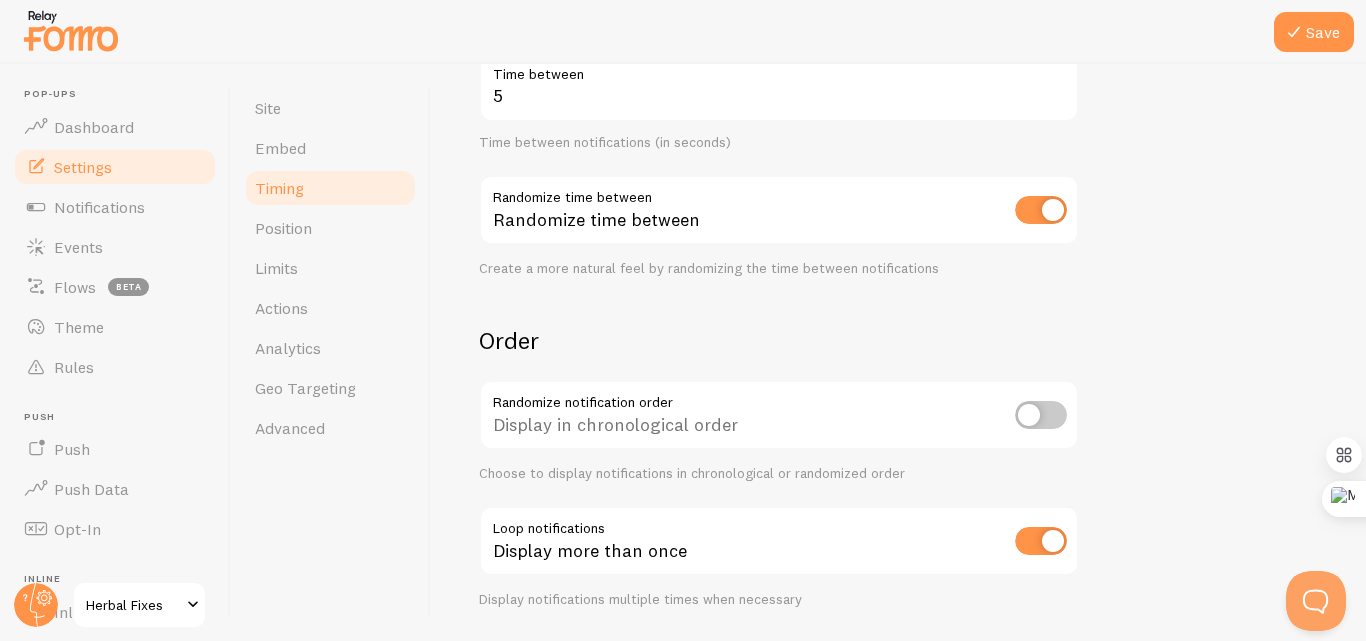 scroll, scrollTop: 500, scrollLeft: 0, axis: vertical 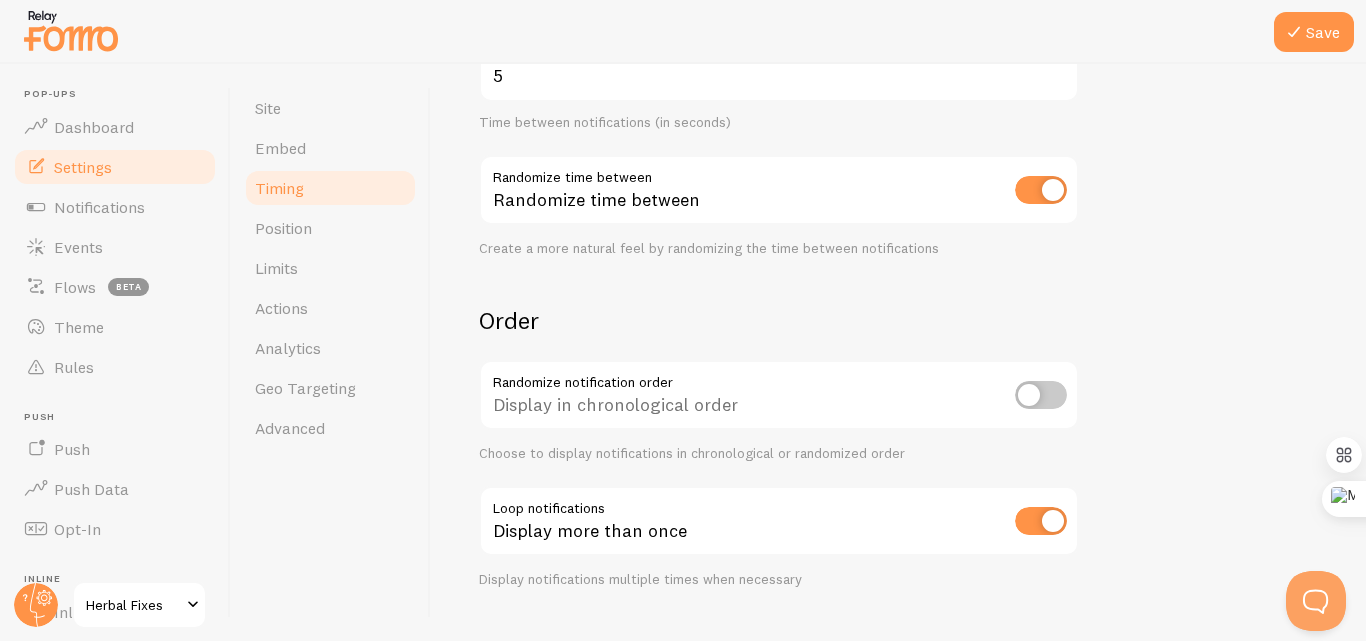 click at bounding box center (1041, 395) 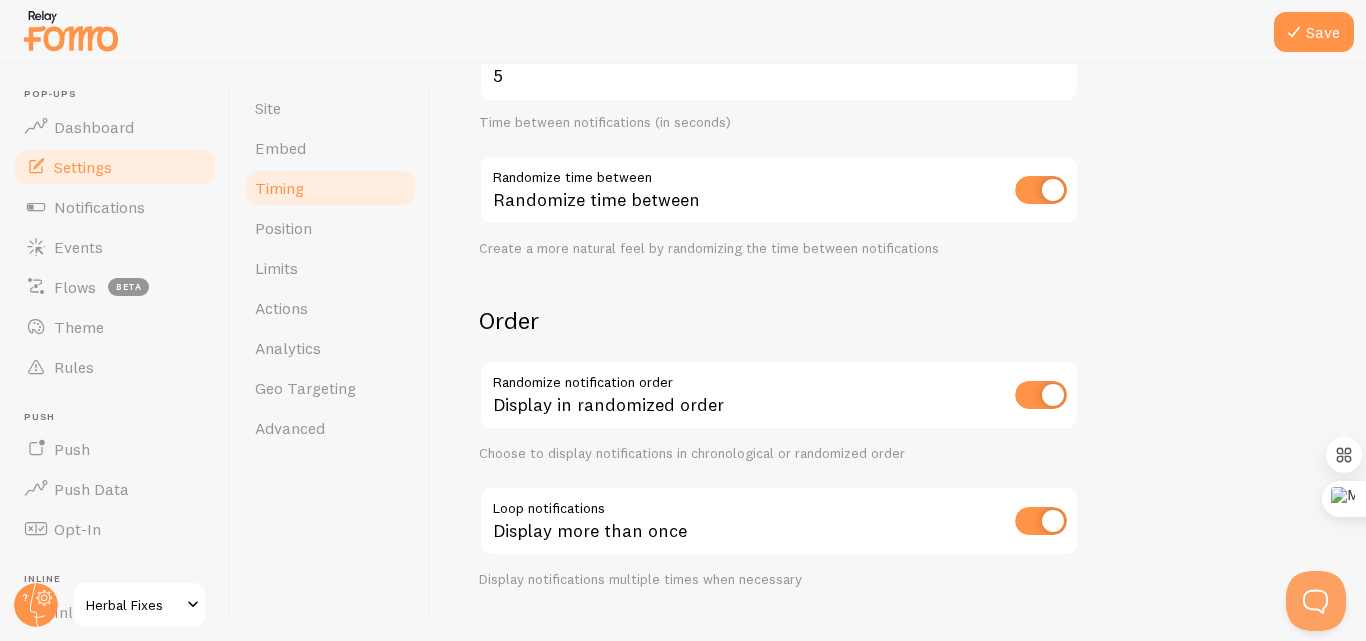 click at bounding box center [1041, 521] 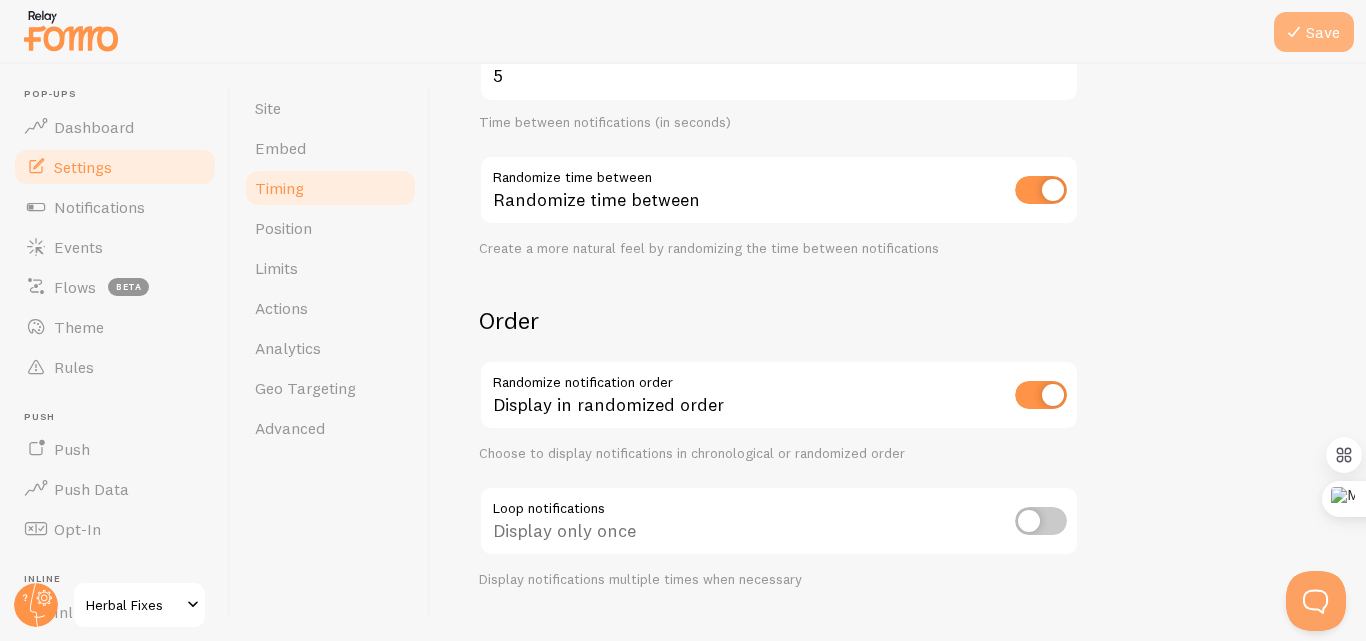 click on "Save" at bounding box center (1314, 32) 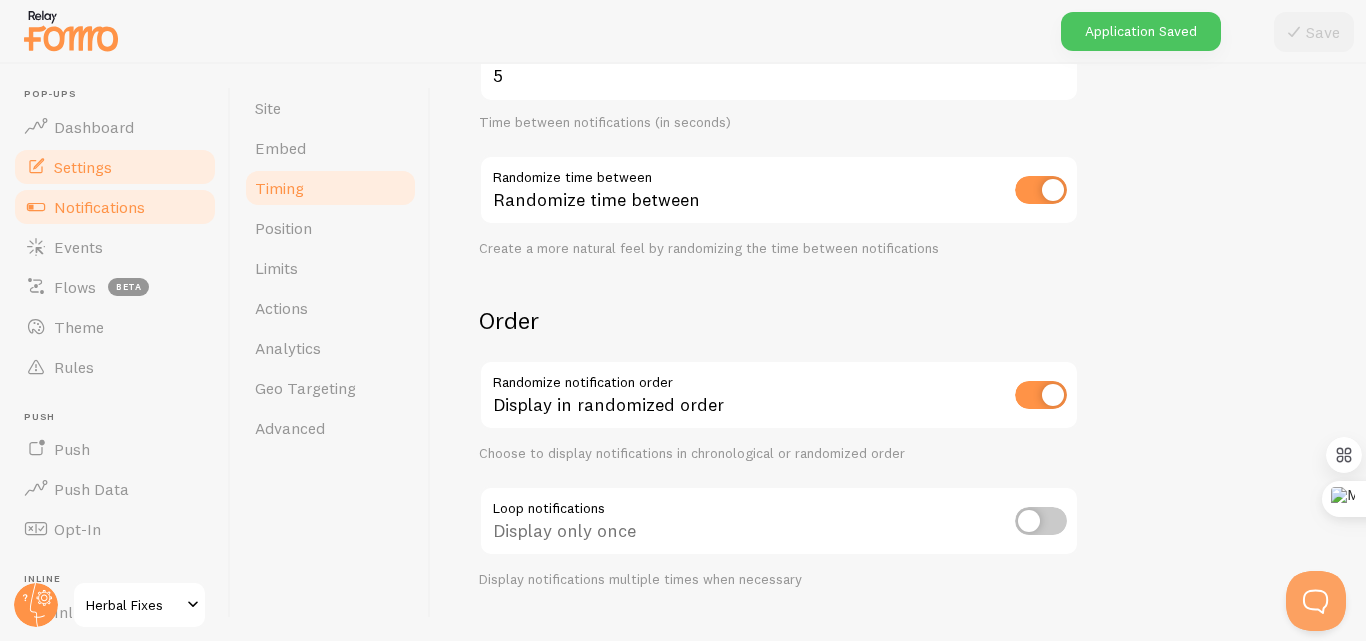 click on "Notifications" at bounding box center (99, 207) 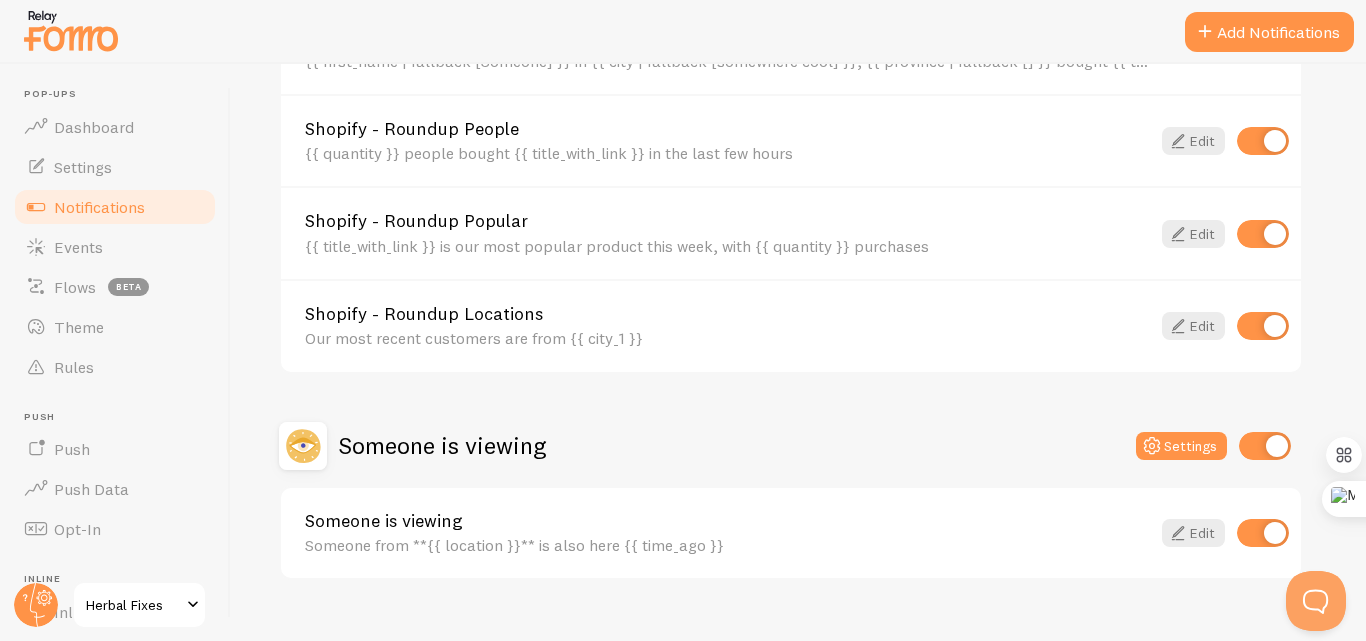 scroll, scrollTop: 970, scrollLeft: 0, axis: vertical 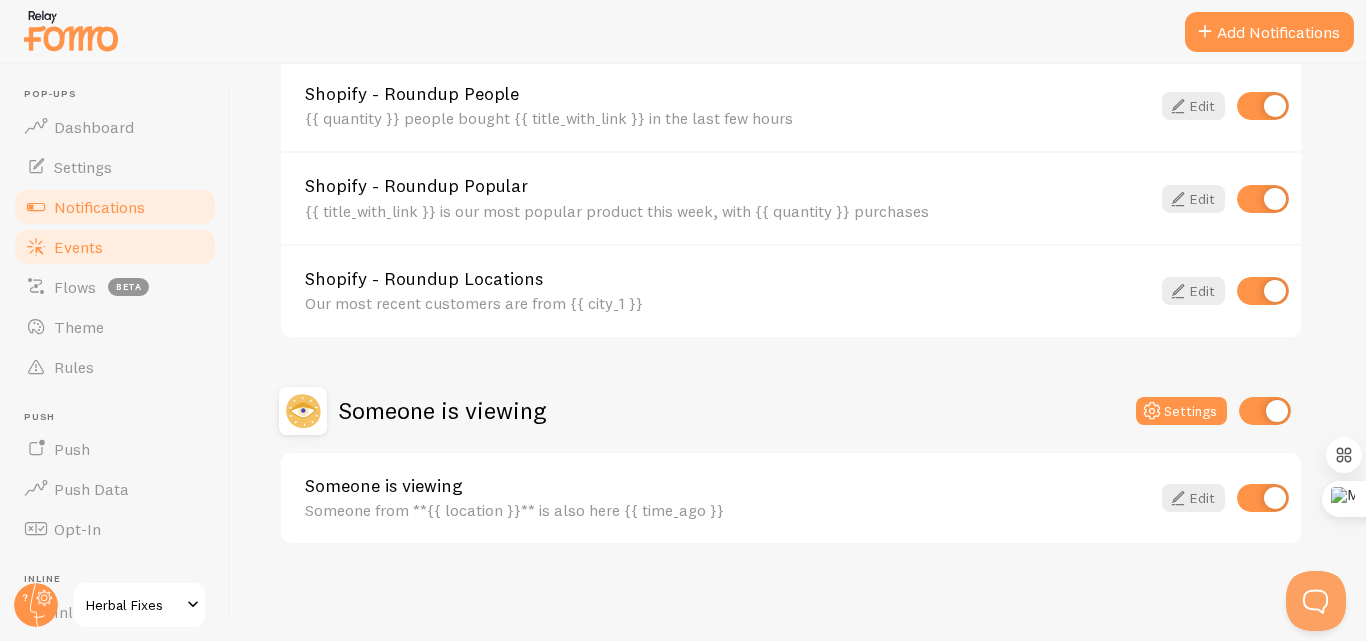click on "Events" at bounding box center (115, 247) 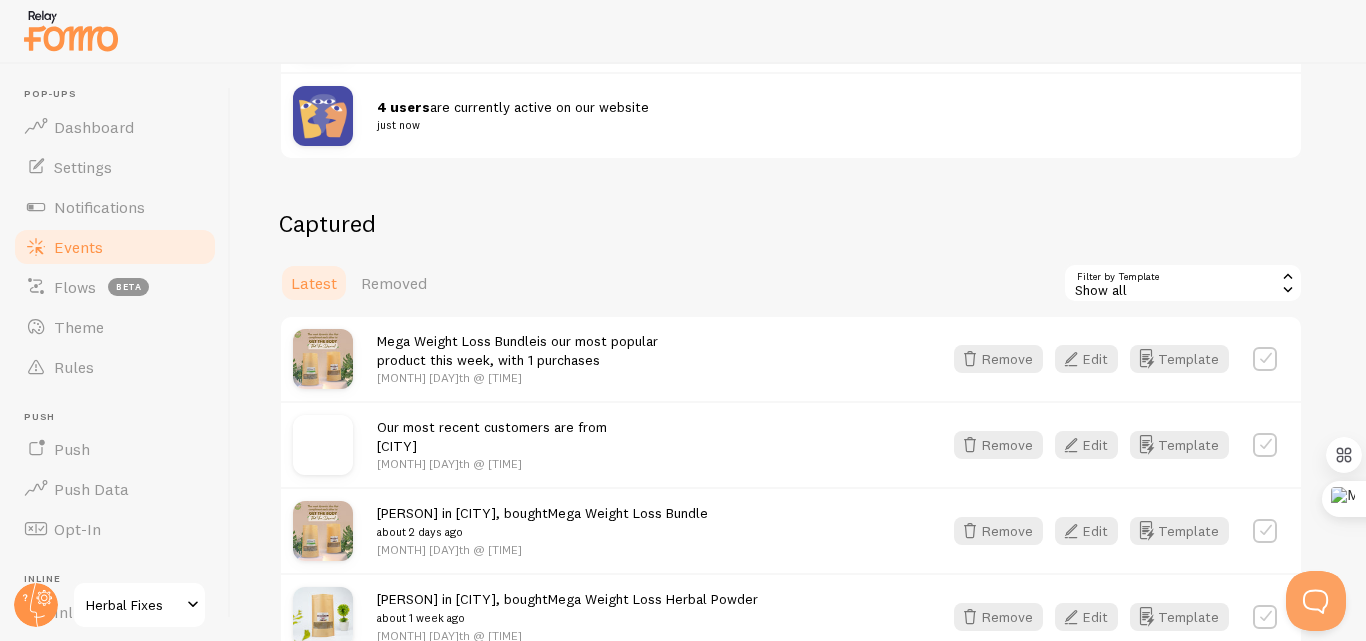 scroll, scrollTop: 400, scrollLeft: 0, axis: vertical 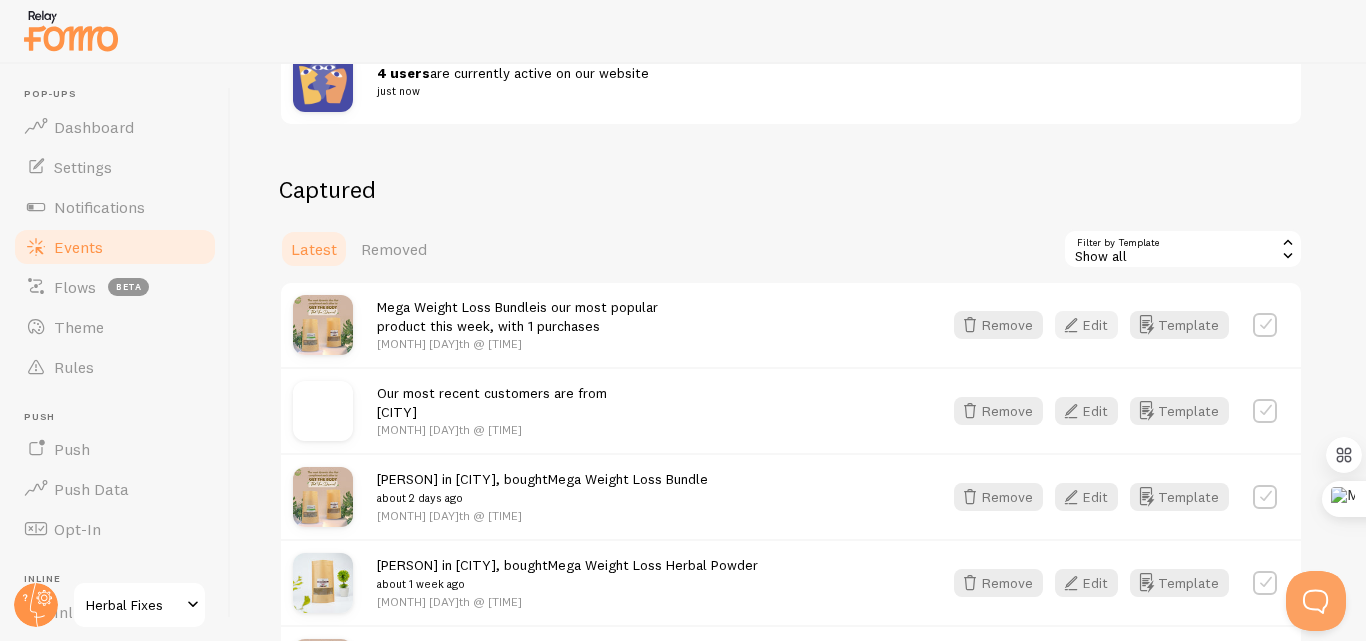 click on "Edit" at bounding box center (1086, 325) 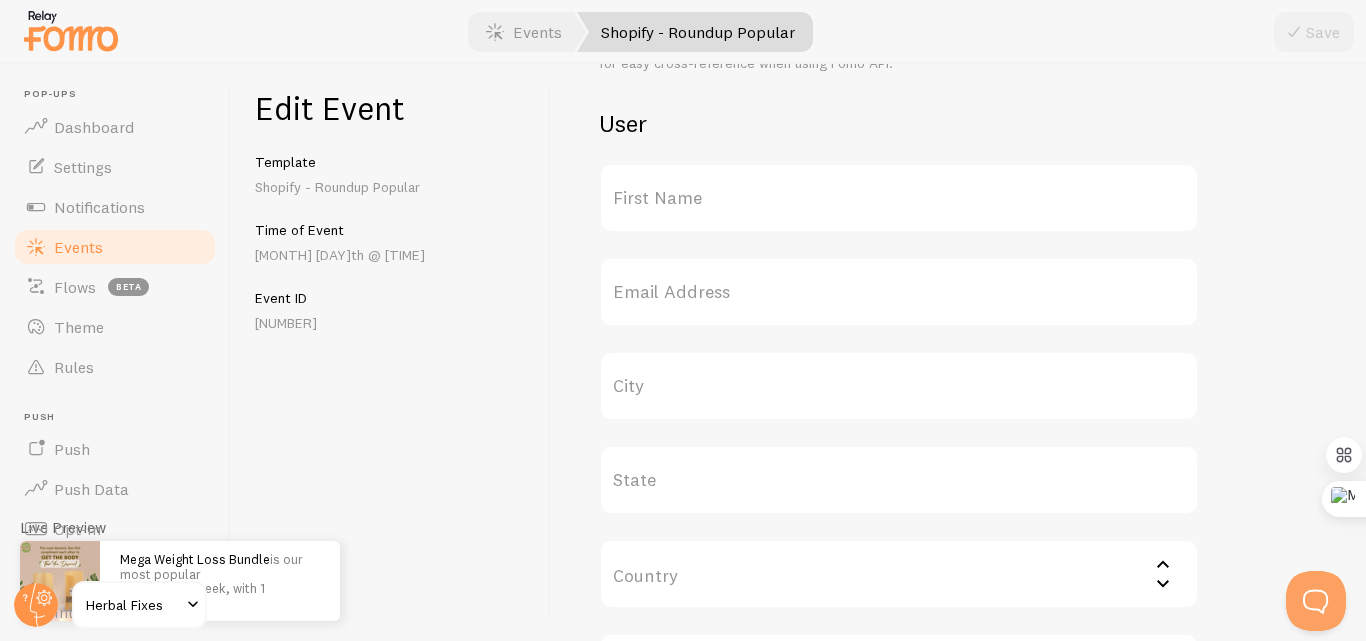 scroll, scrollTop: 984, scrollLeft: 0, axis: vertical 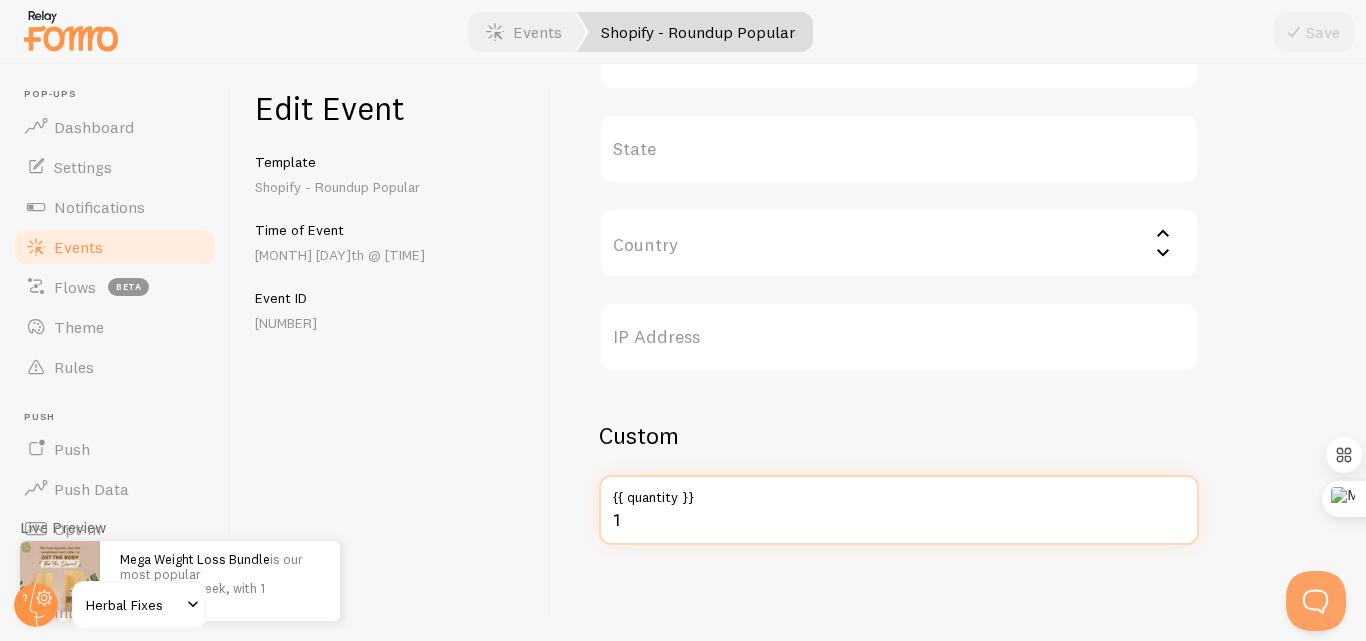 click on "1" at bounding box center (899, 510) 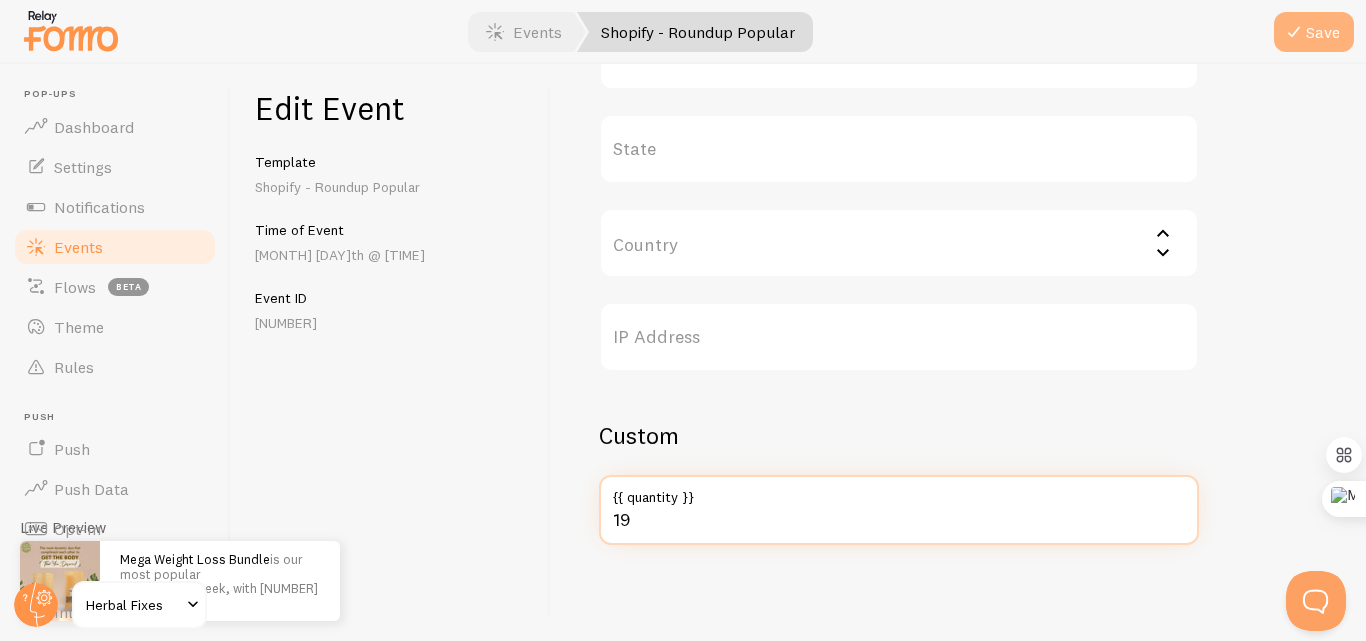 type on "19" 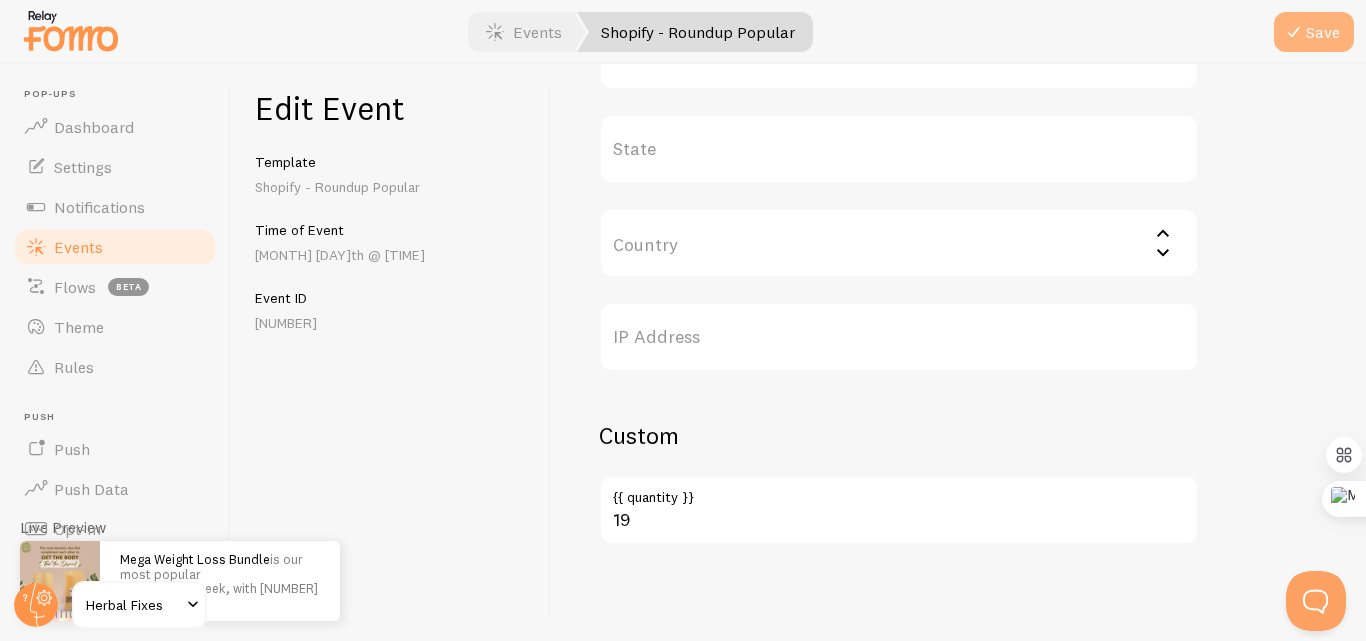 click on "Save" at bounding box center [1314, 32] 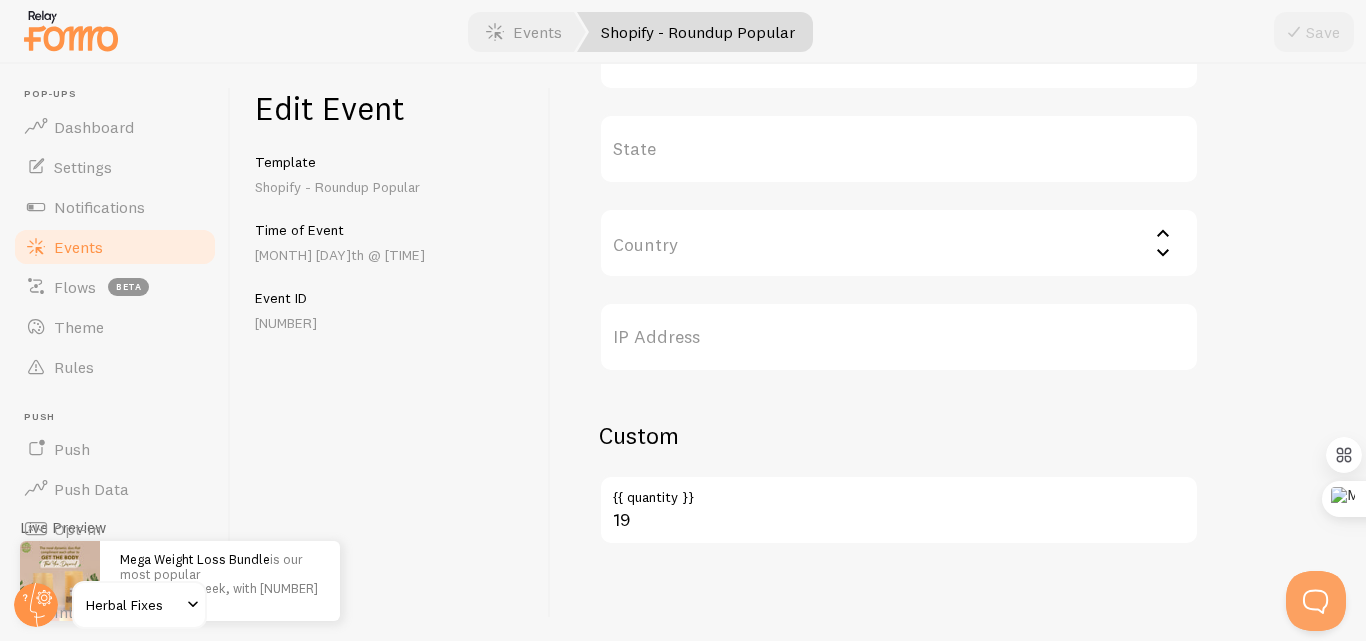 click on "Events" at bounding box center [78, 247] 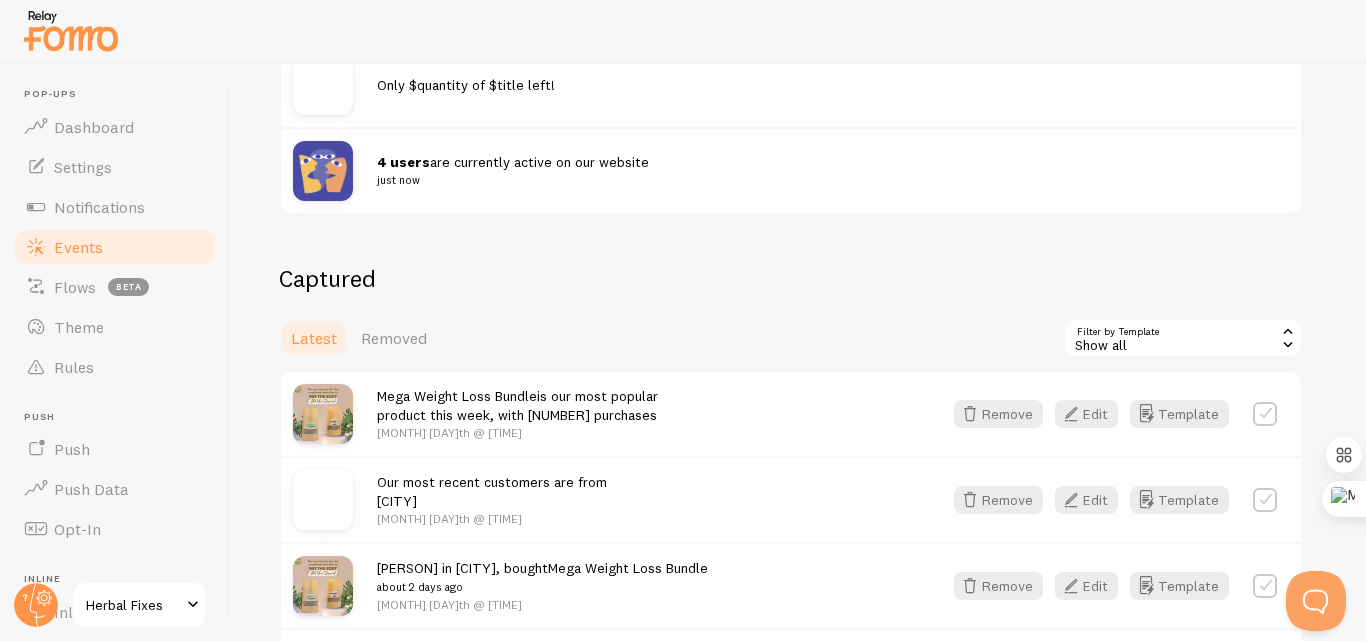 scroll, scrollTop: 0, scrollLeft: 0, axis: both 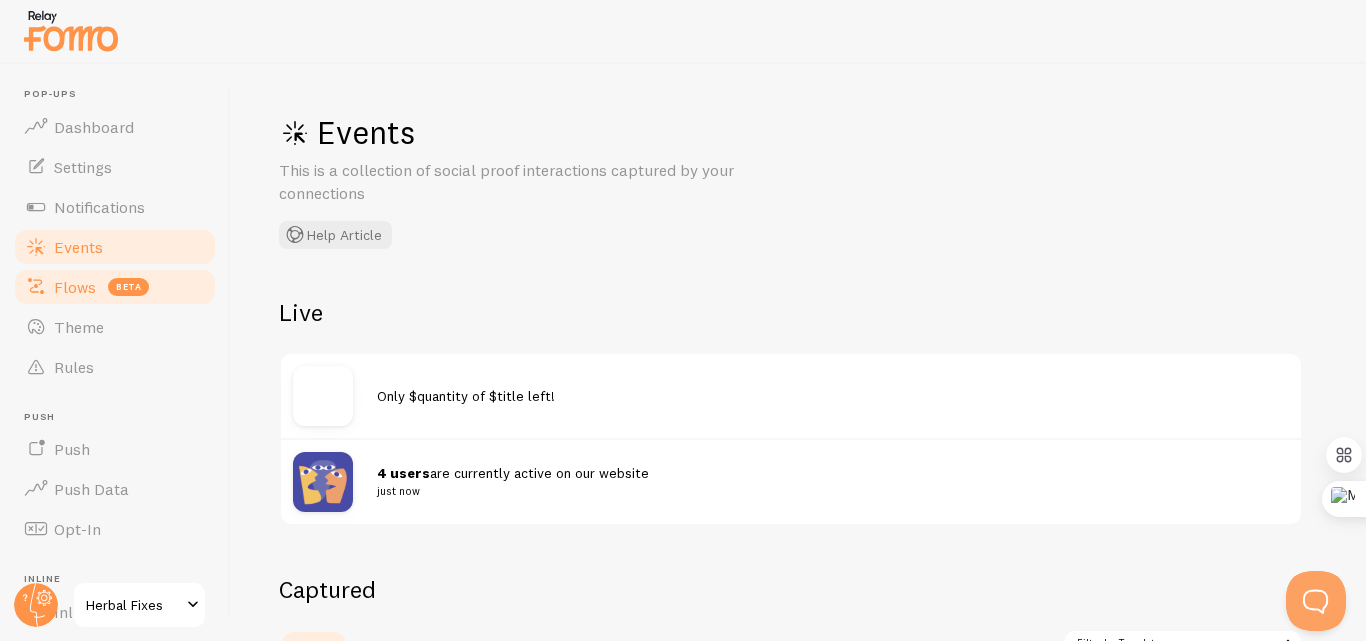 click on "Flows" at bounding box center (75, 287) 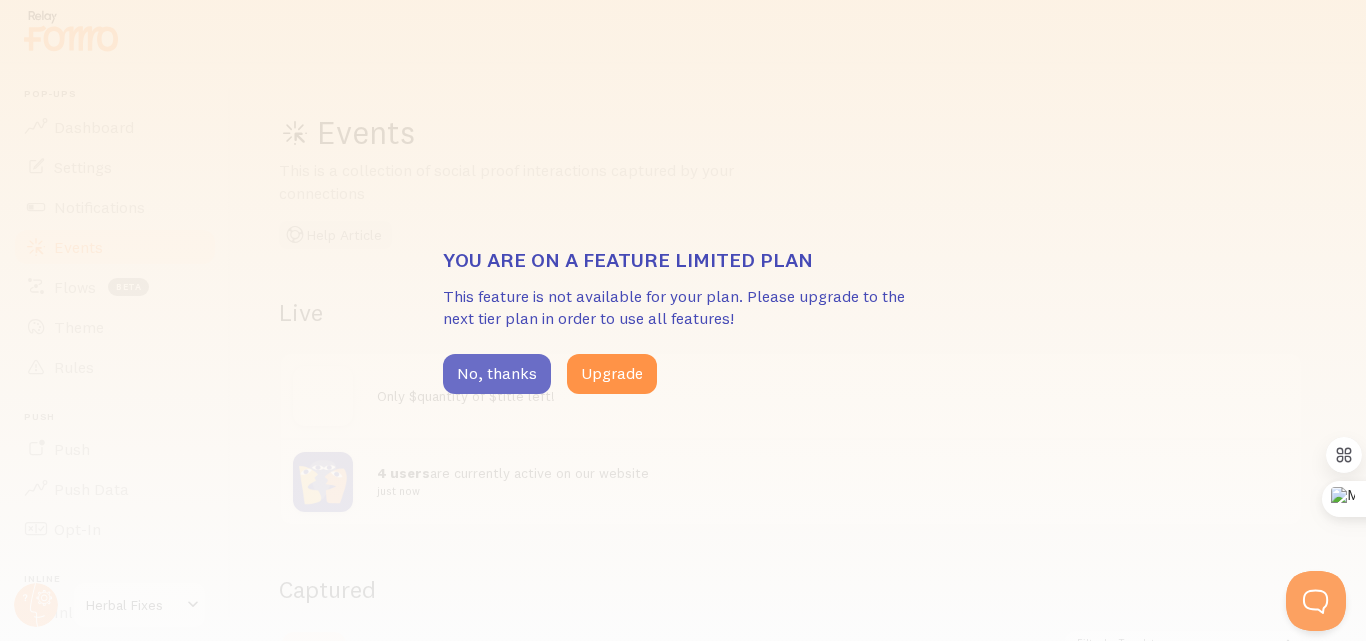 click on "No, thanks" at bounding box center [497, 374] 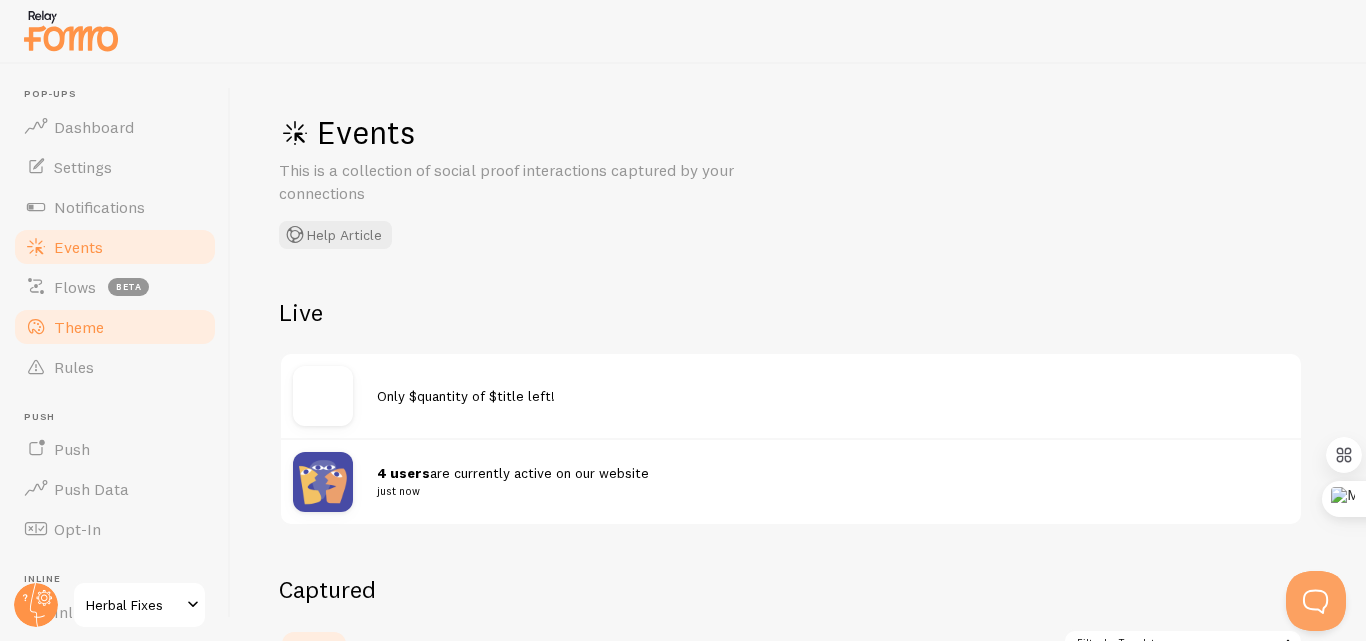 click on "Theme" at bounding box center [79, 327] 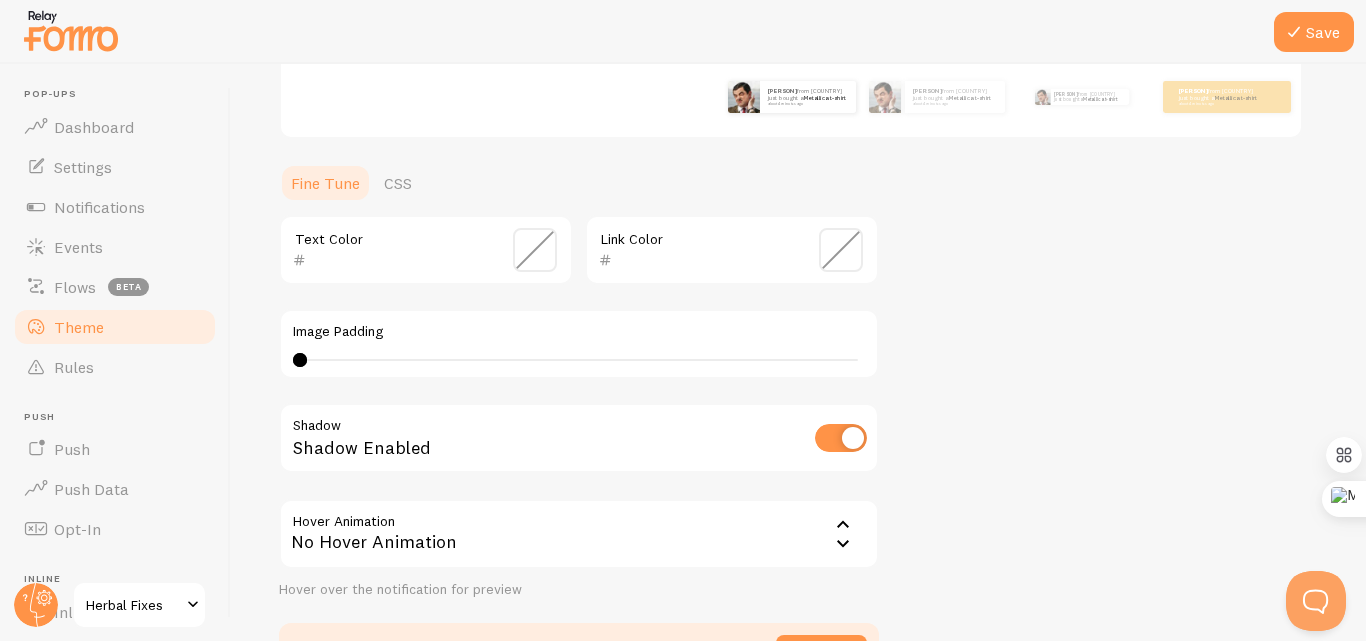 scroll, scrollTop: 400, scrollLeft: 0, axis: vertical 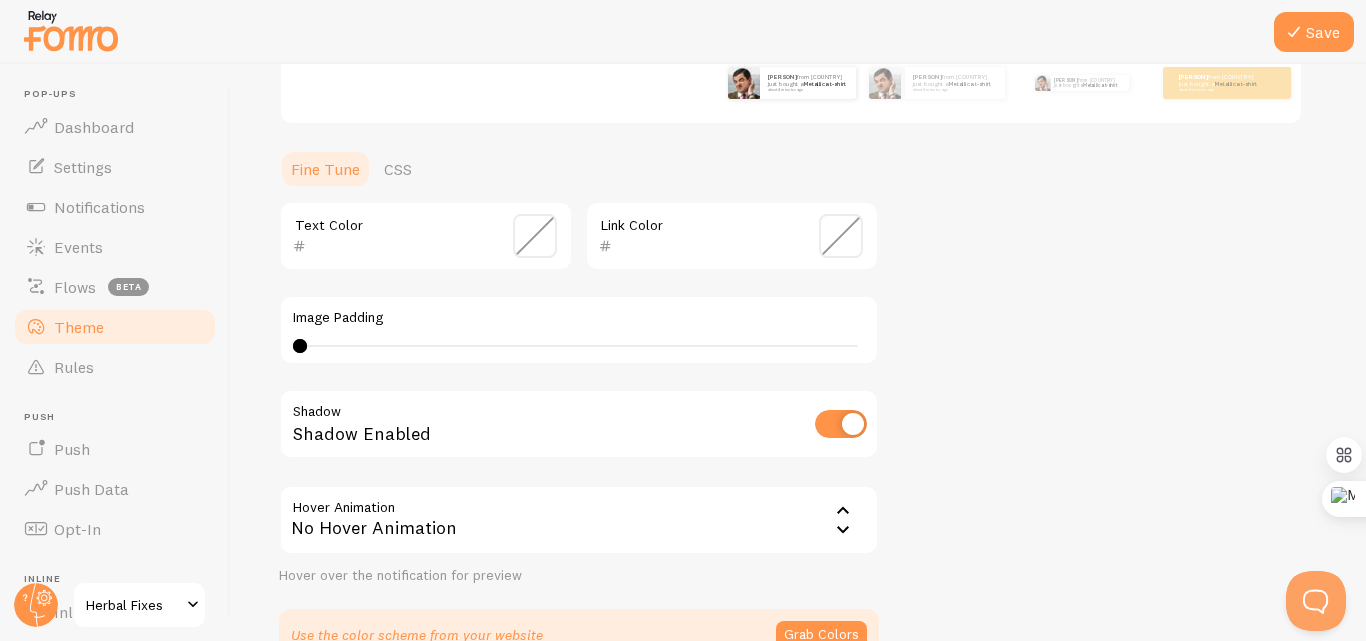 click on "0
0 - undefined" at bounding box center [579, 346] 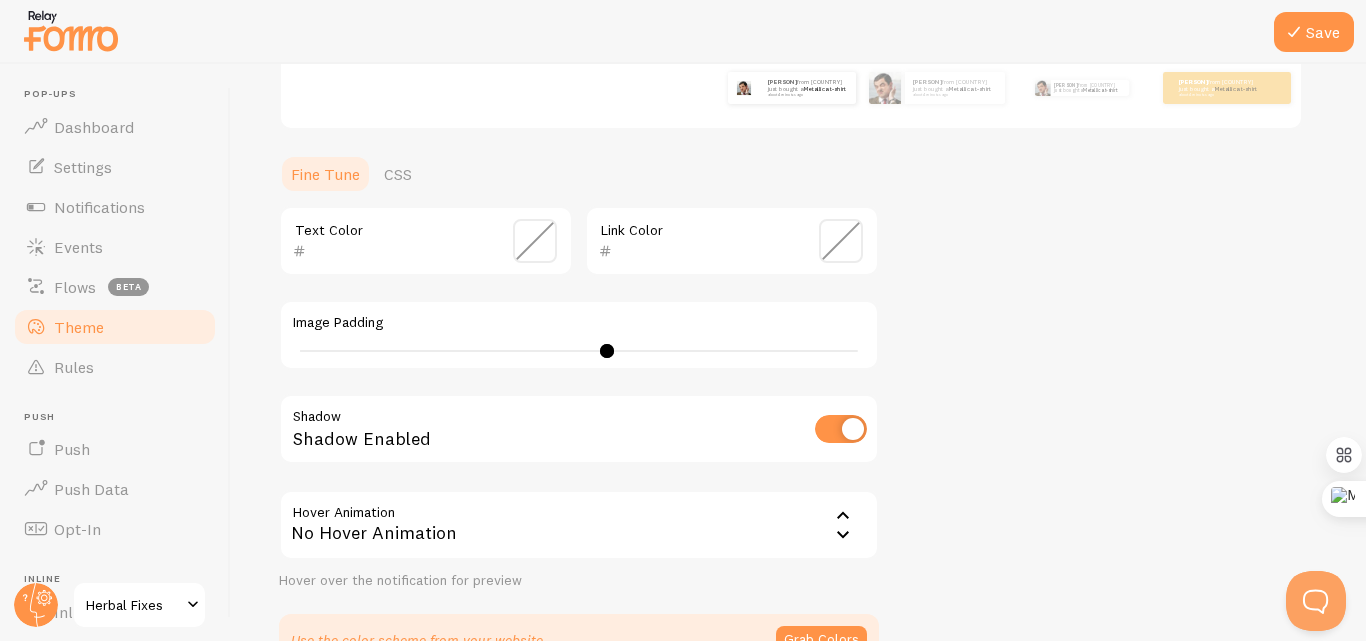 scroll, scrollTop: 400, scrollLeft: 0, axis: vertical 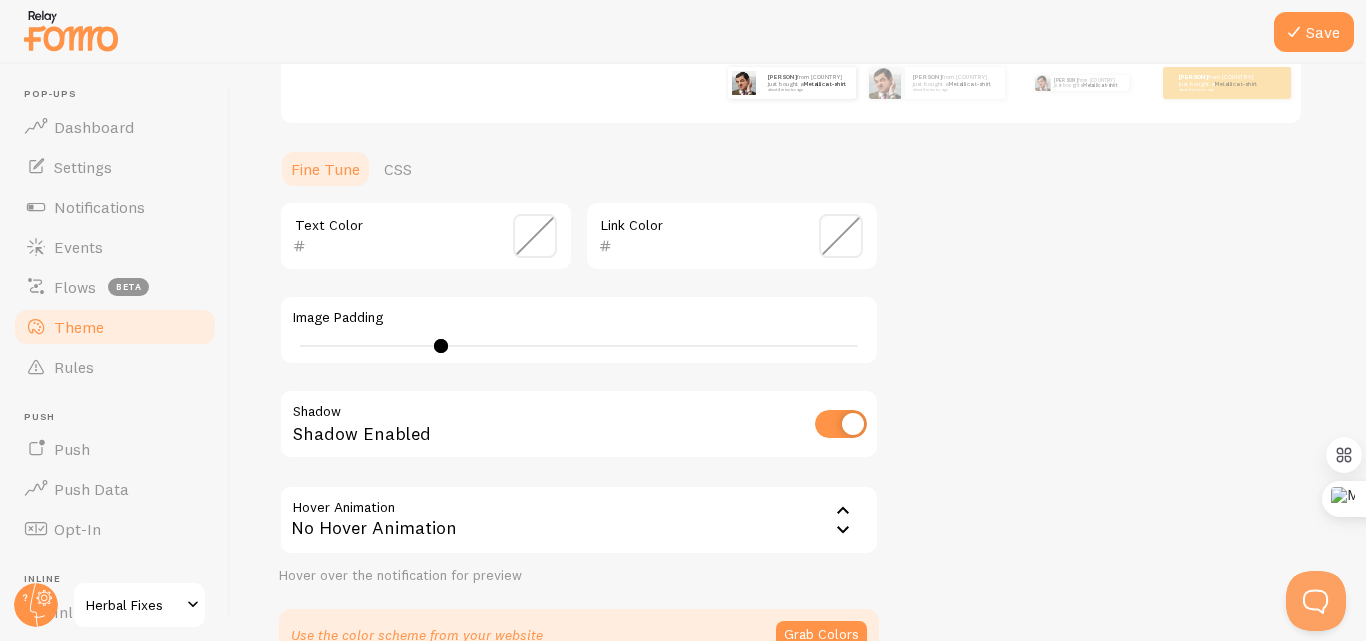 type on "0" 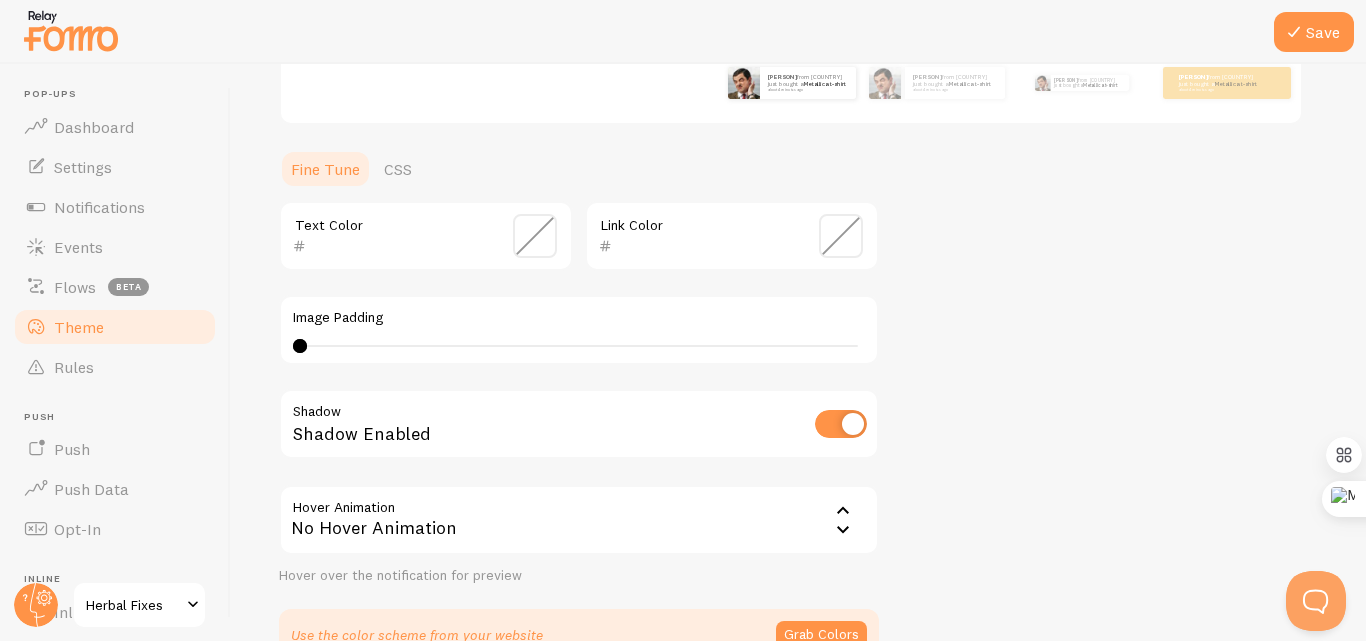 drag, startPoint x: 608, startPoint y: 344, endPoint x: 283, endPoint y: 334, distance: 325.1538 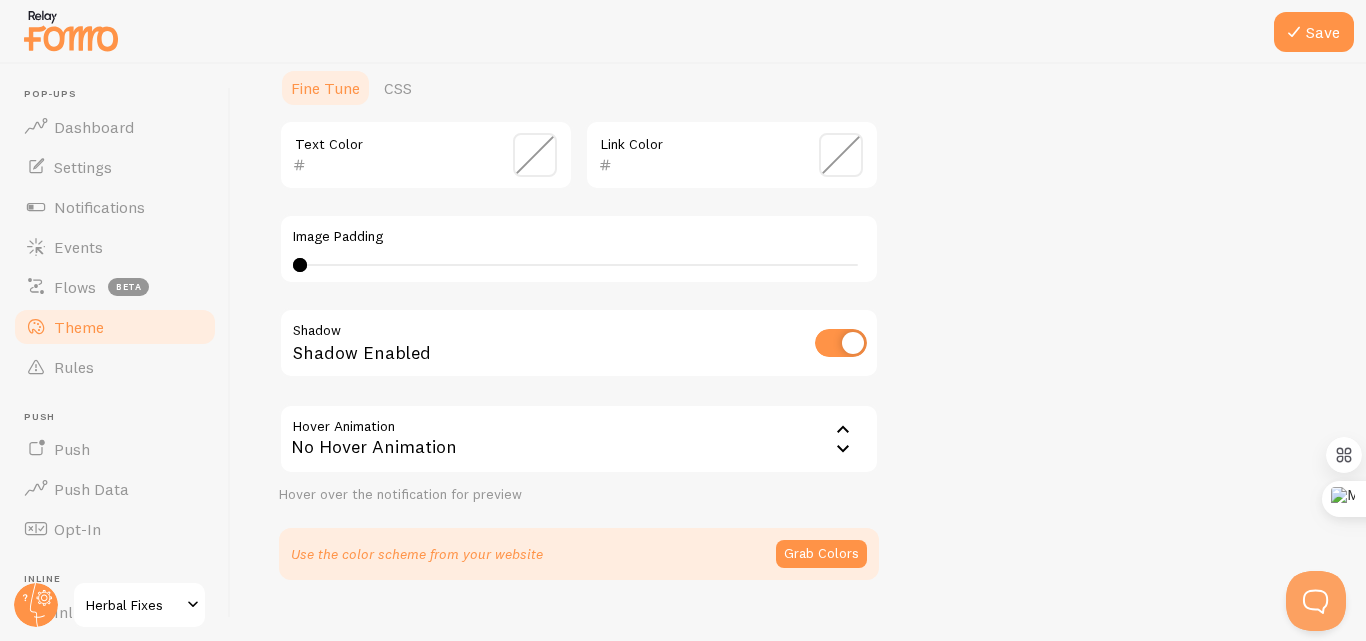 scroll, scrollTop: 516, scrollLeft: 0, axis: vertical 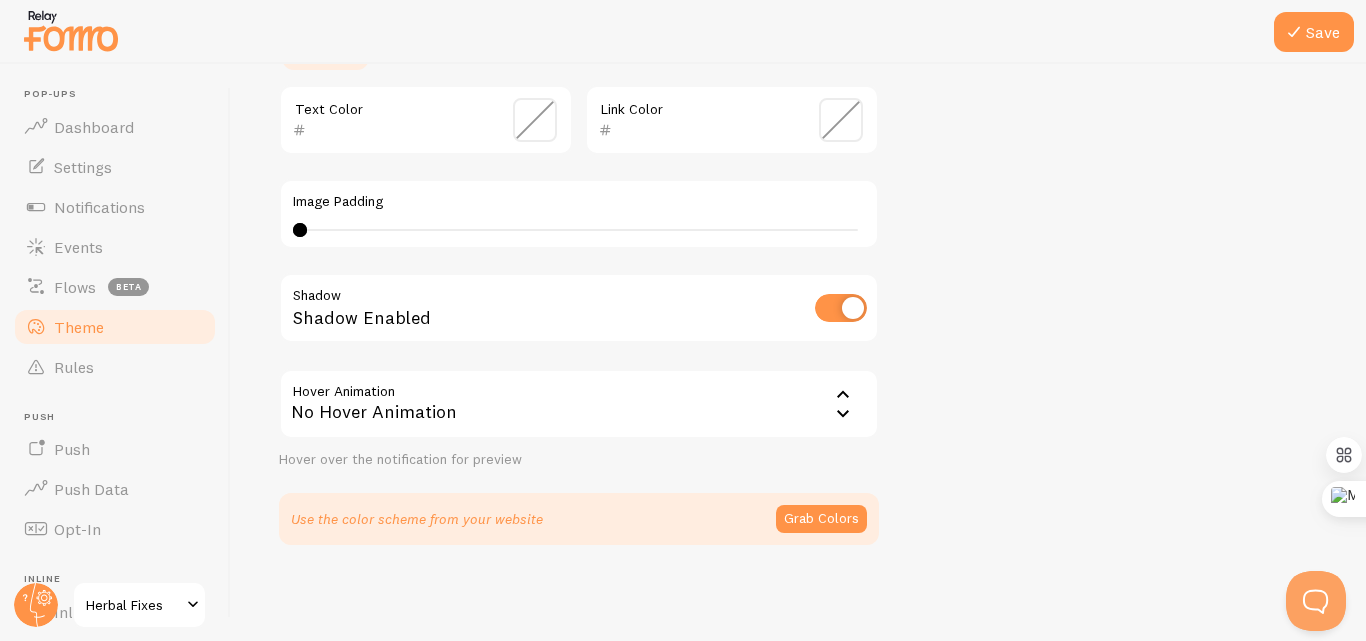 click 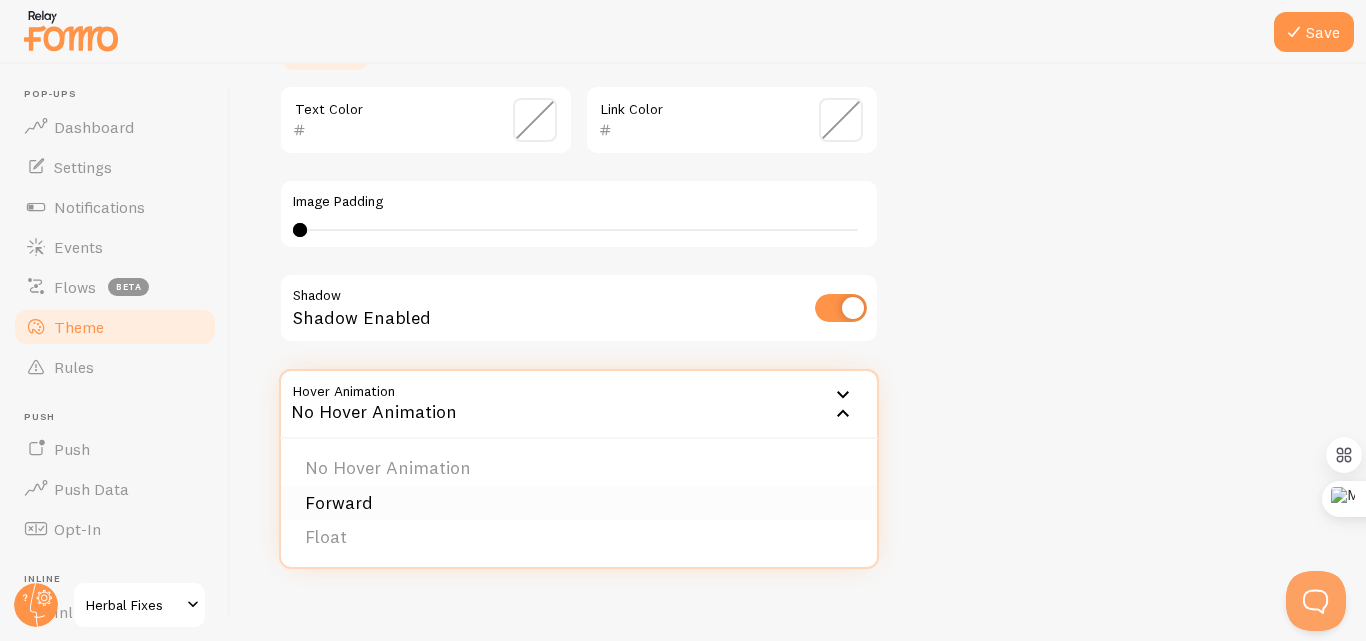 click on "Forward" at bounding box center (579, 503) 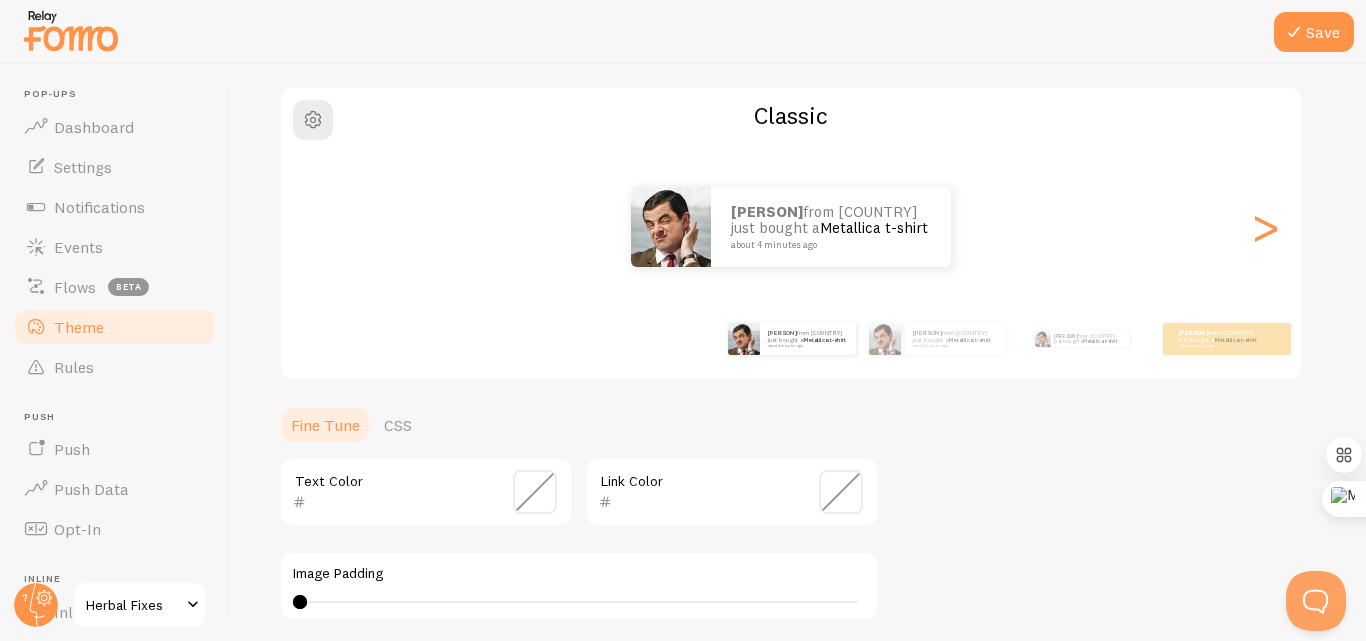 scroll, scrollTop: 16, scrollLeft: 0, axis: vertical 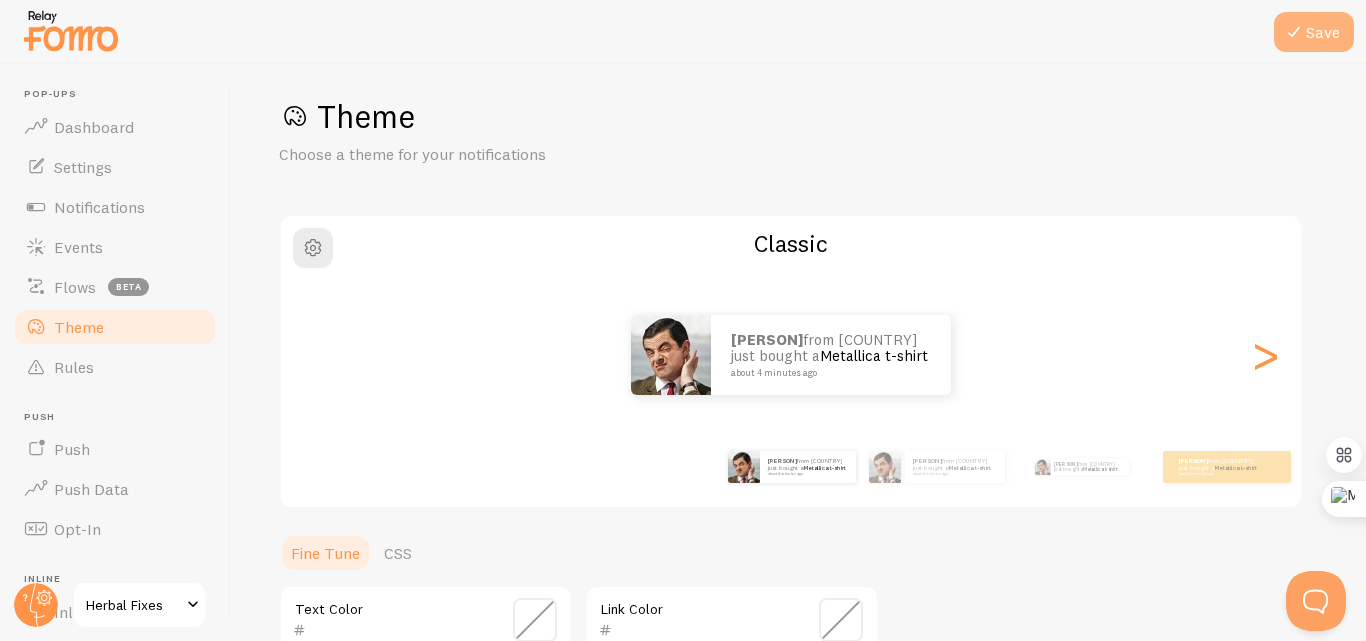 click on "Save" at bounding box center (1314, 32) 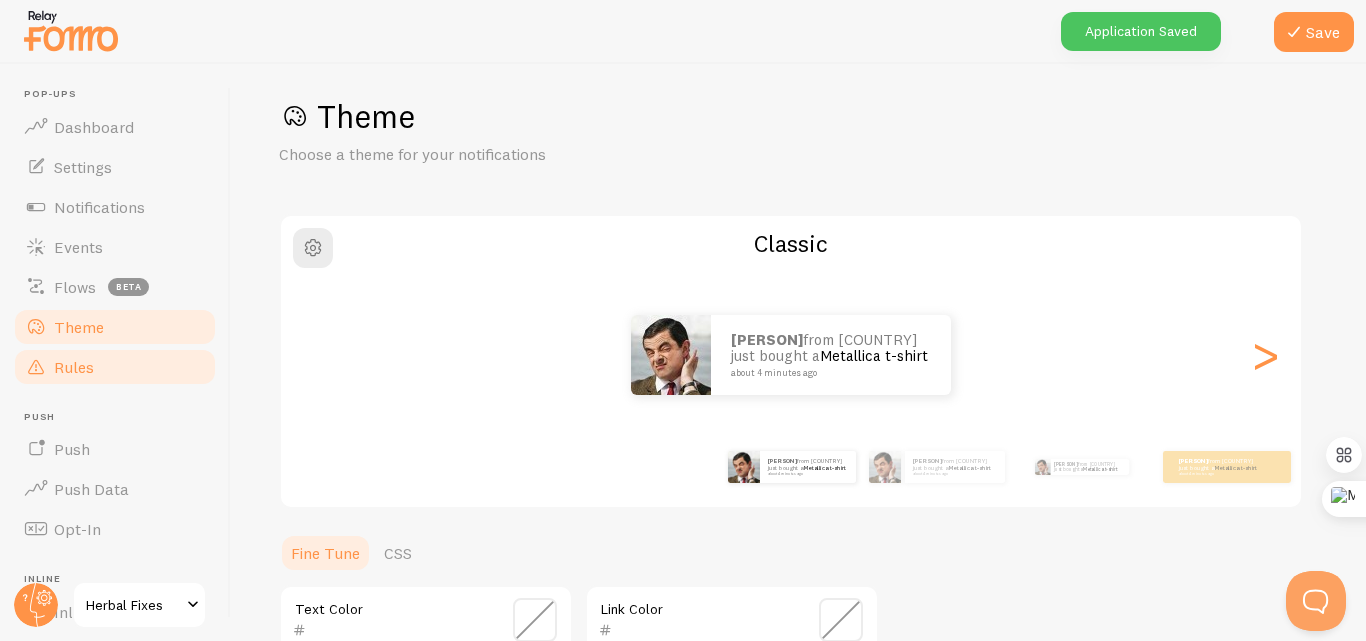 click on "Rules" at bounding box center [115, 367] 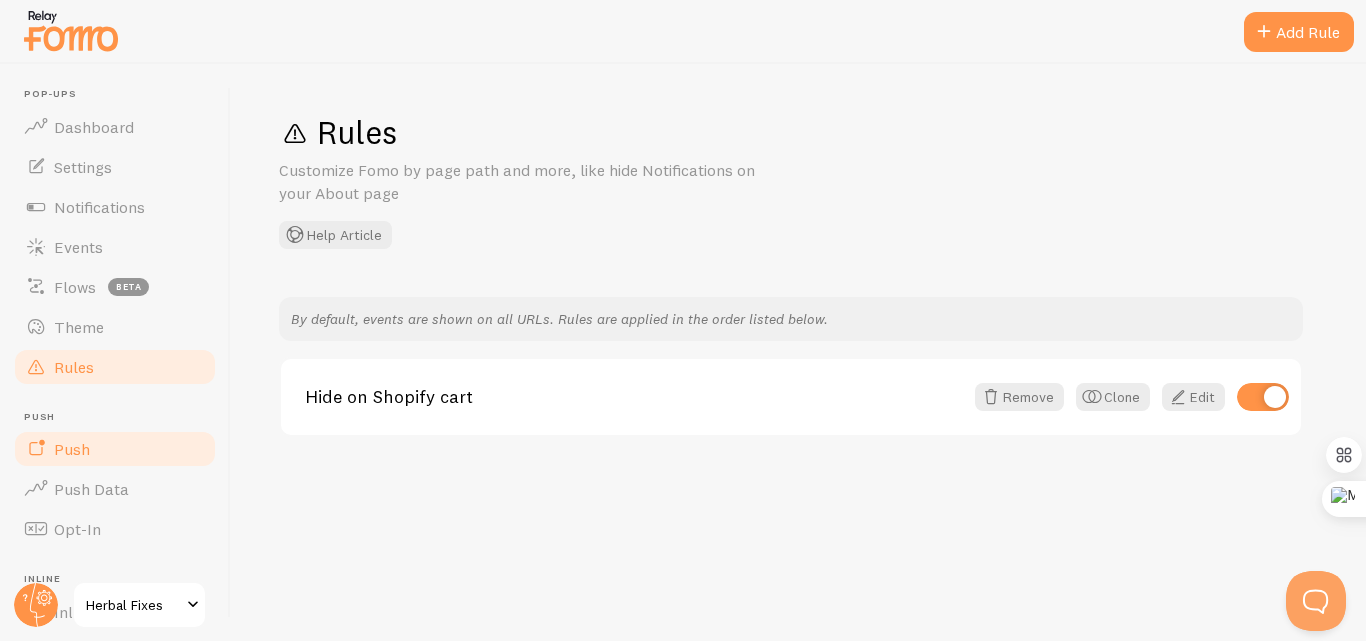 click on "Push" at bounding box center [115, 449] 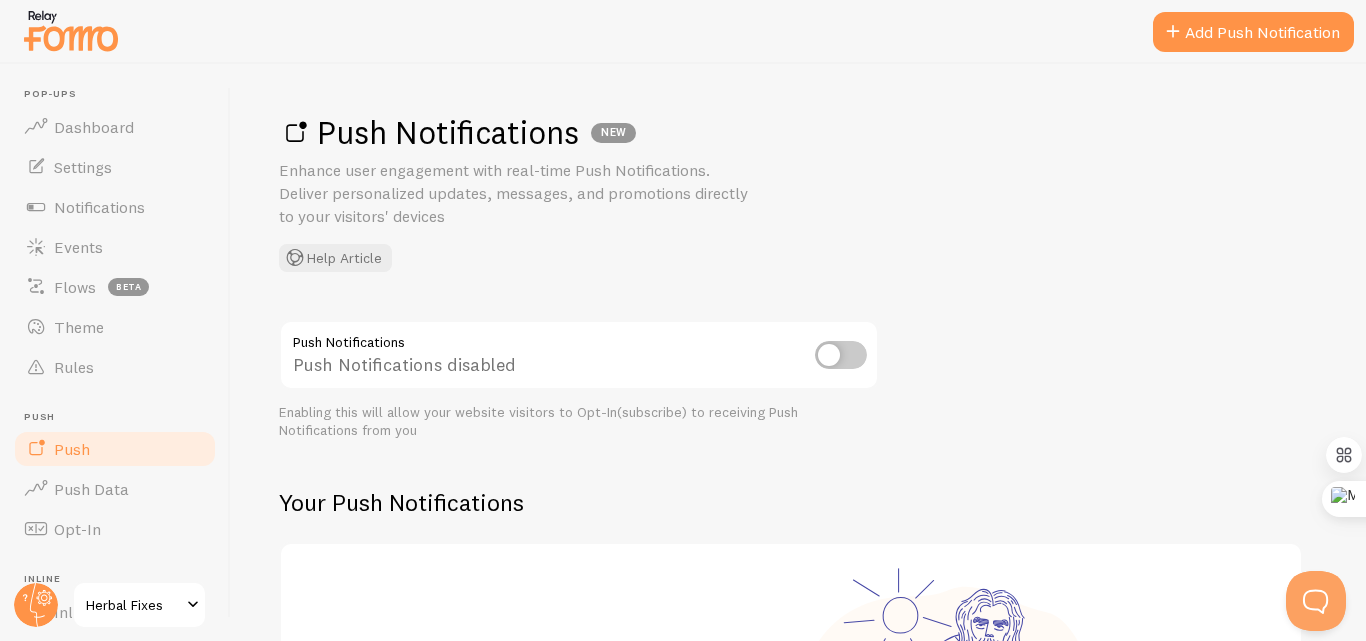 click at bounding box center [841, 355] 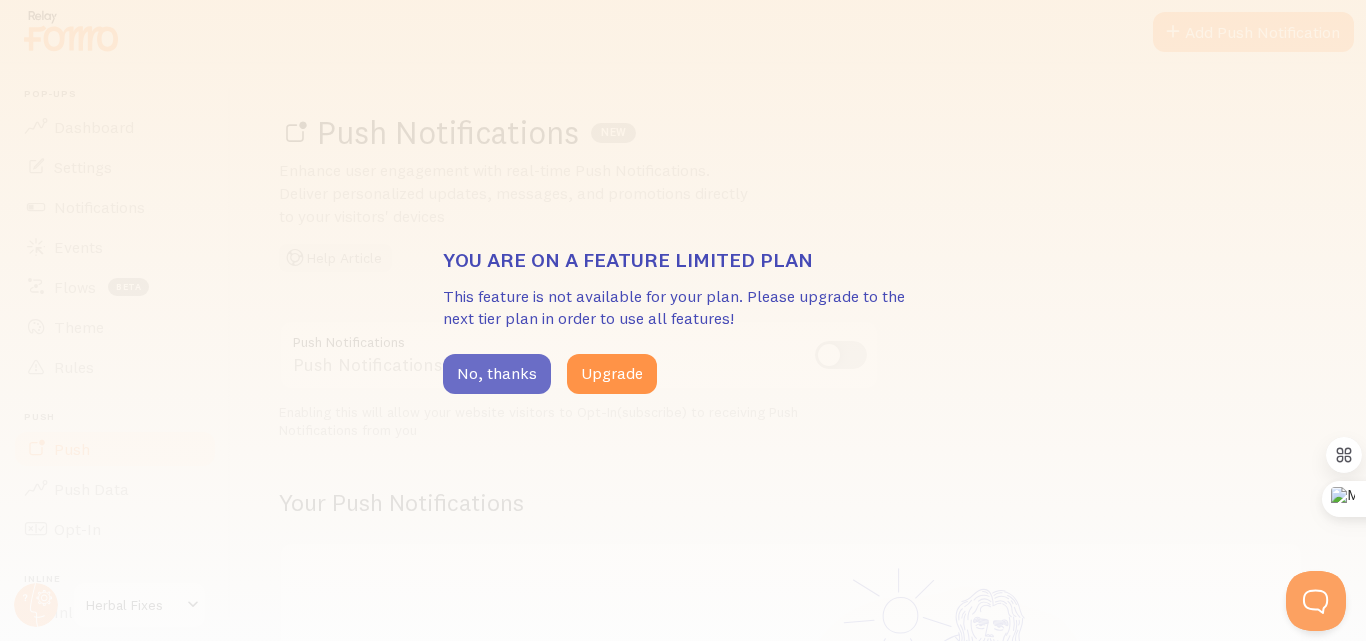 click on "No, thanks" at bounding box center (497, 374) 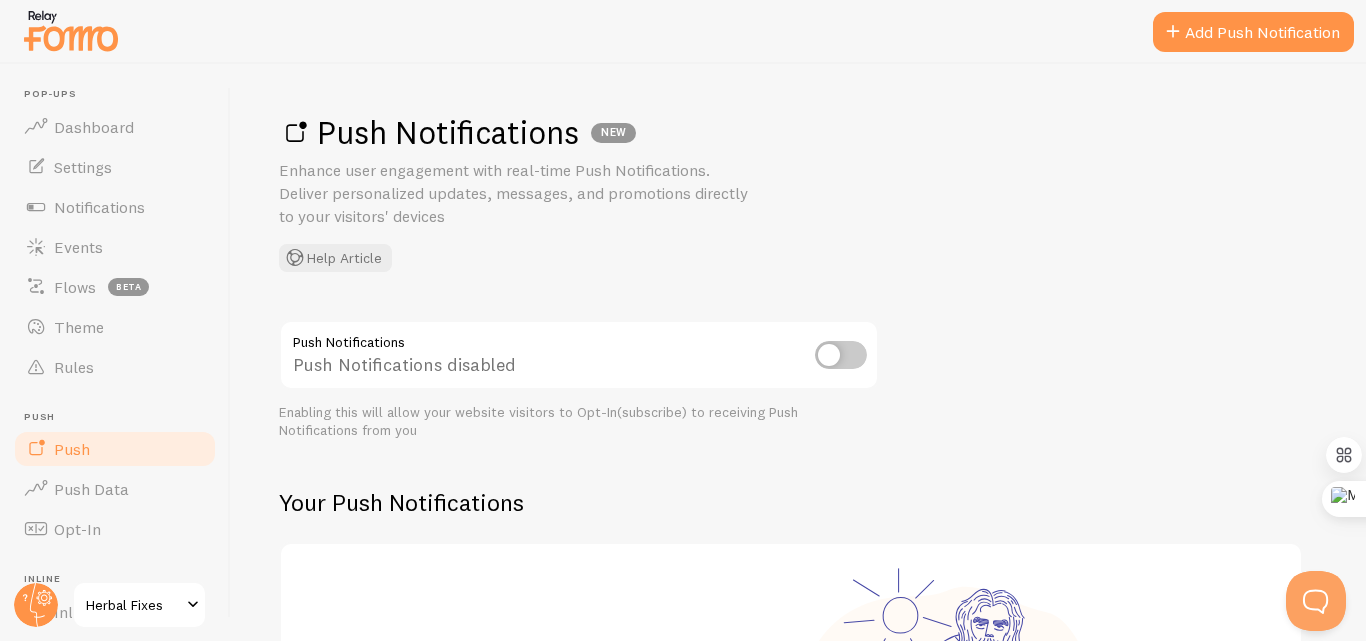 scroll, scrollTop: 300, scrollLeft: 0, axis: vertical 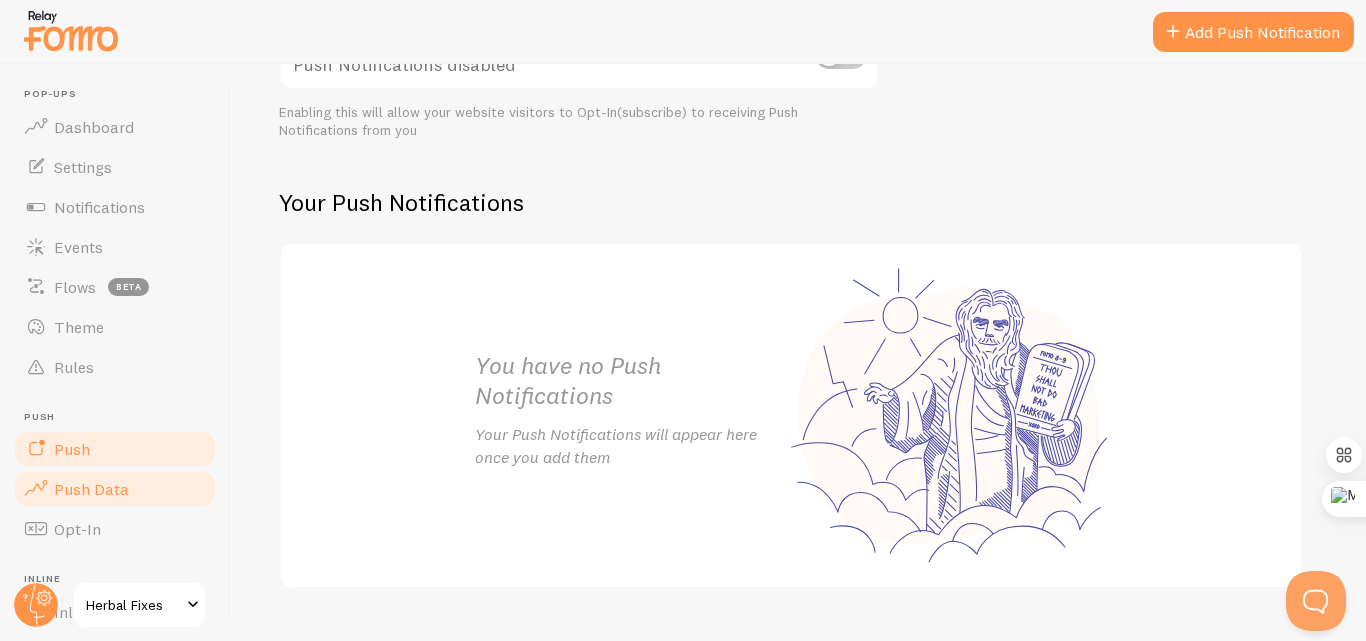 click on "Push Data" at bounding box center [91, 489] 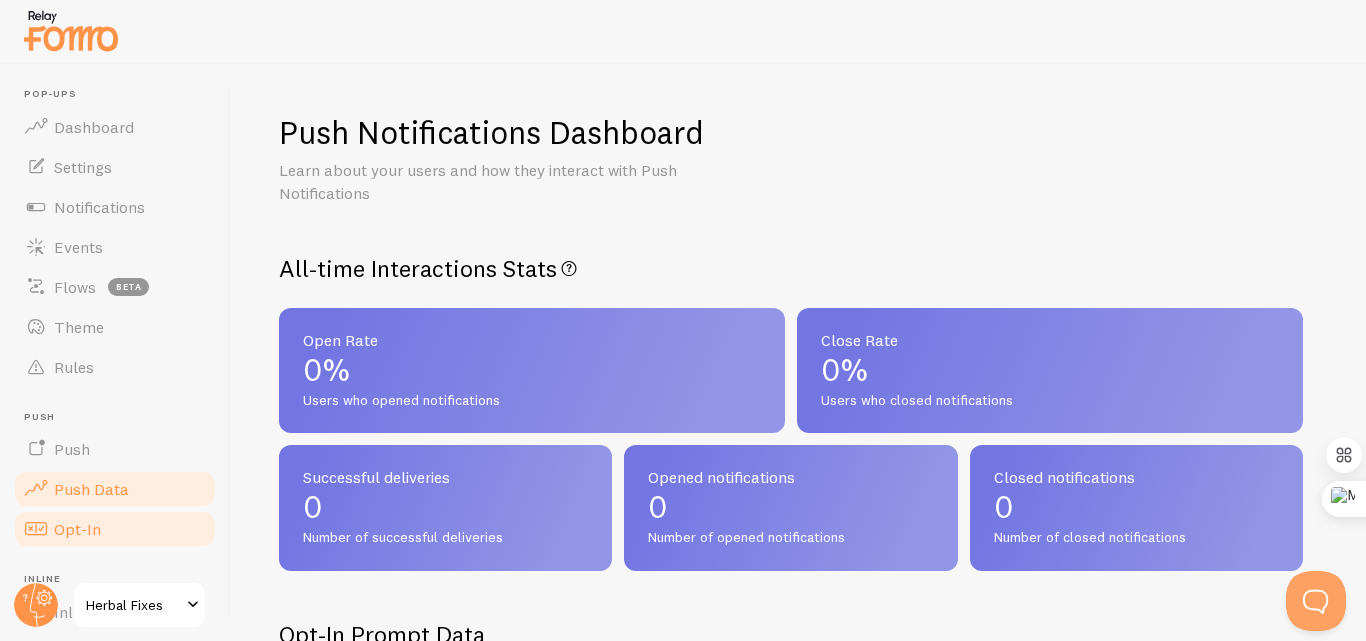 click on "Opt-In" at bounding box center (115, 529) 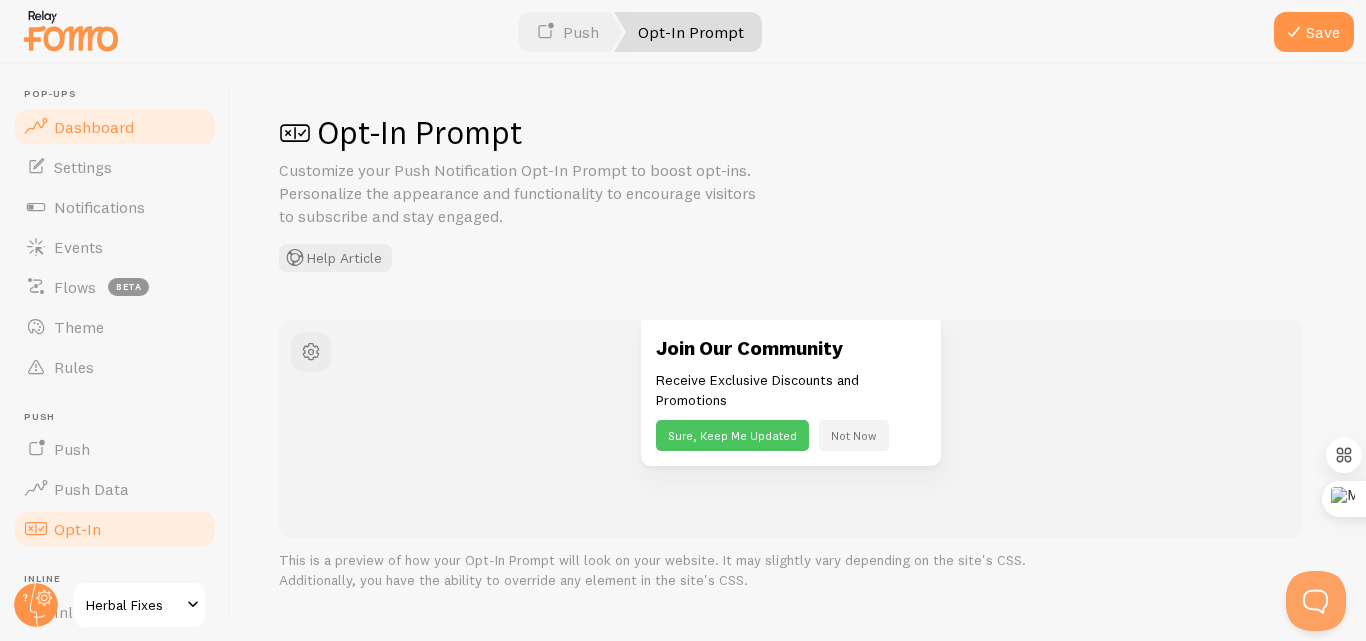 click on "Dashboard" at bounding box center [115, 127] 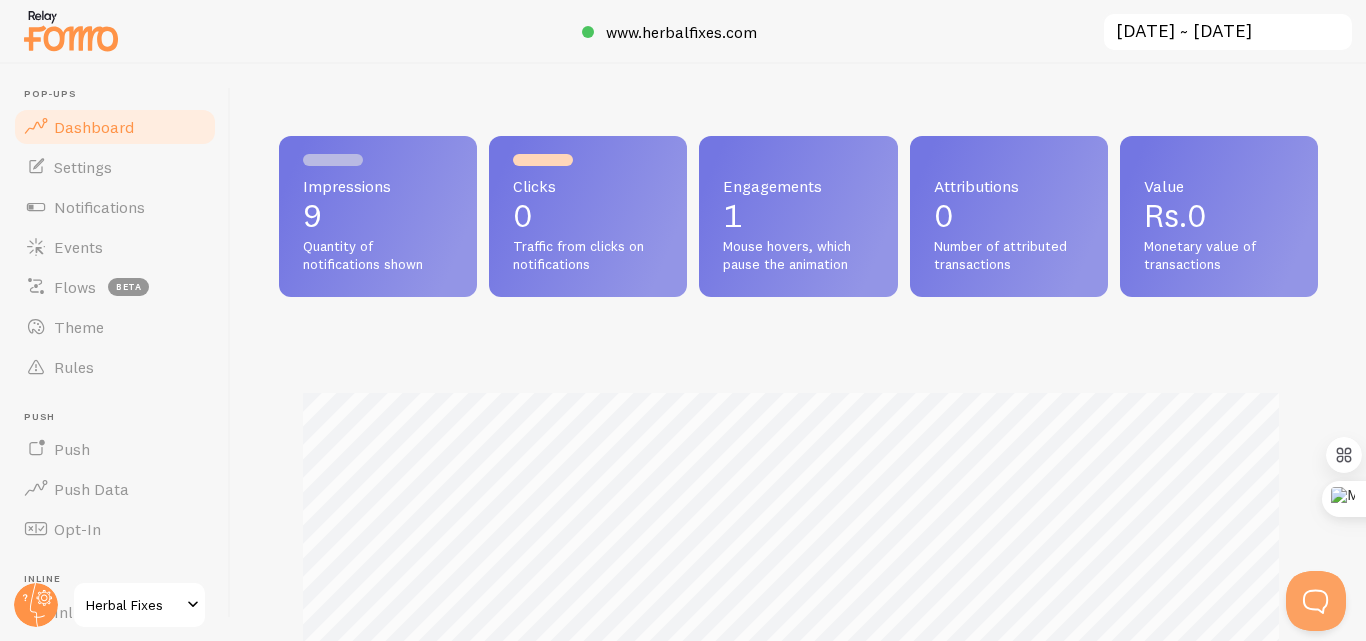 scroll, scrollTop: 999474, scrollLeft: 998976, axis: both 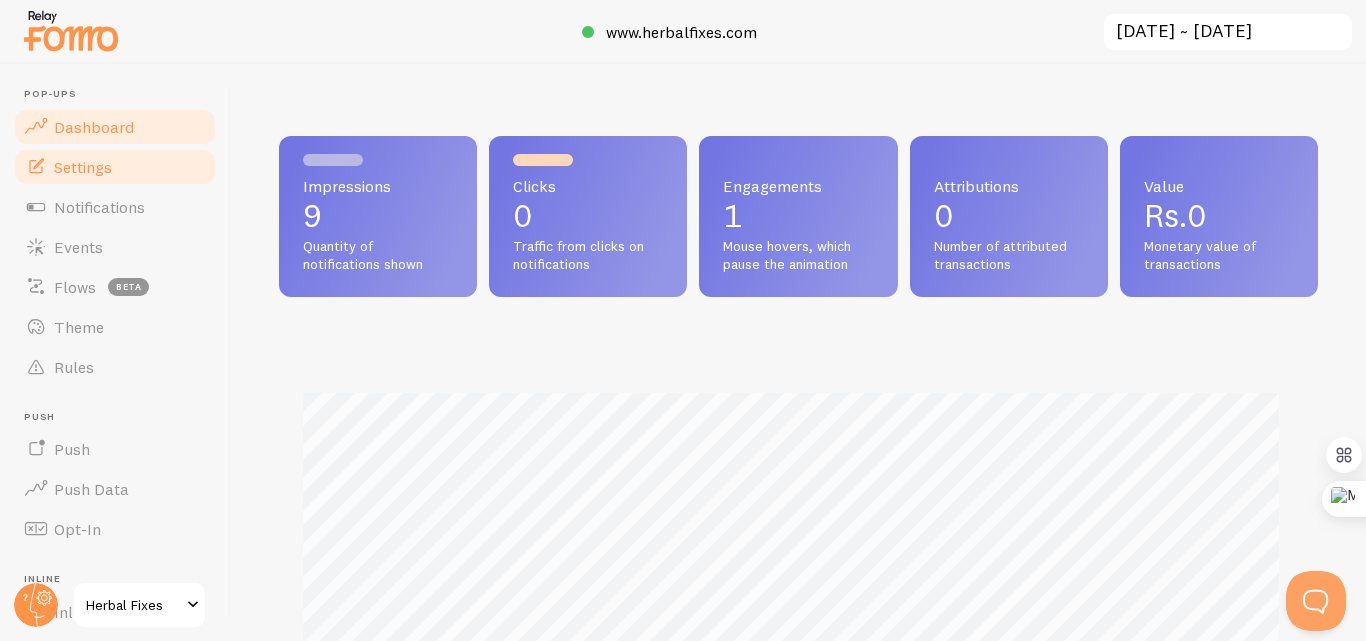 click on "Settings" at bounding box center [83, 167] 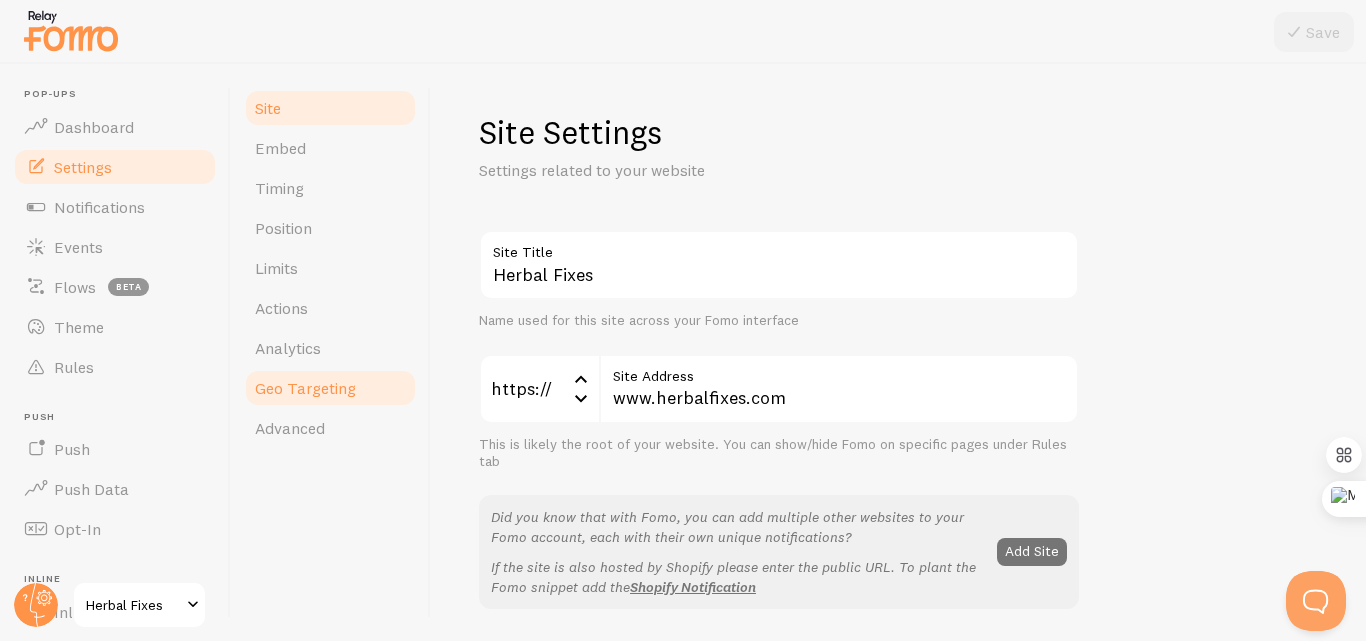 click on "Geo Targeting" at bounding box center [305, 388] 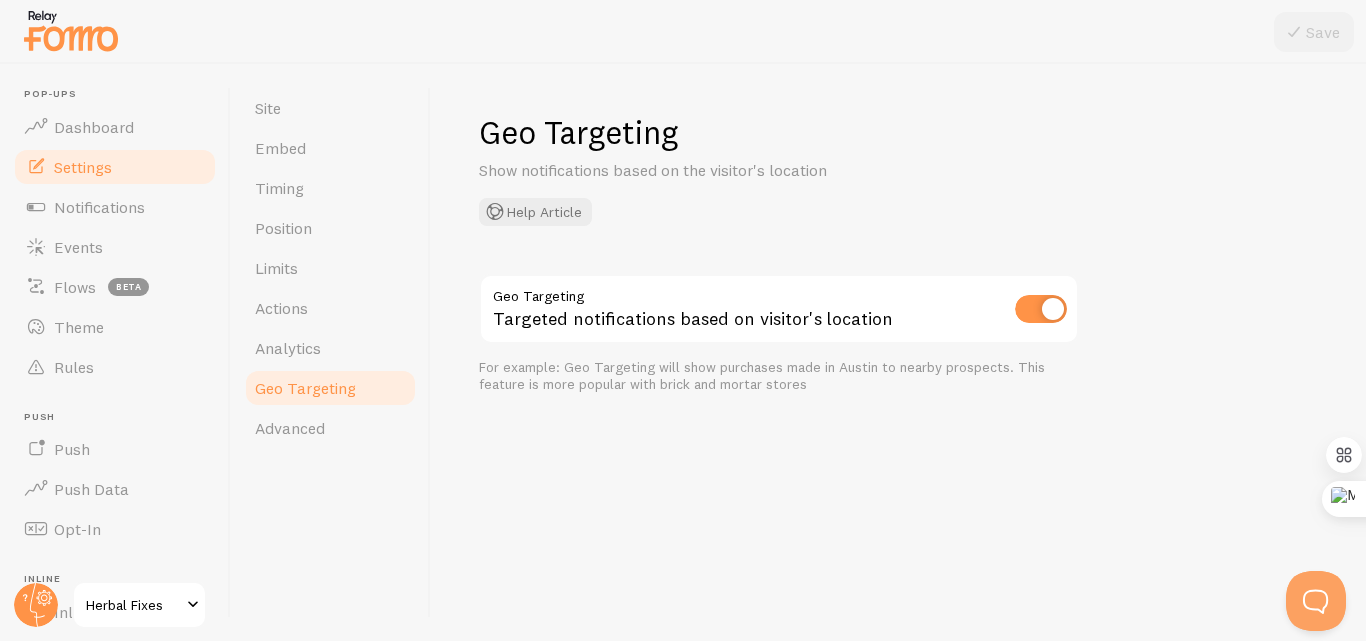 click at bounding box center [1041, 309] 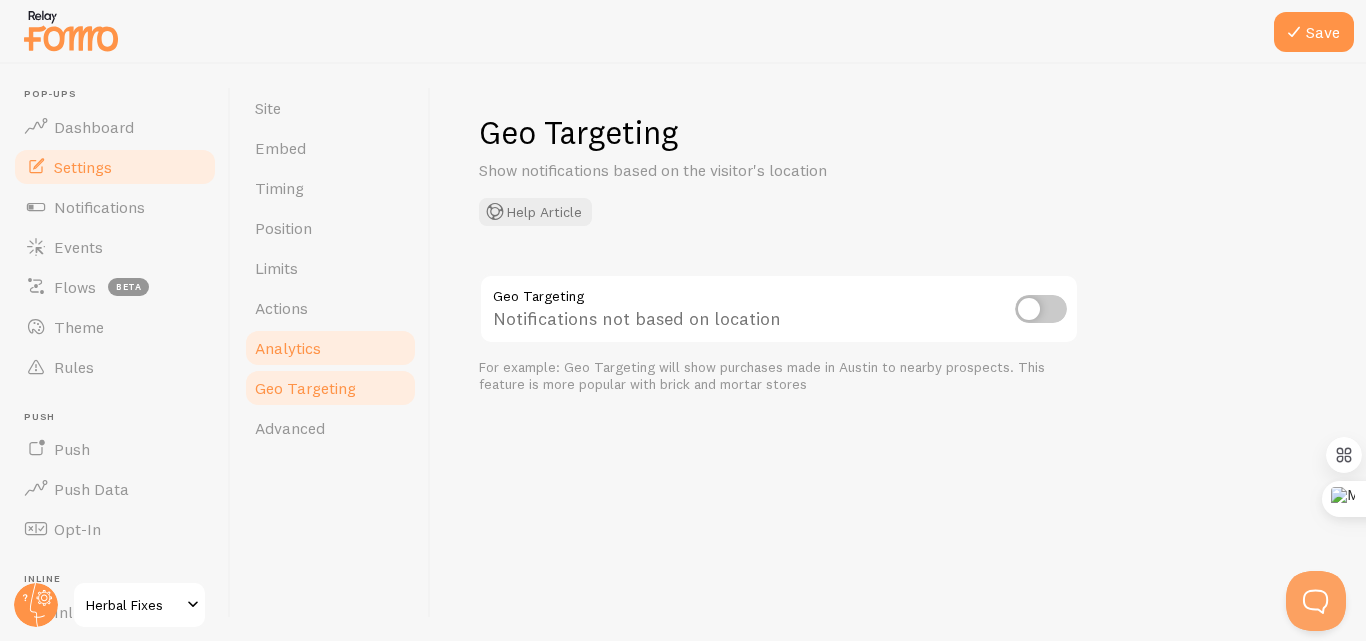 click on "Analytics" at bounding box center [330, 348] 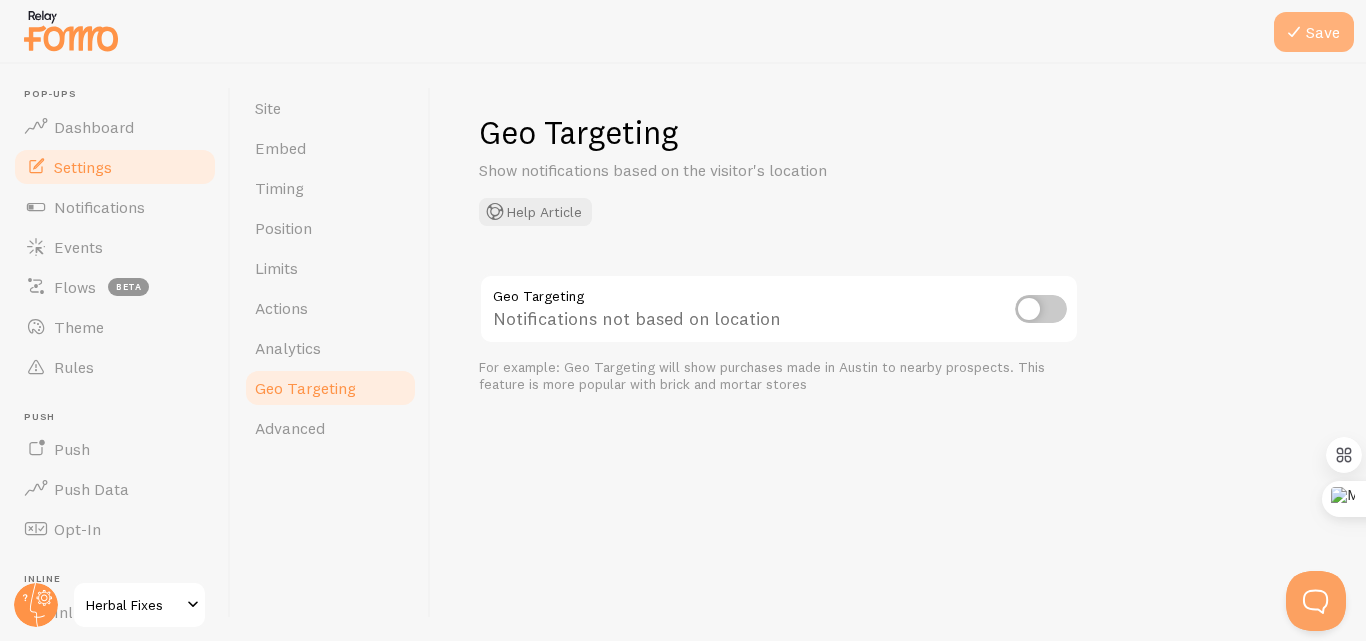 click on "Save" at bounding box center [1314, 32] 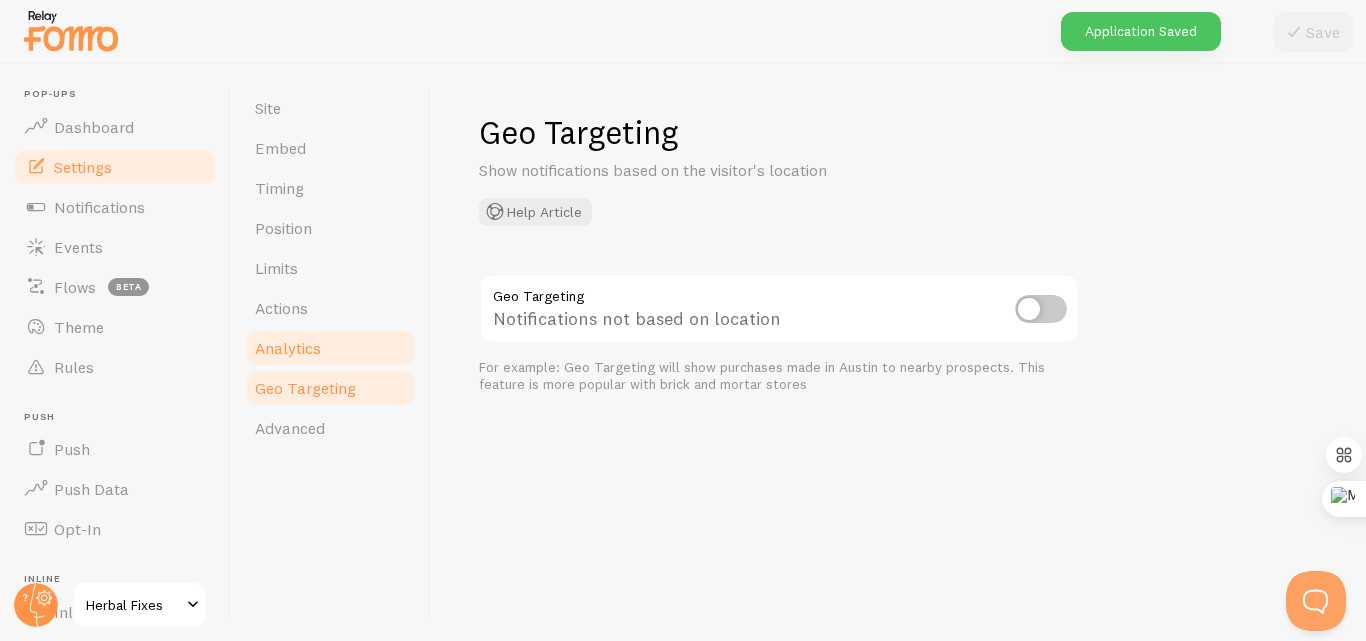 click on "Analytics" at bounding box center [288, 348] 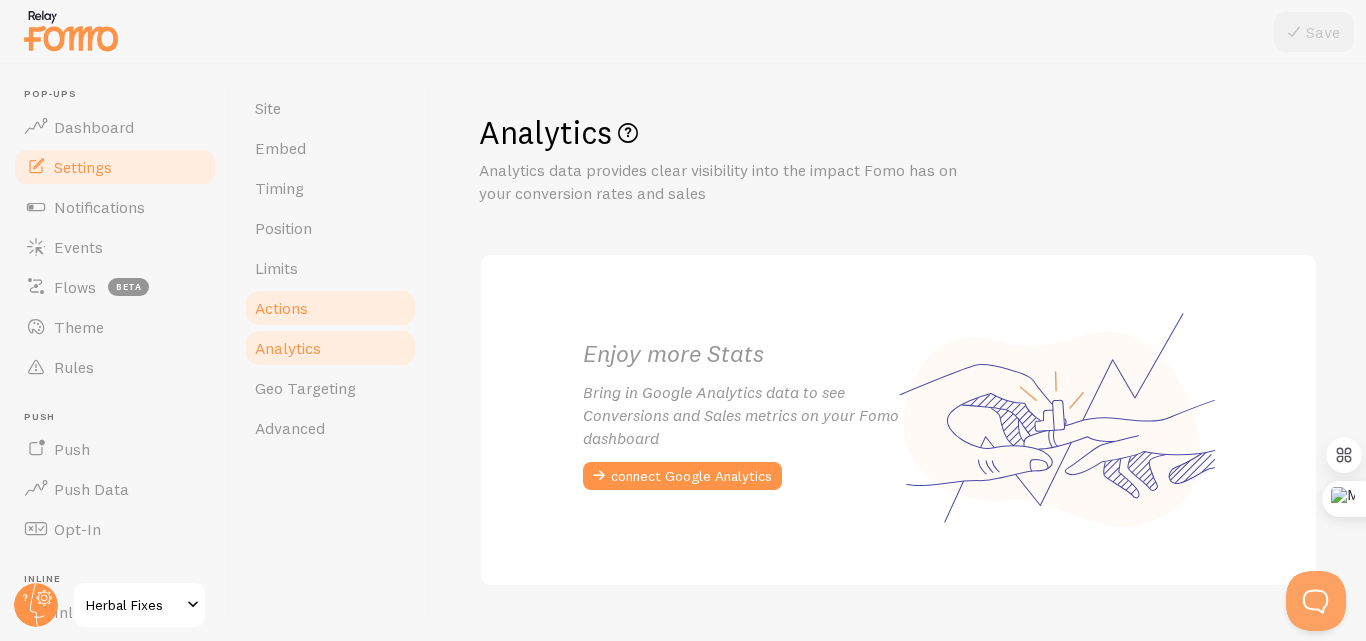 click on "Actions" at bounding box center (330, 308) 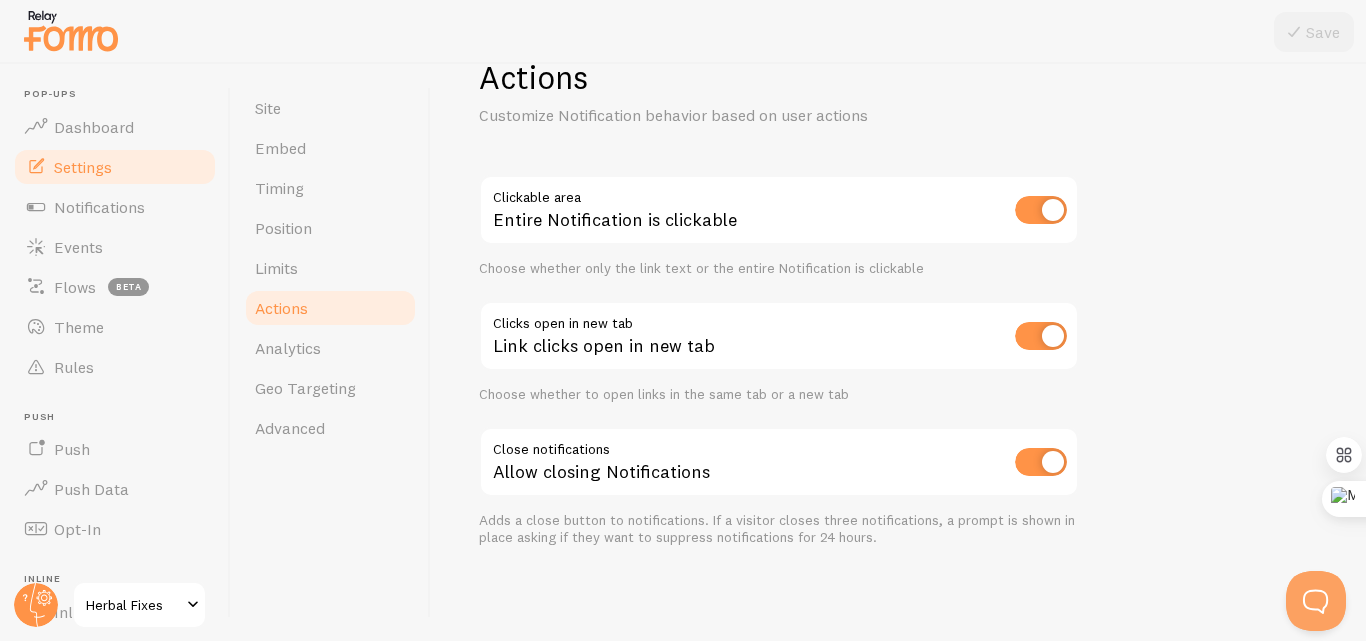 scroll, scrollTop: 57, scrollLeft: 0, axis: vertical 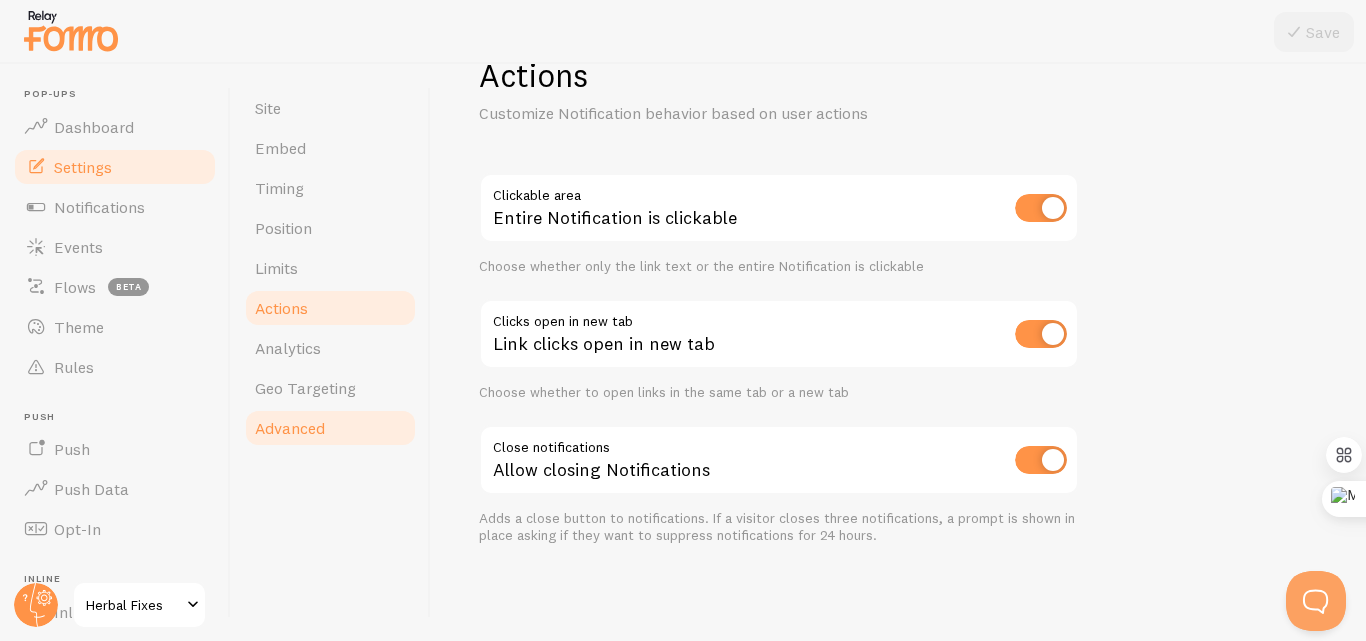 click on "Advanced" at bounding box center [330, 428] 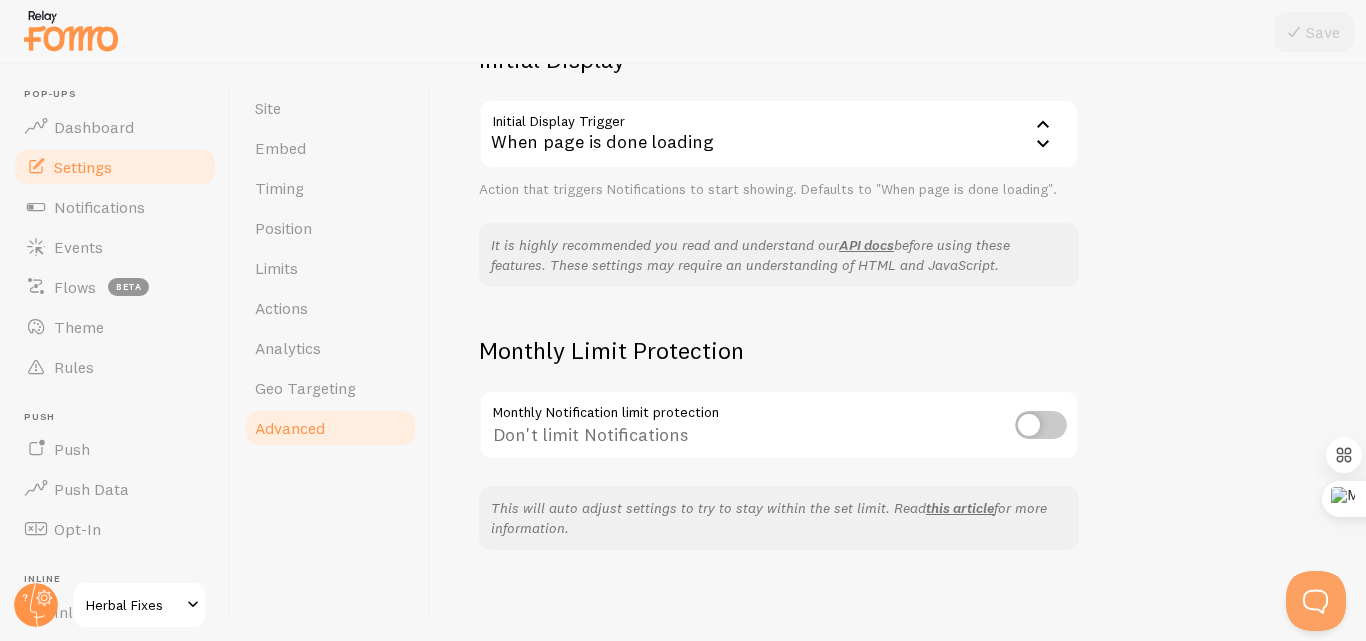 scroll, scrollTop: 519, scrollLeft: 0, axis: vertical 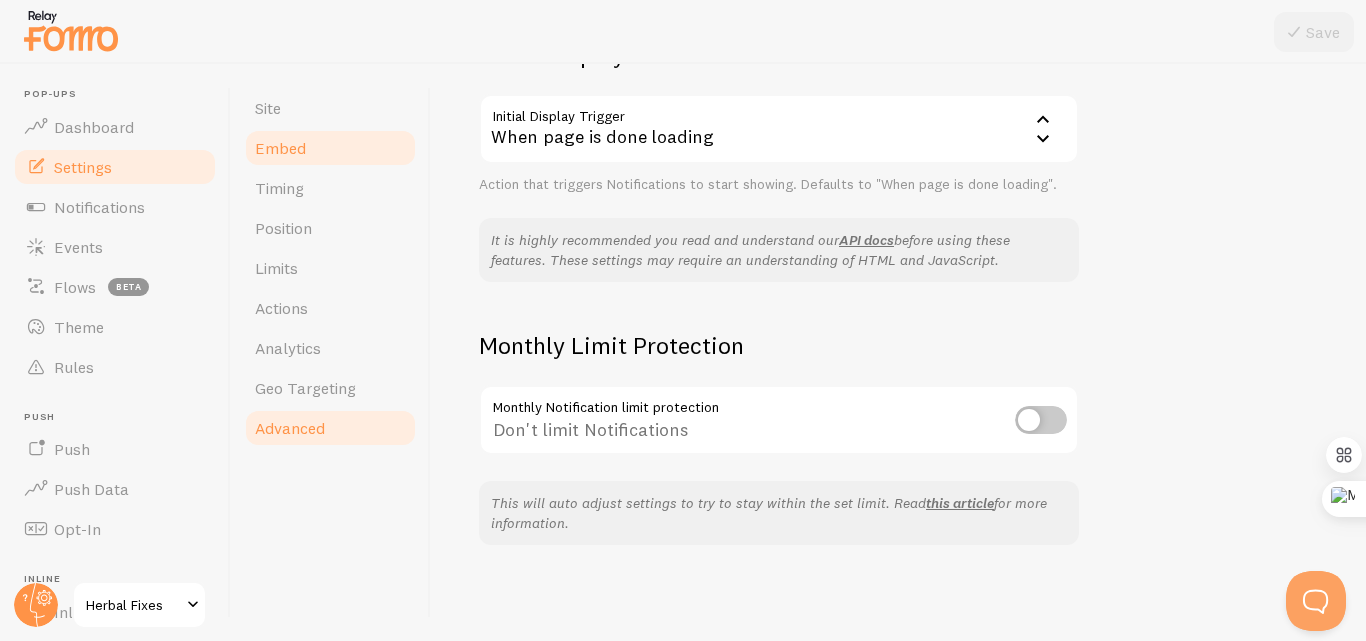 click on "Embed" at bounding box center (330, 148) 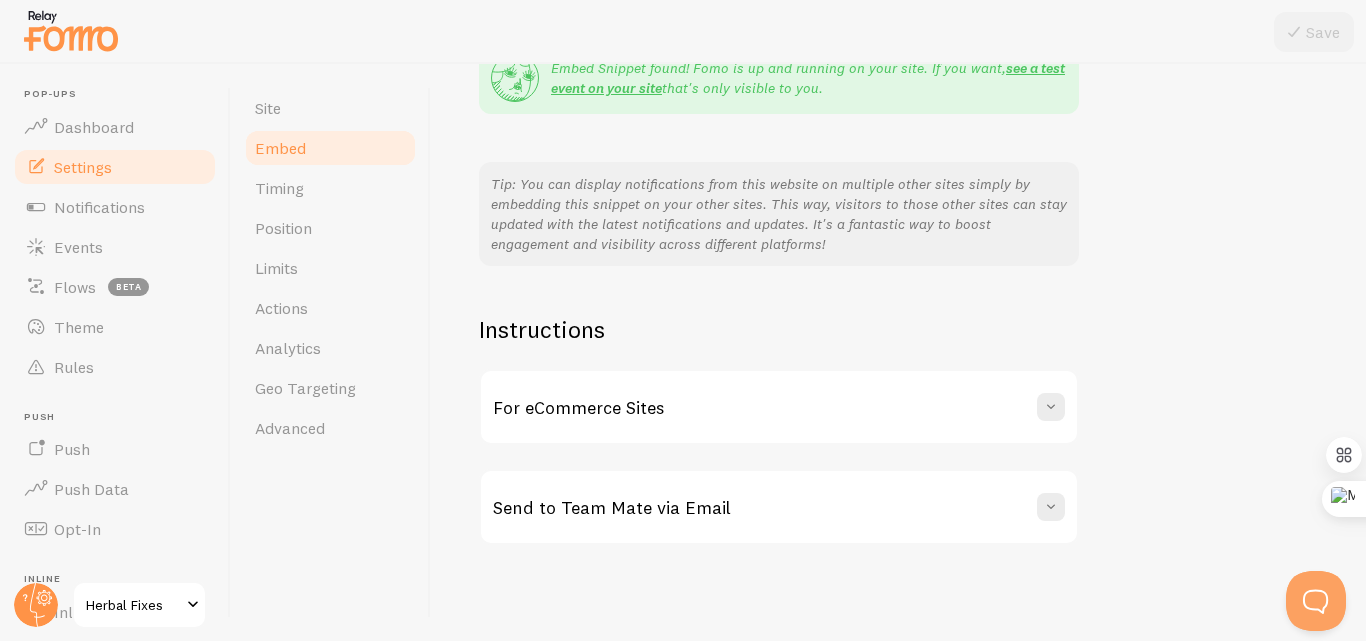 scroll, scrollTop: 0, scrollLeft: 0, axis: both 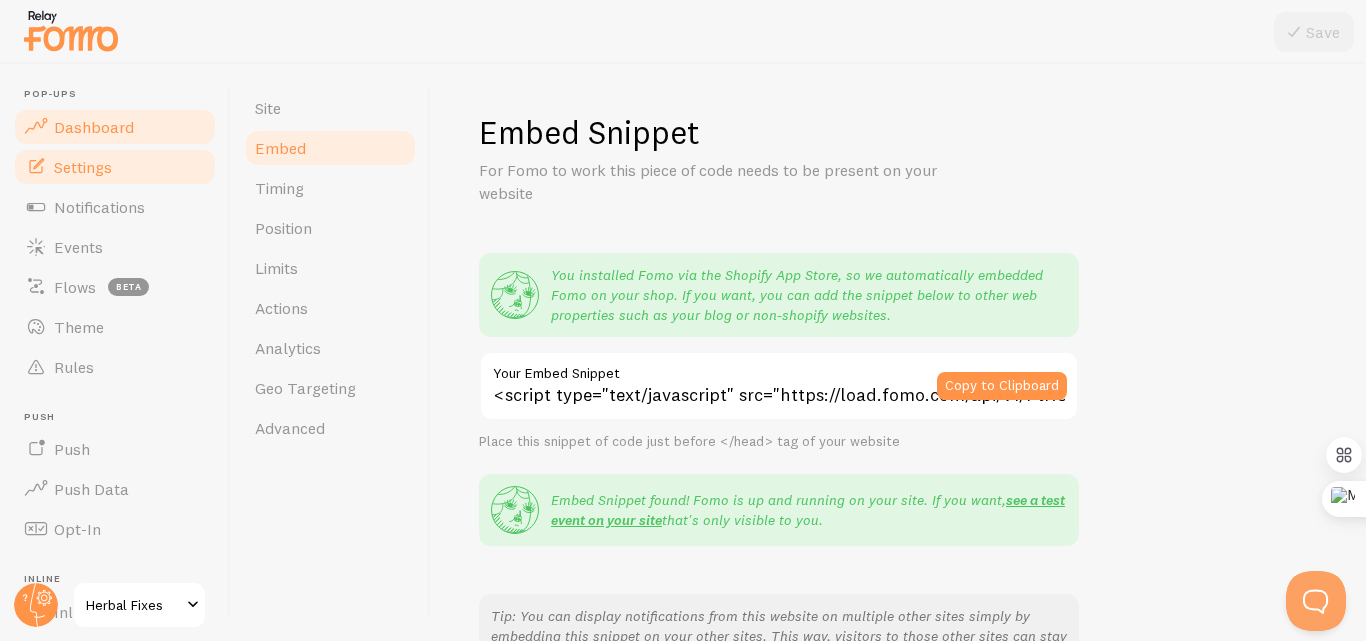 click on "Dashboard" at bounding box center [115, 127] 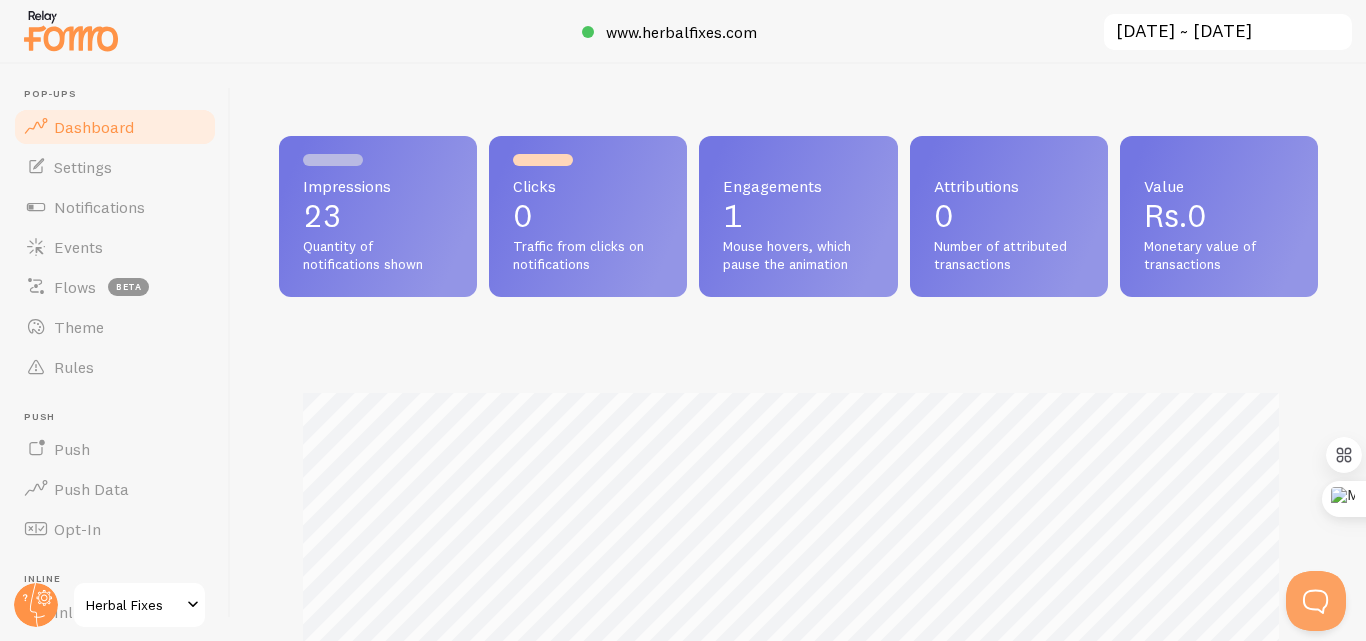 scroll, scrollTop: 999474, scrollLeft: 998976, axis: both 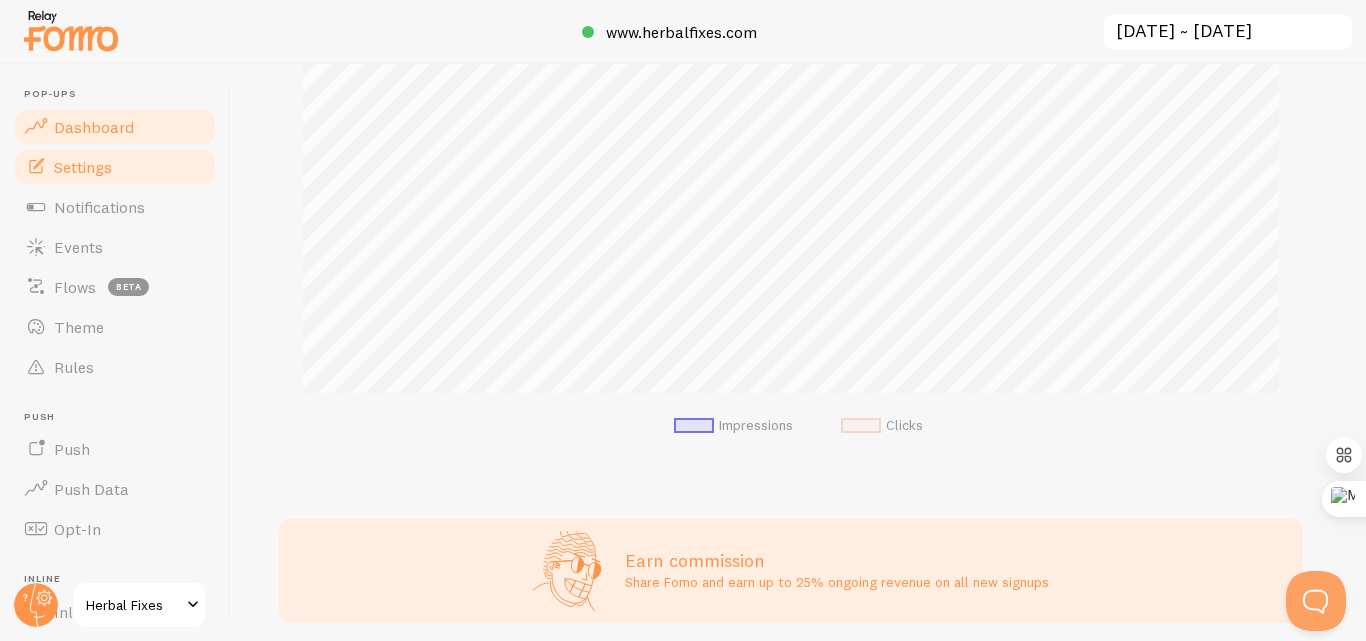 click on "Settings" at bounding box center [83, 167] 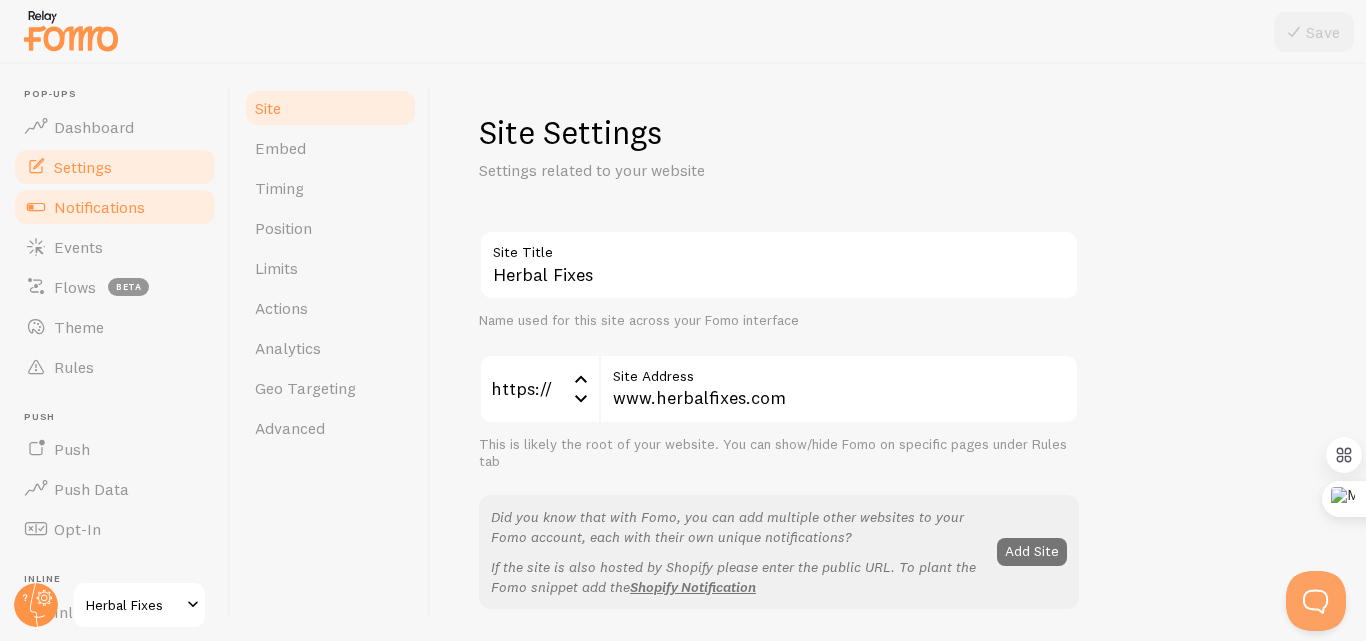 click on "Notifications" at bounding box center [99, 207] 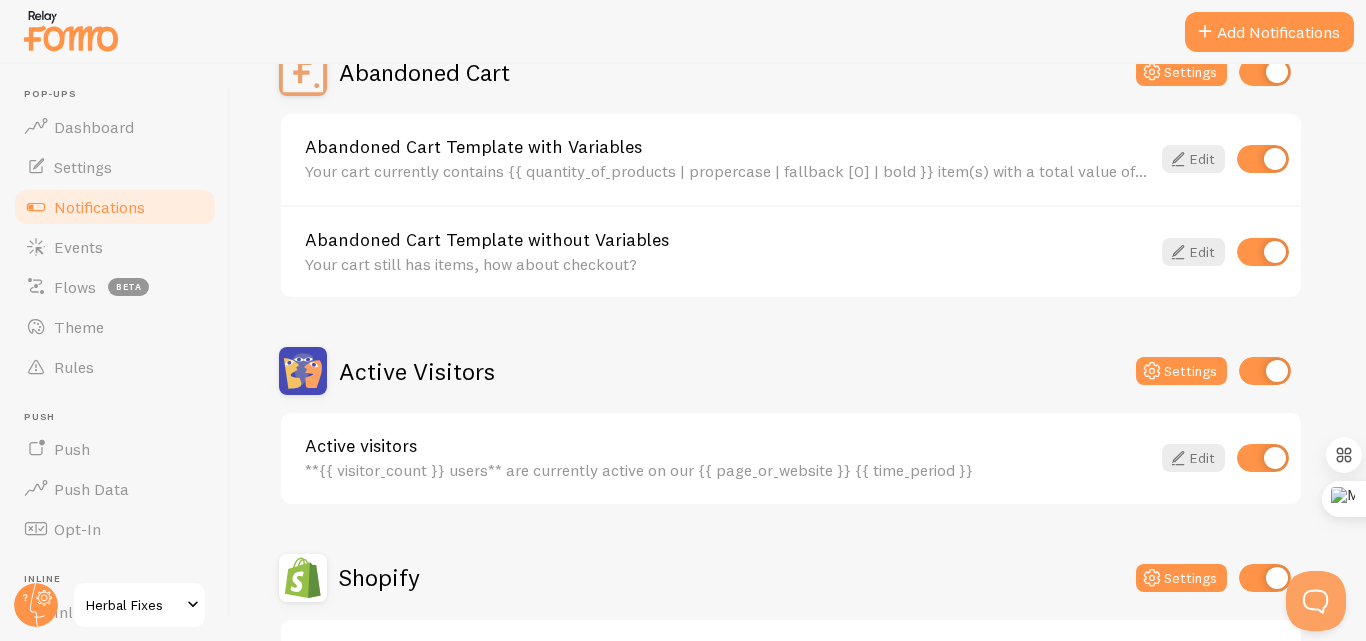 scroll, scrollTop: 300, scrollLeft: 0, axis: vertical 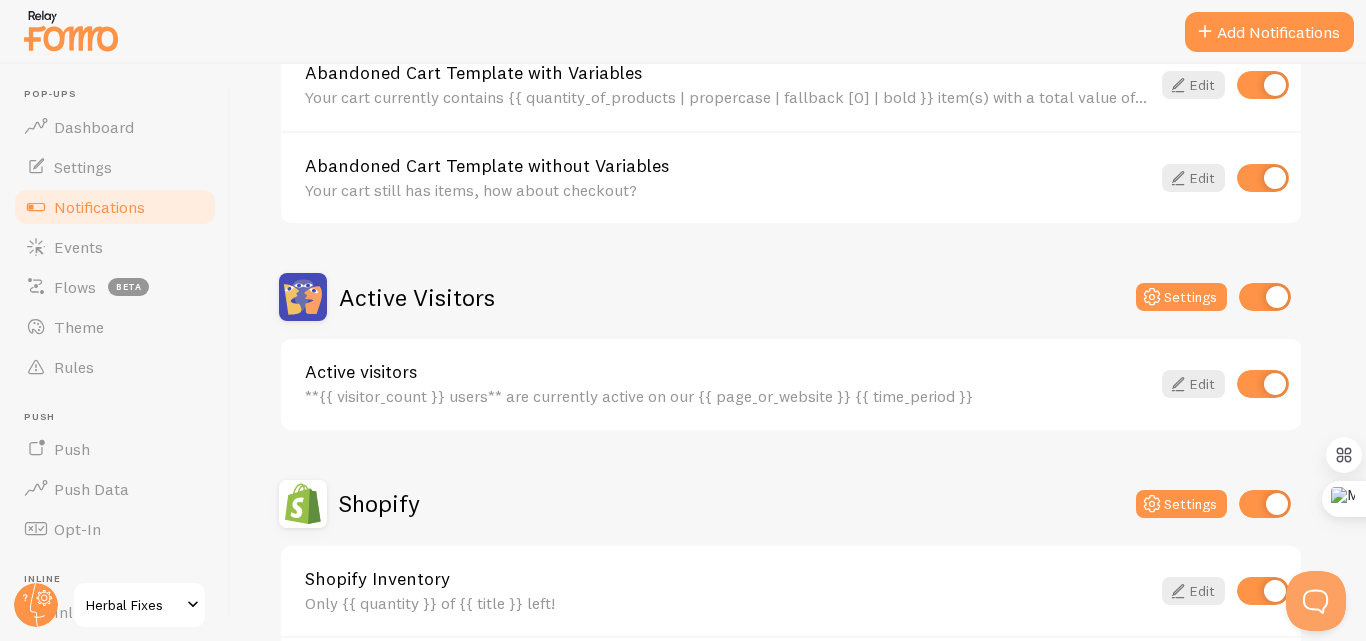click at bounding box center [1263, 178] 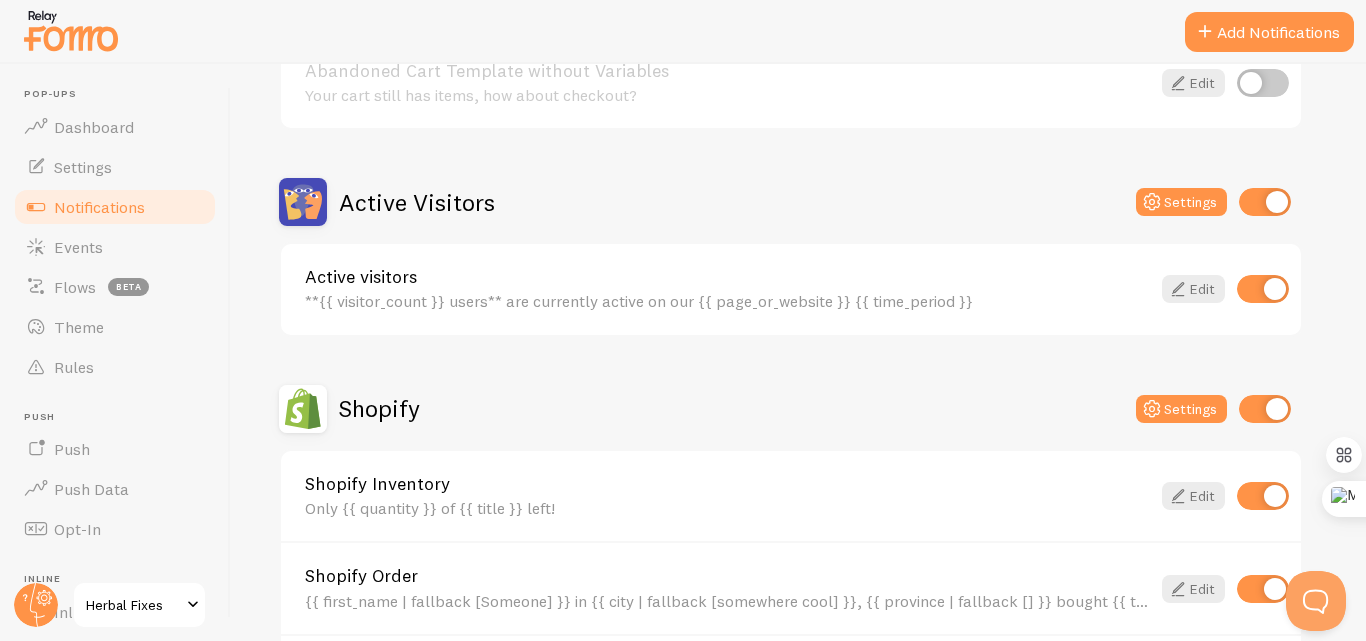 scroll, scrollTop: 400, scrollLeft: 0, axis: vertical 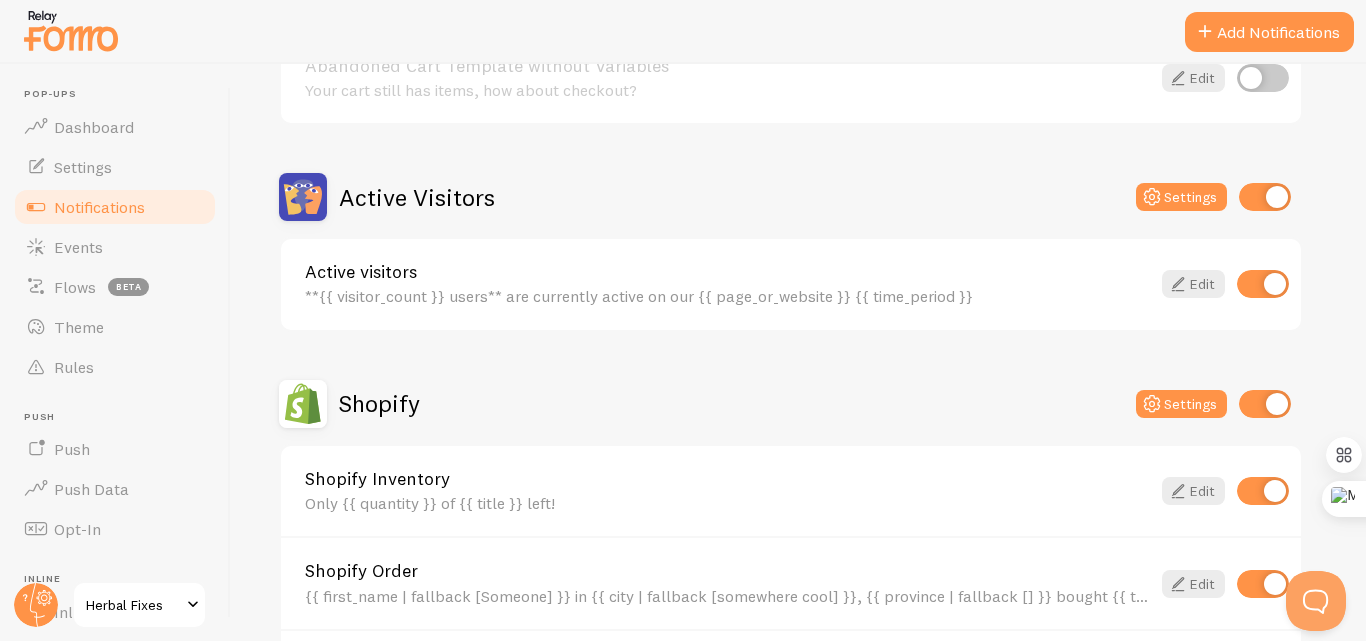 click at bounding box center (1263, 284) 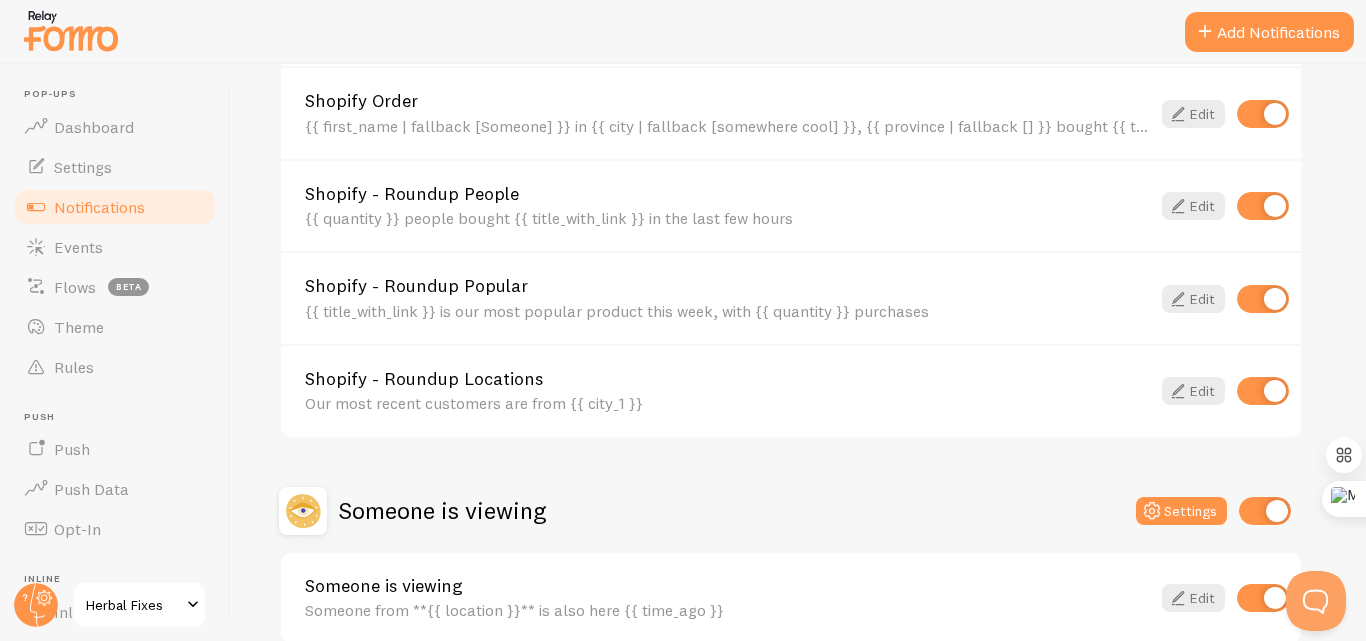 scroll, scrollTop: 970, scrollLeft: 0, axis: vertical 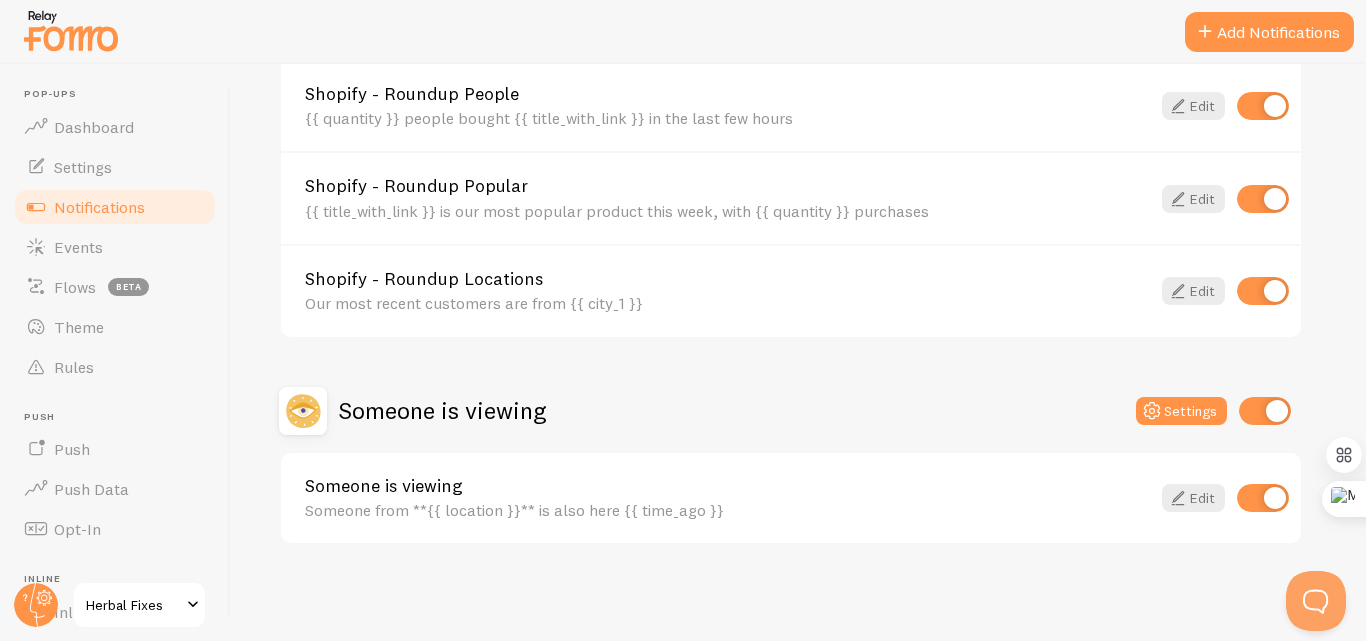 click at bounding box center (1263, 498) 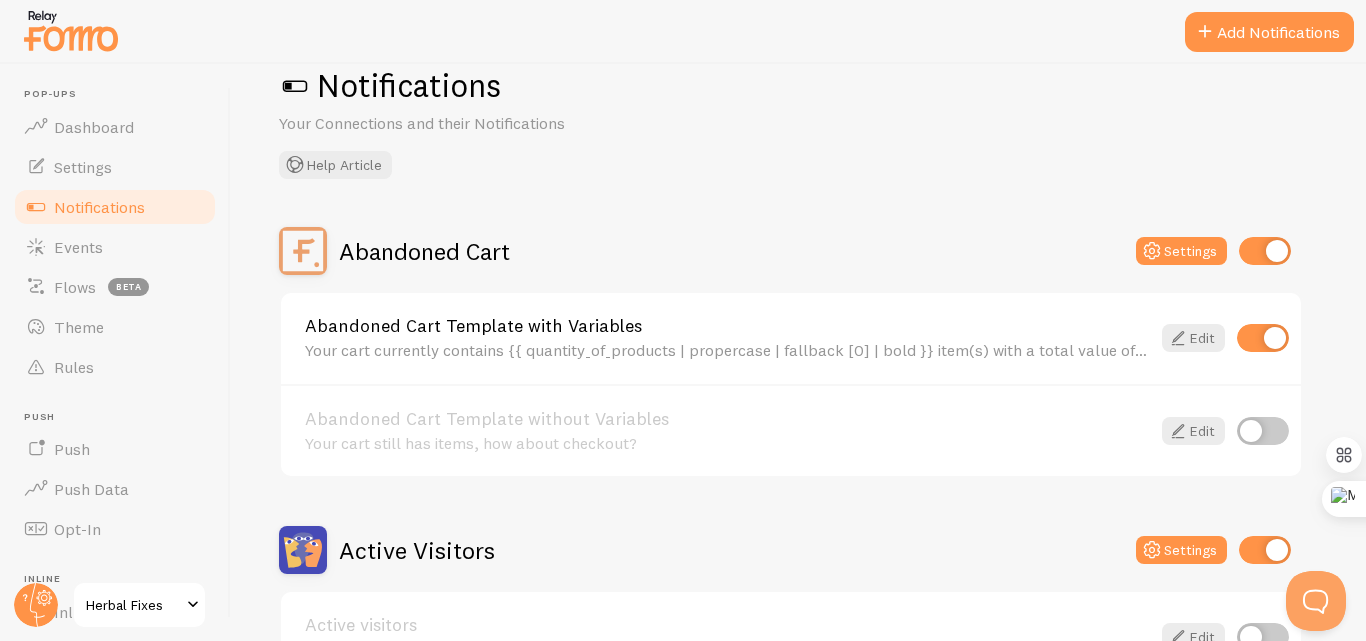 scroll, scrollTop: 0, scrollLeft: 0, axis: both 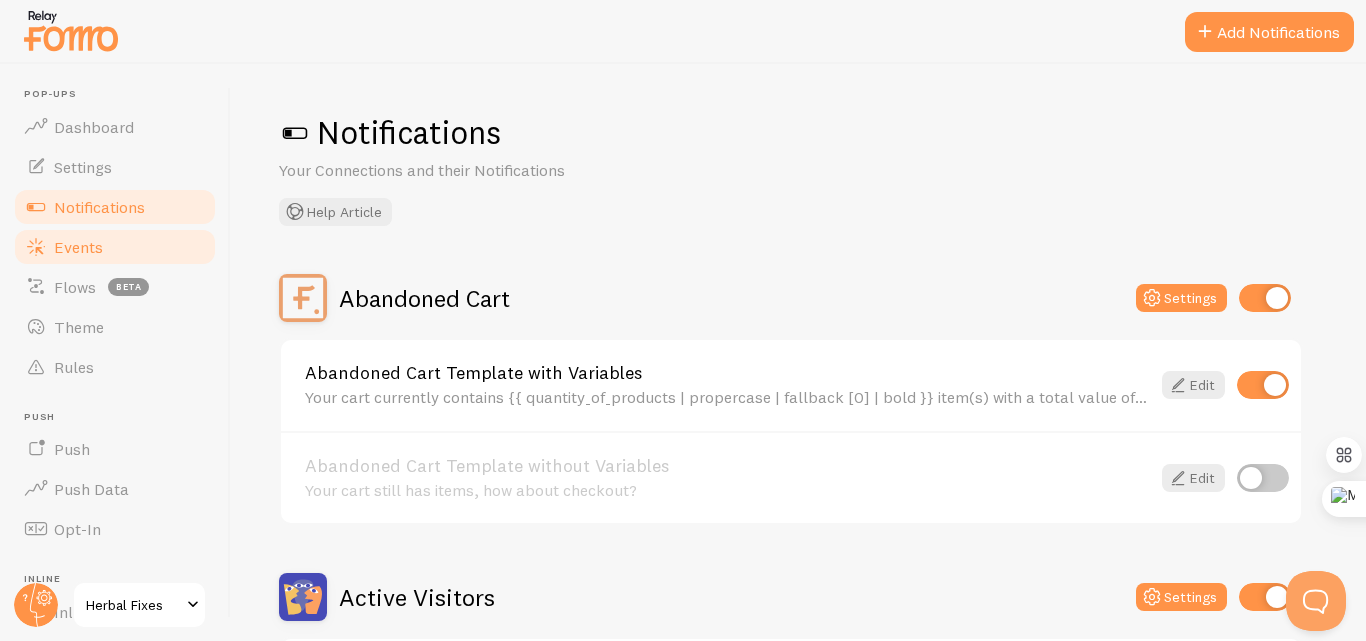 click on "Events" at bounding box center [115, 247] 